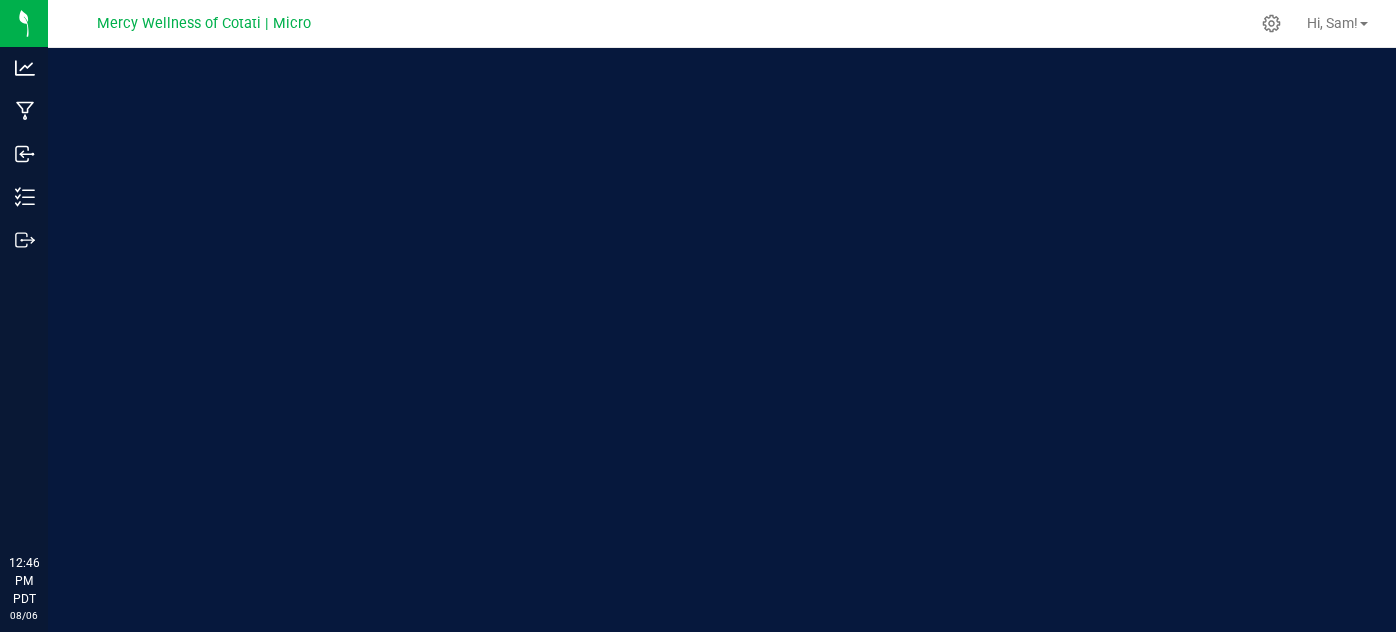 scroll, scrollTop: 0, scrollLeft: 0, axis: both 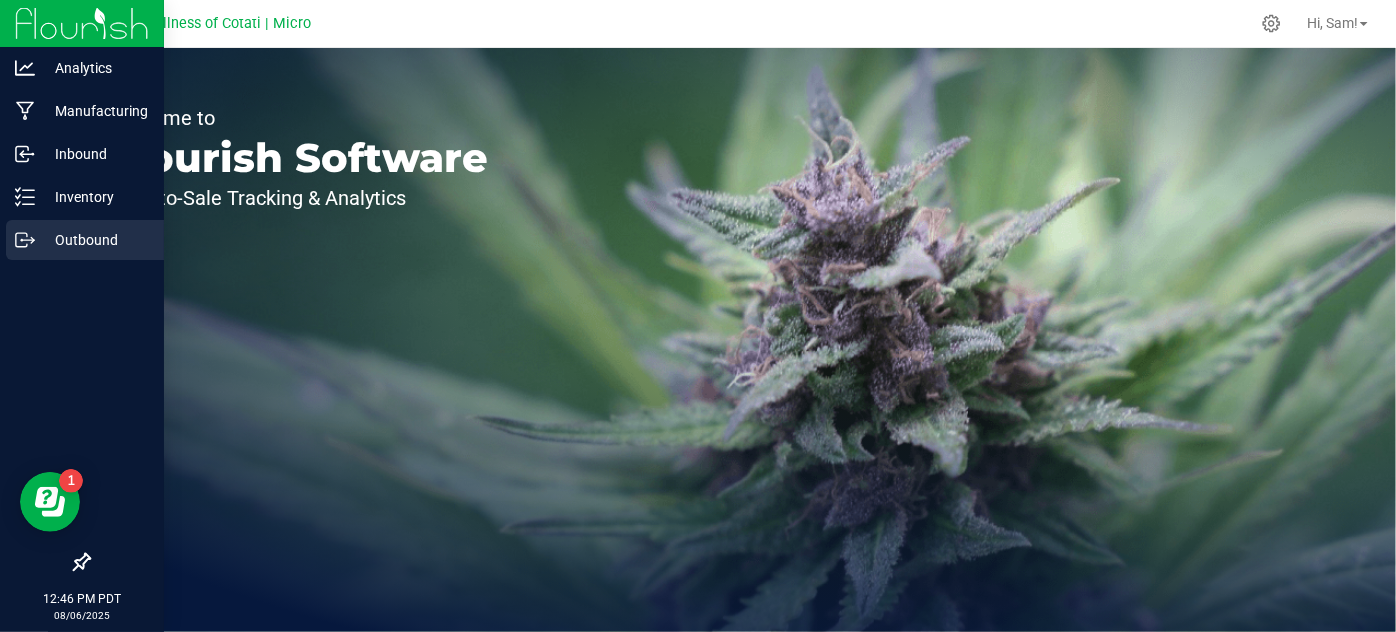 click on "Outbound" at bounding box center [95, 240] 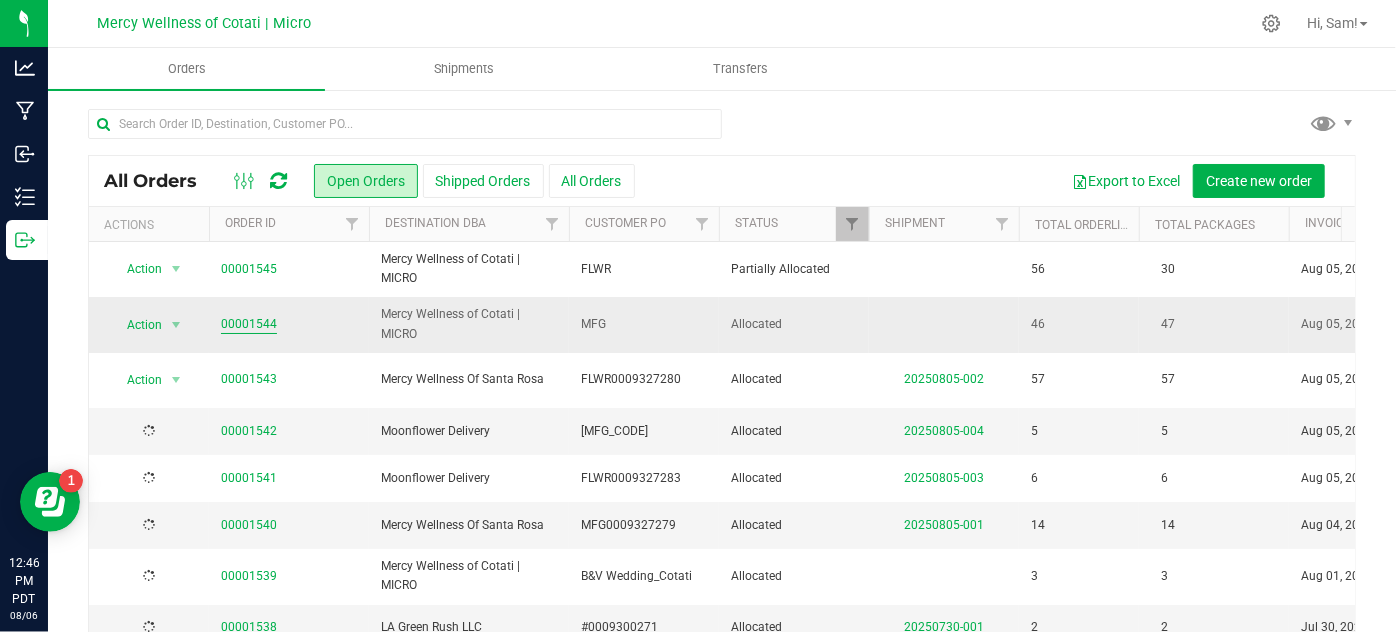 click on "00001544" at bounding box center (249, 324) 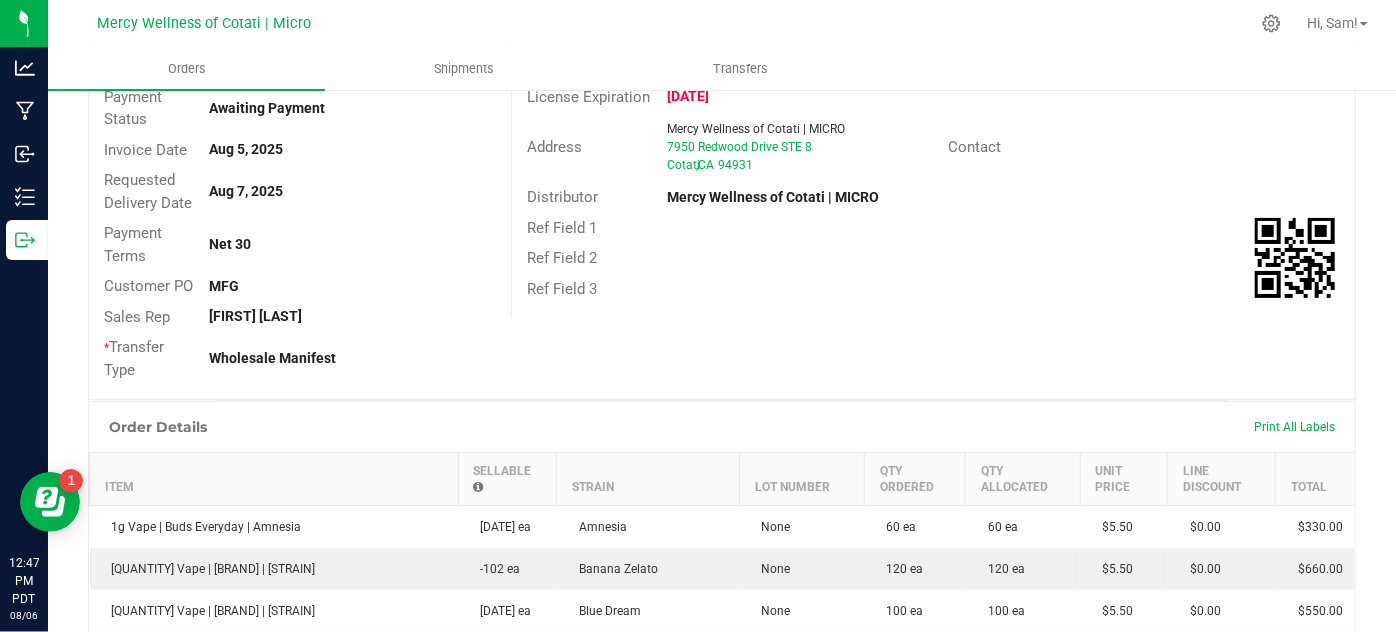 scroll, scrollTop: 250, scrollLeft: 0, axis: vertical 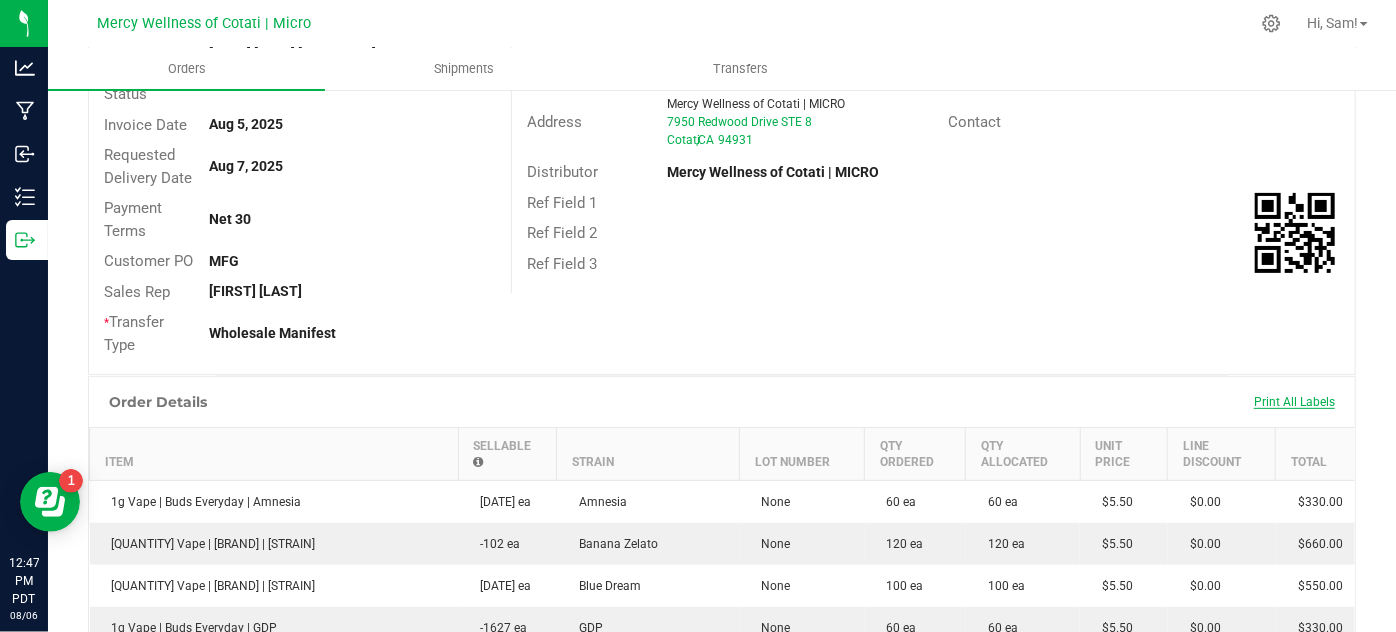 click on "Print All Labels" at bounding box center (1294, 402) 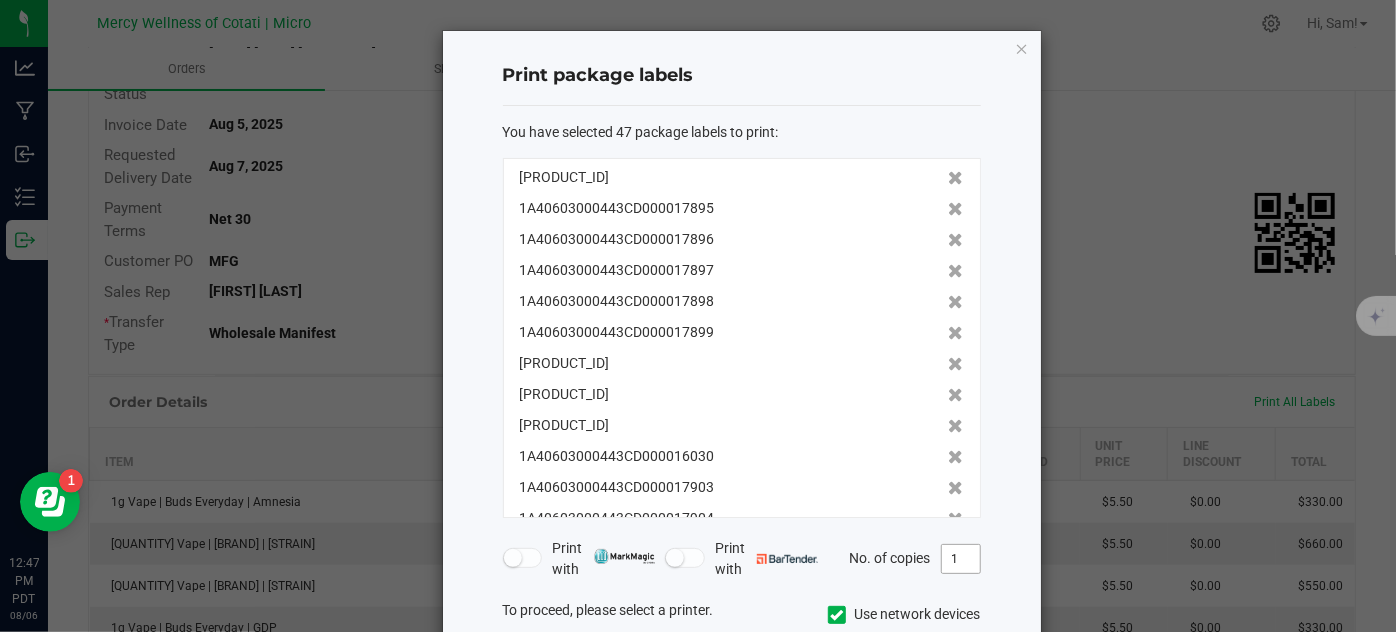 click on "1" at bounding box center [961, 559] 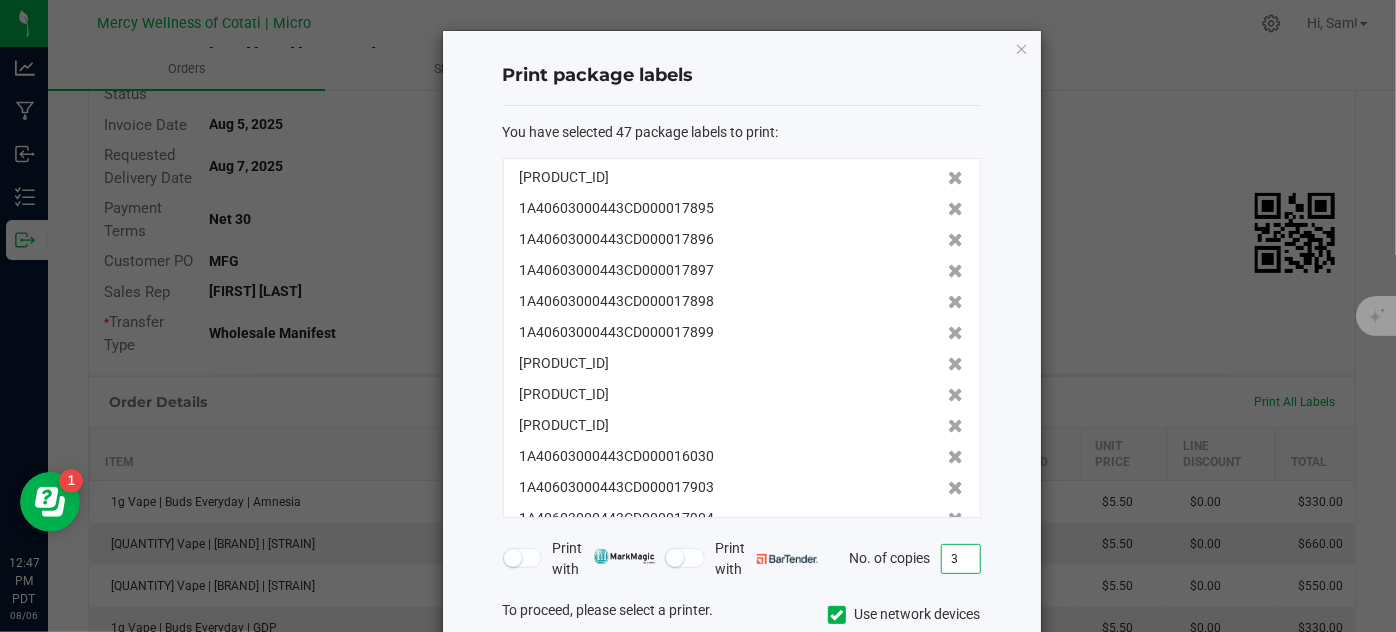 type on "3" 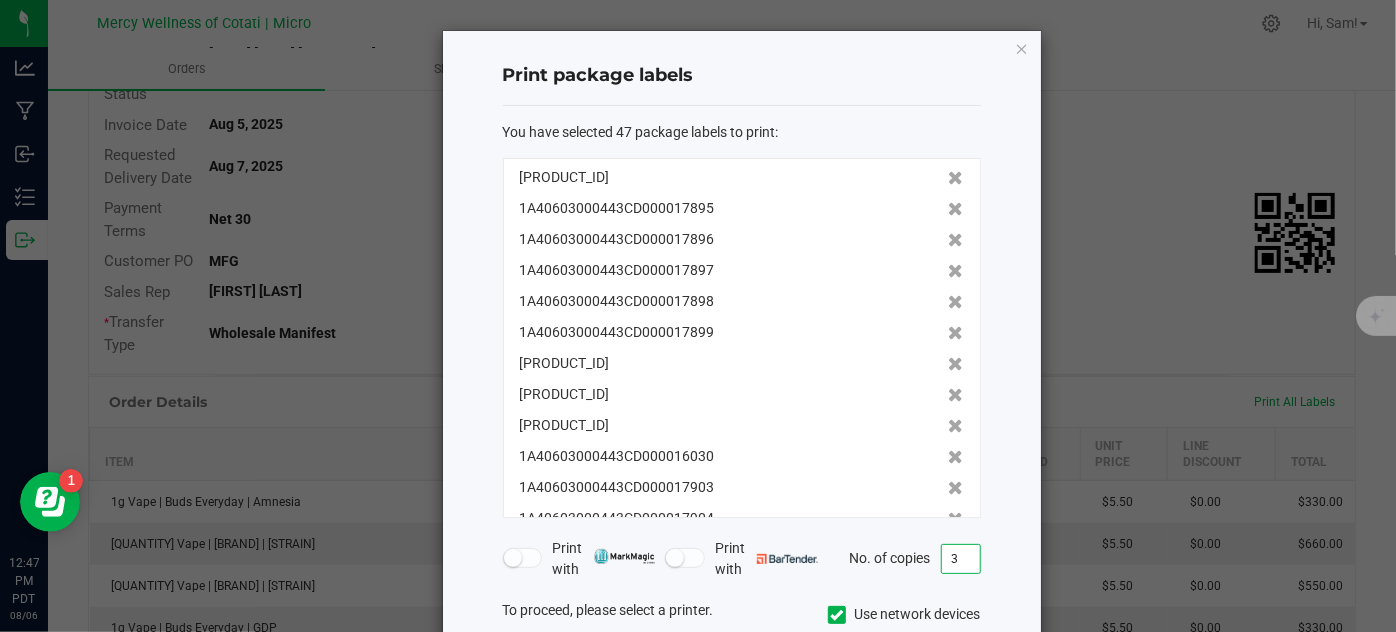 click on "Print package labels  You have selected 47 package labels to print  :   [PRODUCT_ID]   [PRODUCT_ID]   [PRODUCT_ID]   [PRODUCT_ID]   [PRODUCT_ID]   [PRODUCT_ID]   [PRODUCT_ID]   [PRODUCT_ID]   [PRODUCT_ID]   [PRODUCT_ID]   [PRODUCT_ID]   [PRODUCT_ID]   [PRODUCT_ID]   [PRODUCT_ID]   [PRODUCT_ID]   [PRODUCT_ID]   [PRODUCT_ID]   [PRODUCT_ID]   [PRODUCT_ID]   [PRODUCT_ID]   [PRODUCT_ID]   [PRODUCT_ID]   [PRODUCT_ID]   [PRODUCT_ID]   [PRODUCT_ID]   [PRODUCT_ID]   [PRODUCT_ID]   [PRODUCT_ID]   [PRODUCT_ID]   [PRODUCT_ID]   [PRODUCT_ID]   [PRODUCT_ID]   [PRODUCT_ID]   [PRODUCT_ID]   [PRODUCT_ID]   [PRODUCT_ID]  3 Send" 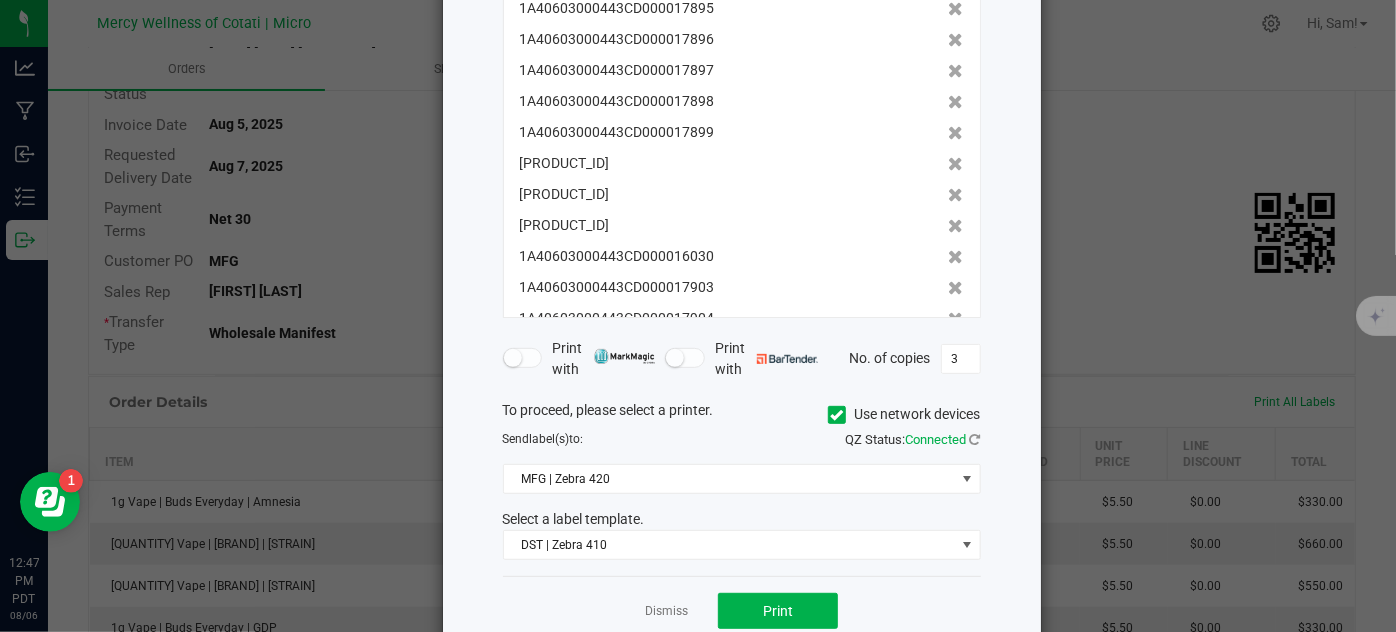 scroll, scrollTop: 227, scrollLeft: 0, axis: vertical 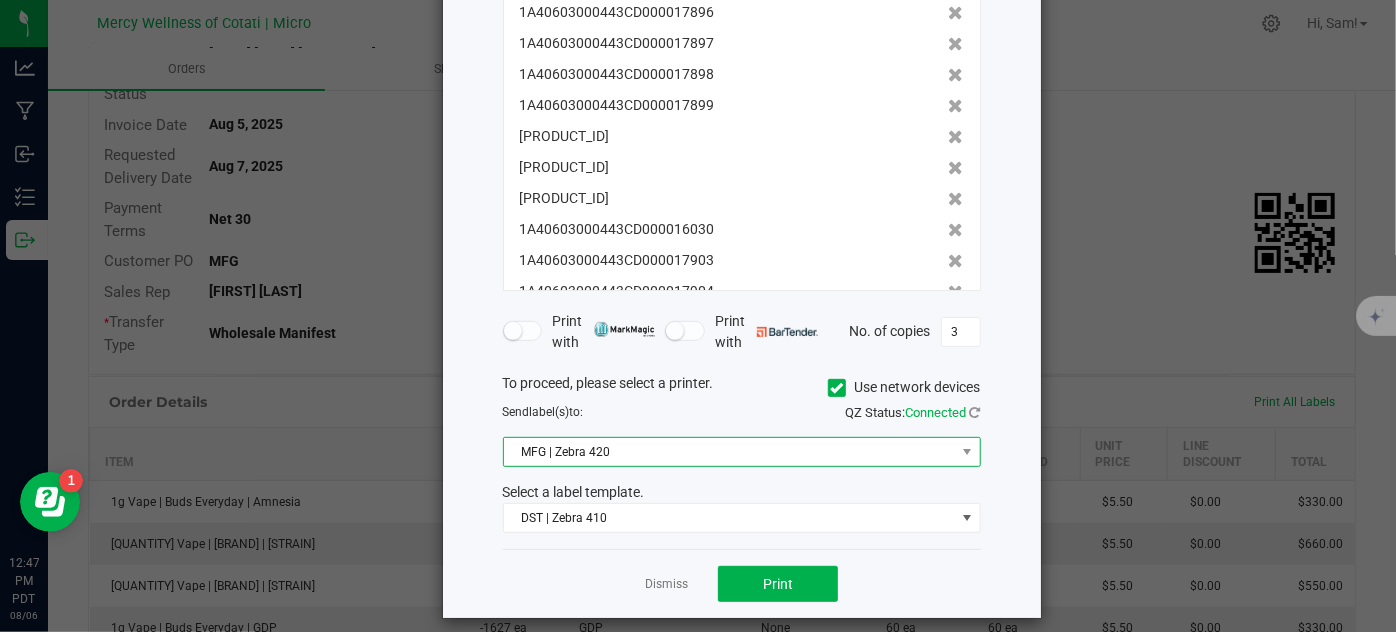 click on "MFG | Zebra 420" at bounding box center [729, 452] 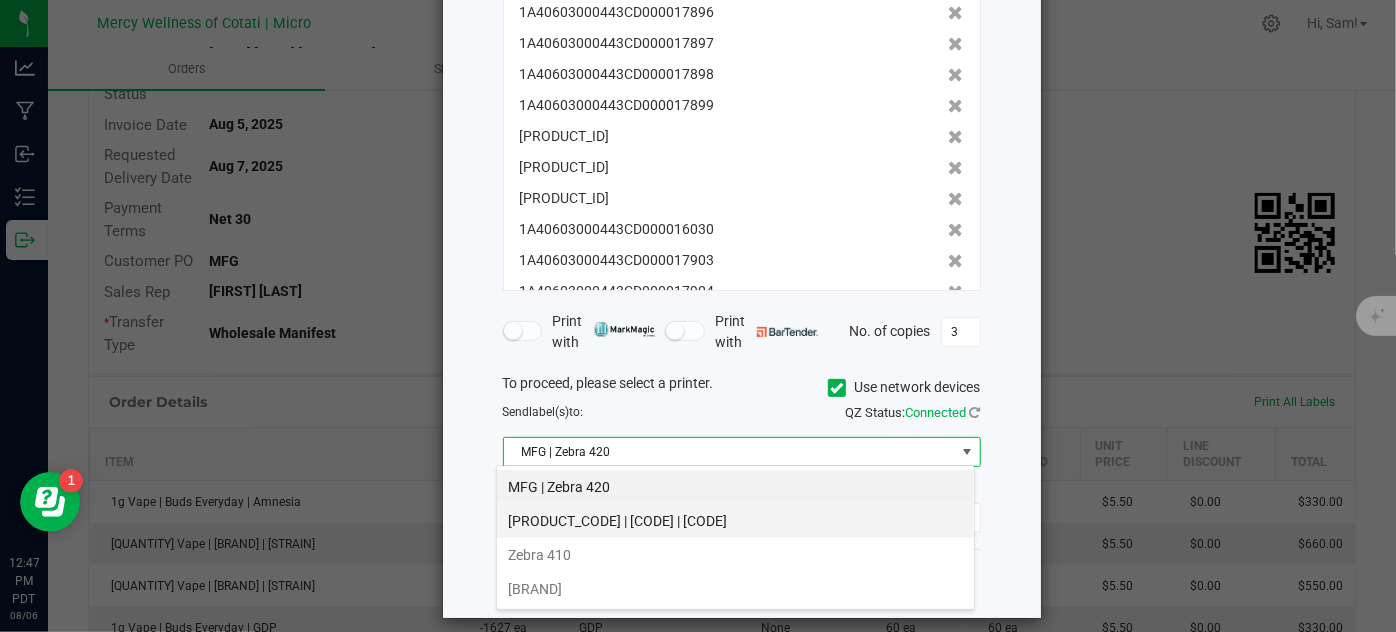 scroll, scrollTop: 99970, scrollLeft: 99521, axis: both 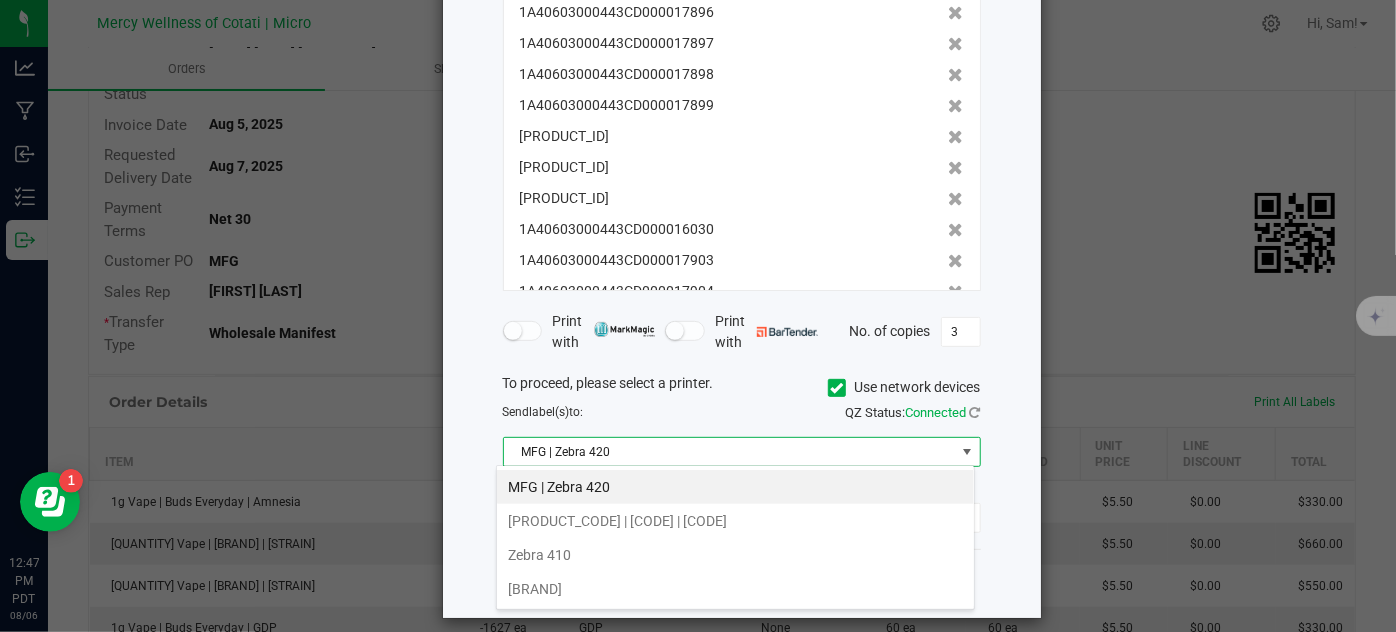 click 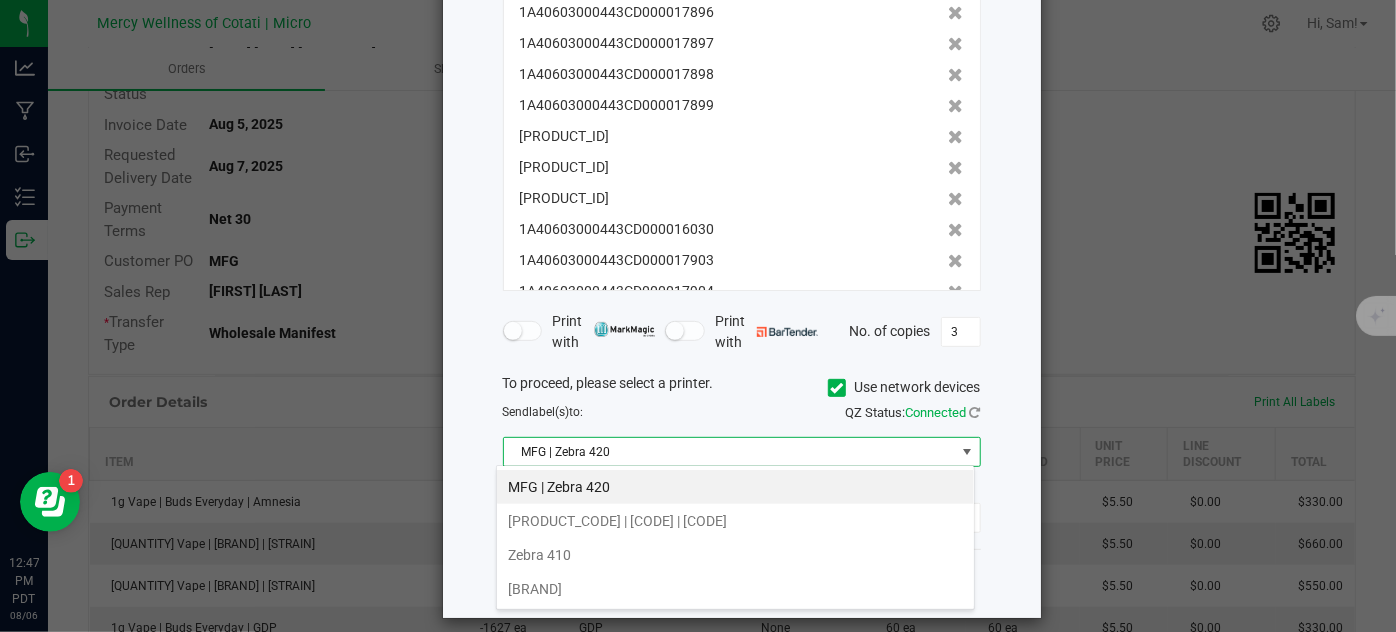 click on "Use network devices" 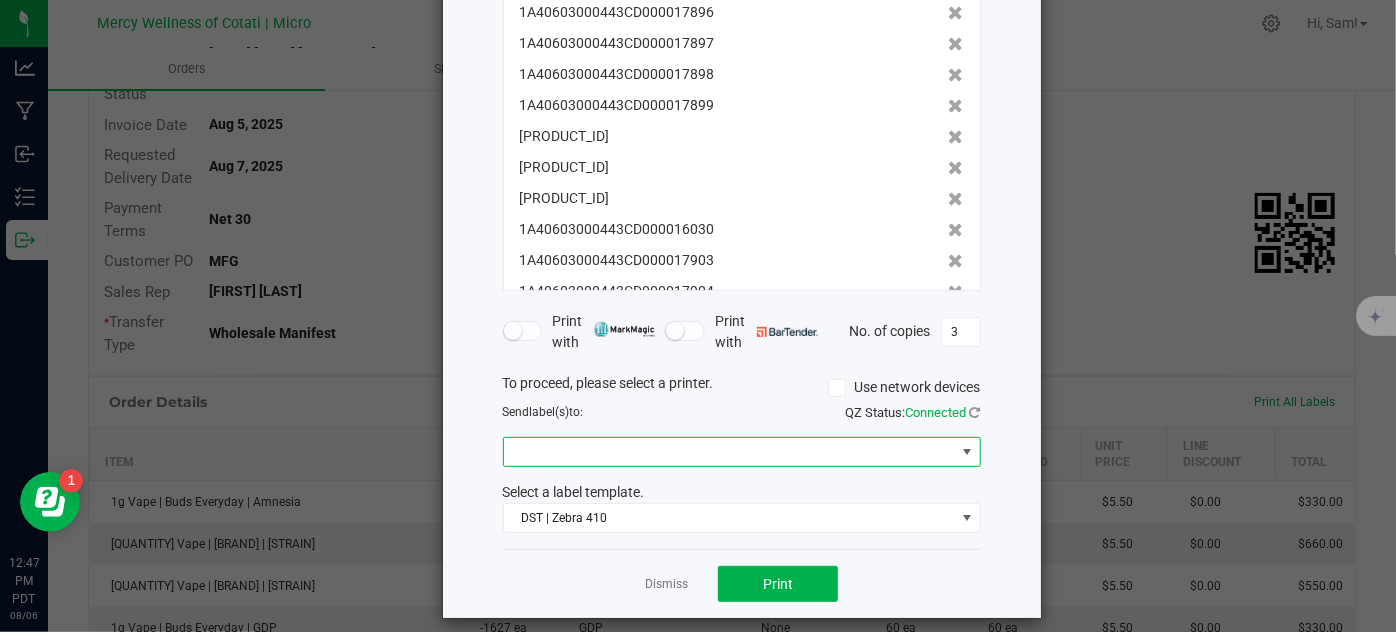 click at bounding box center [729, 452] 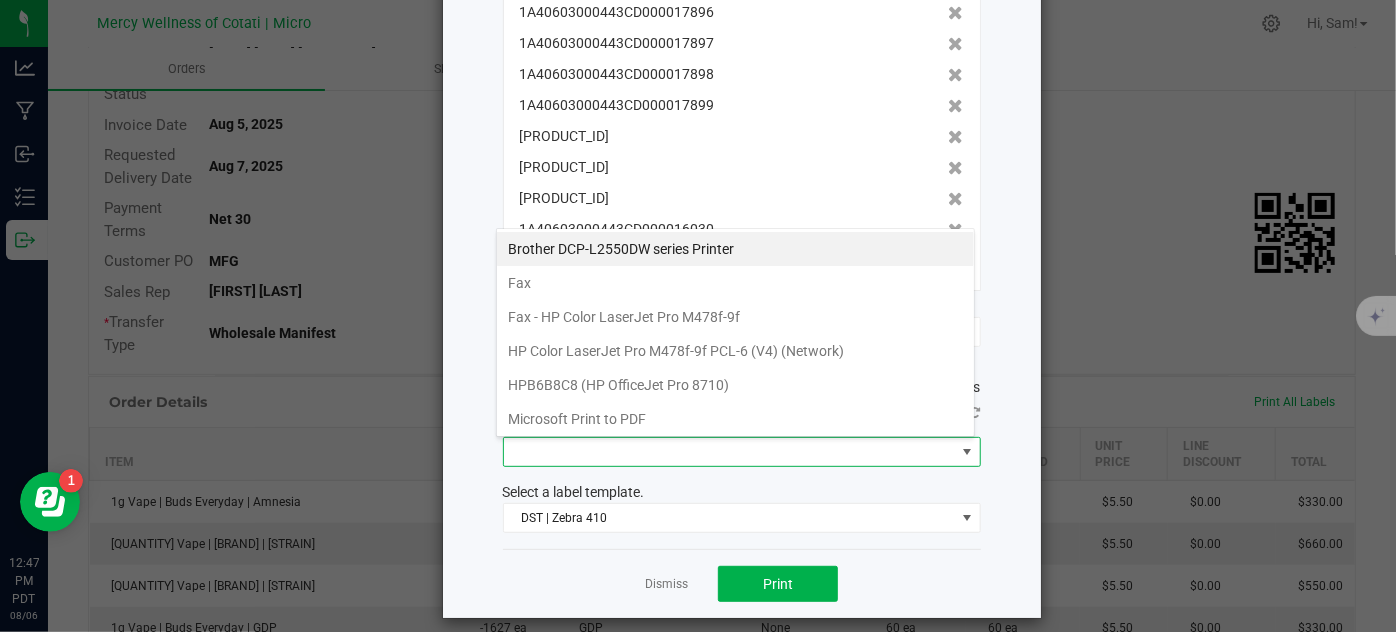 scroll, scrollTop: 99970, scrollLeft: 99521, axis: both 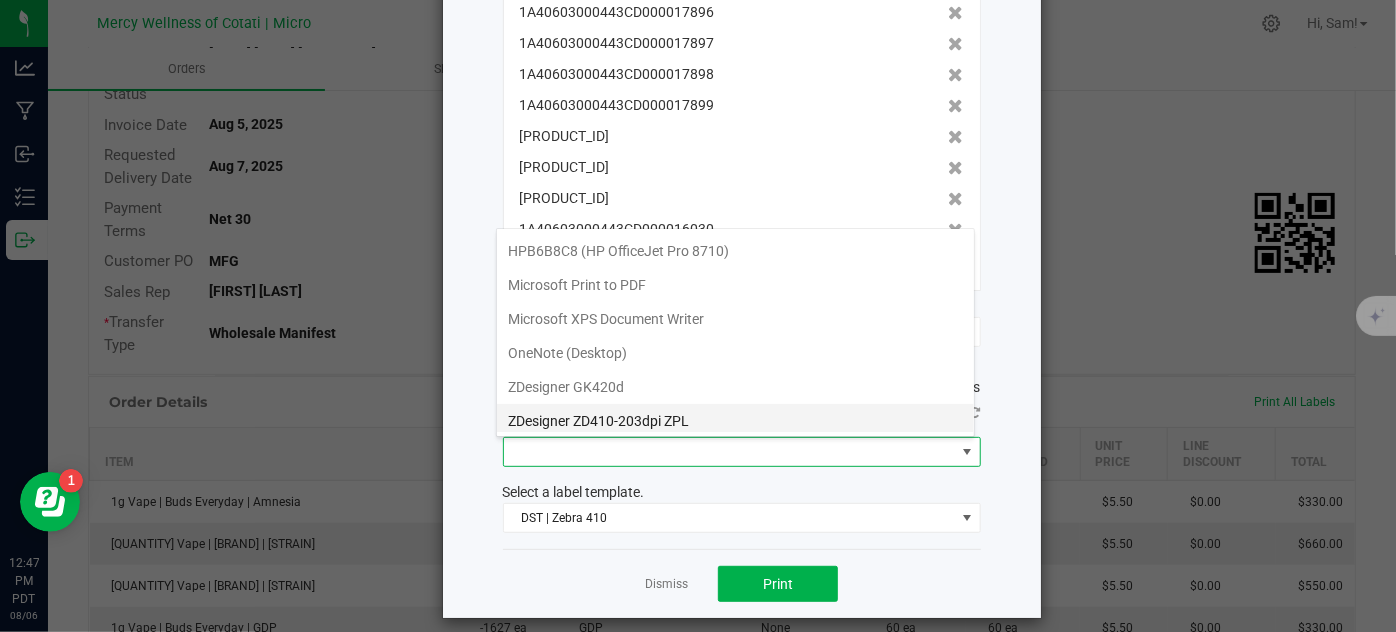 click on "ZDesigner ZD410-203dpi ZPL" at bounding box center [735, 421] 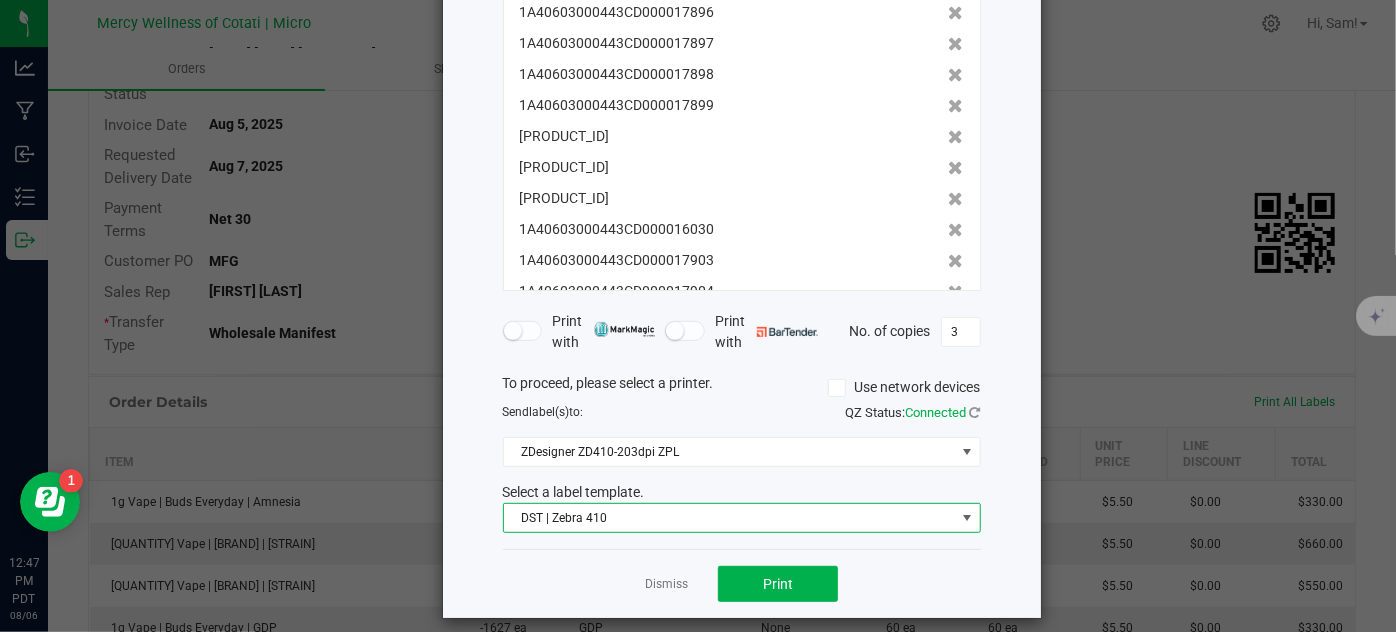 click on "DST | Zebra 410" at bounding box center [729, 518] 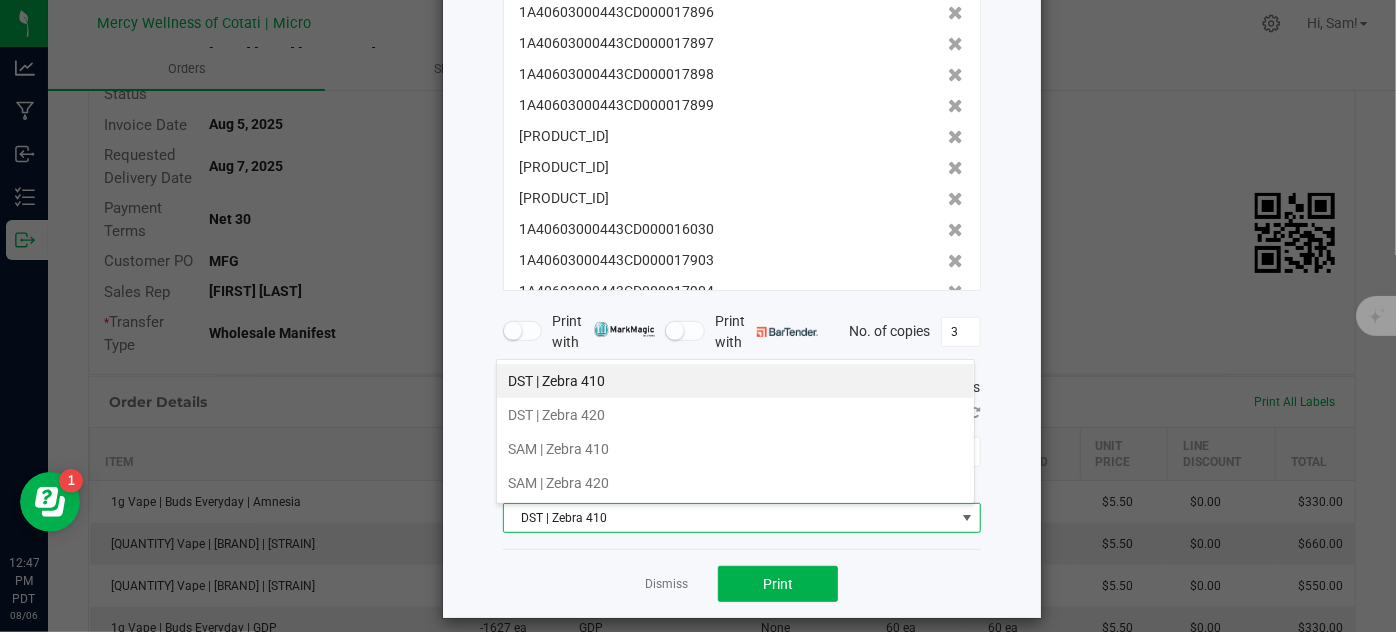 scroll, scrollTop: 99970, scrollLeft: 99521, axis: both 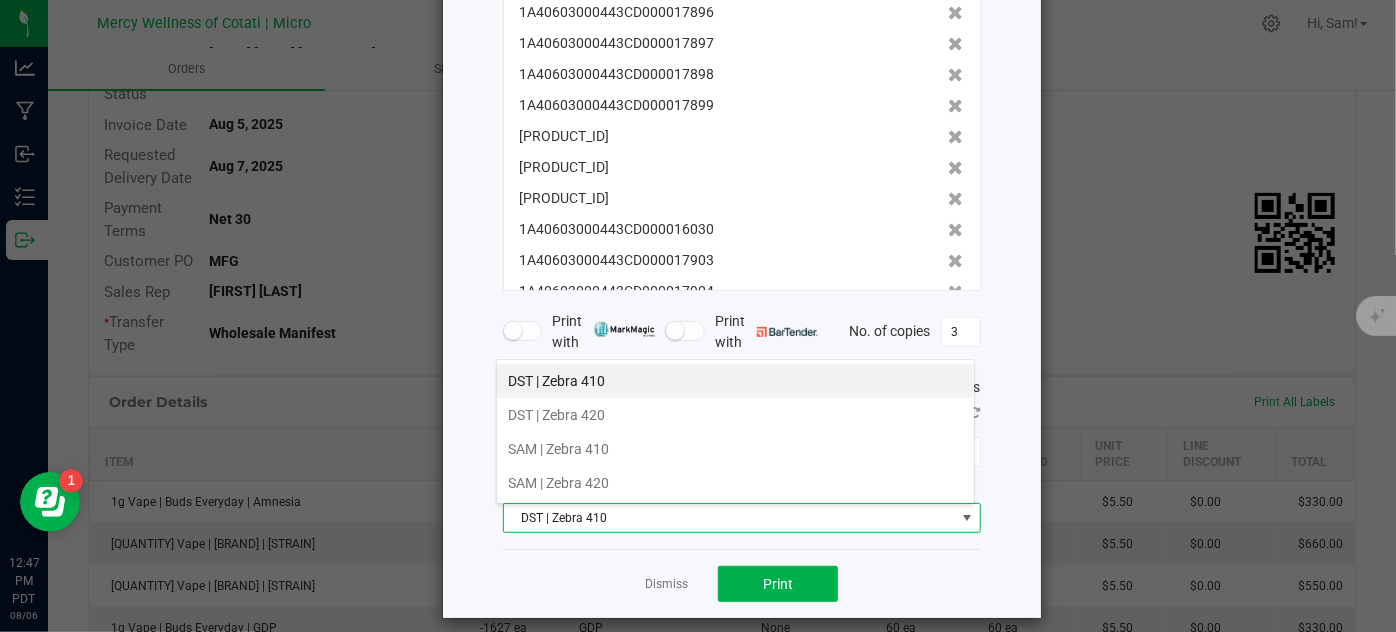 click on "DST | Zebra 410" at bounding box center (735, 381) 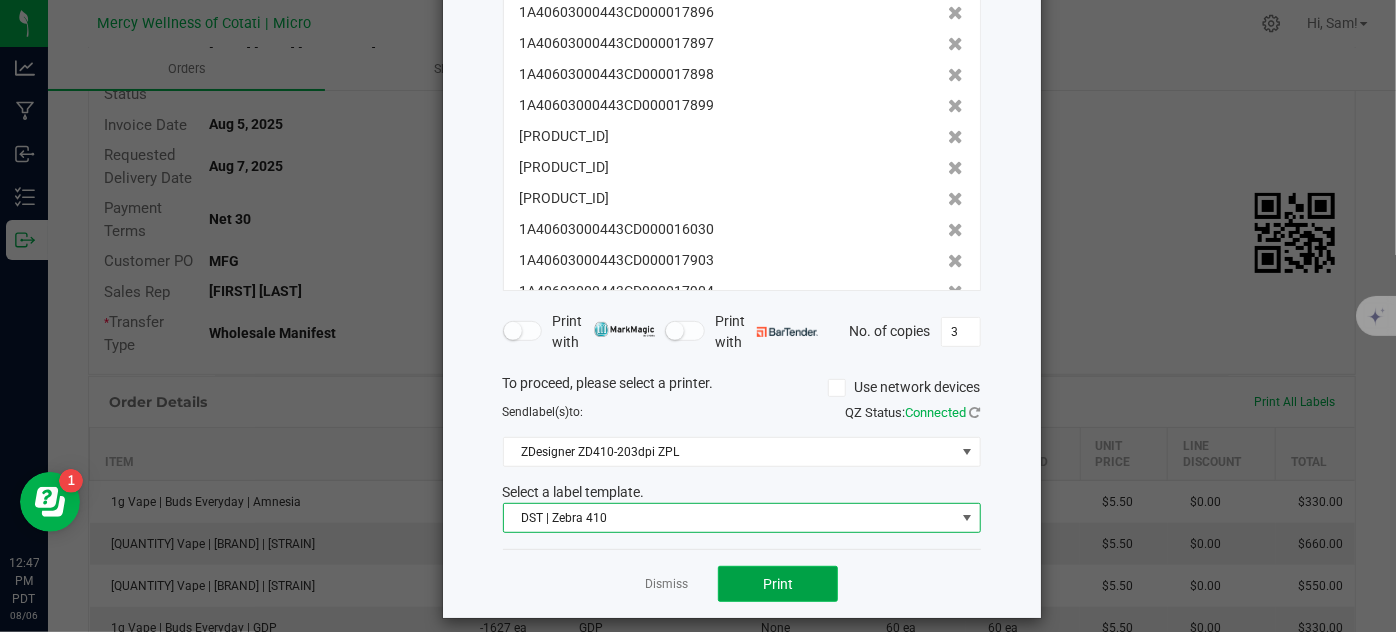 click on "Print" 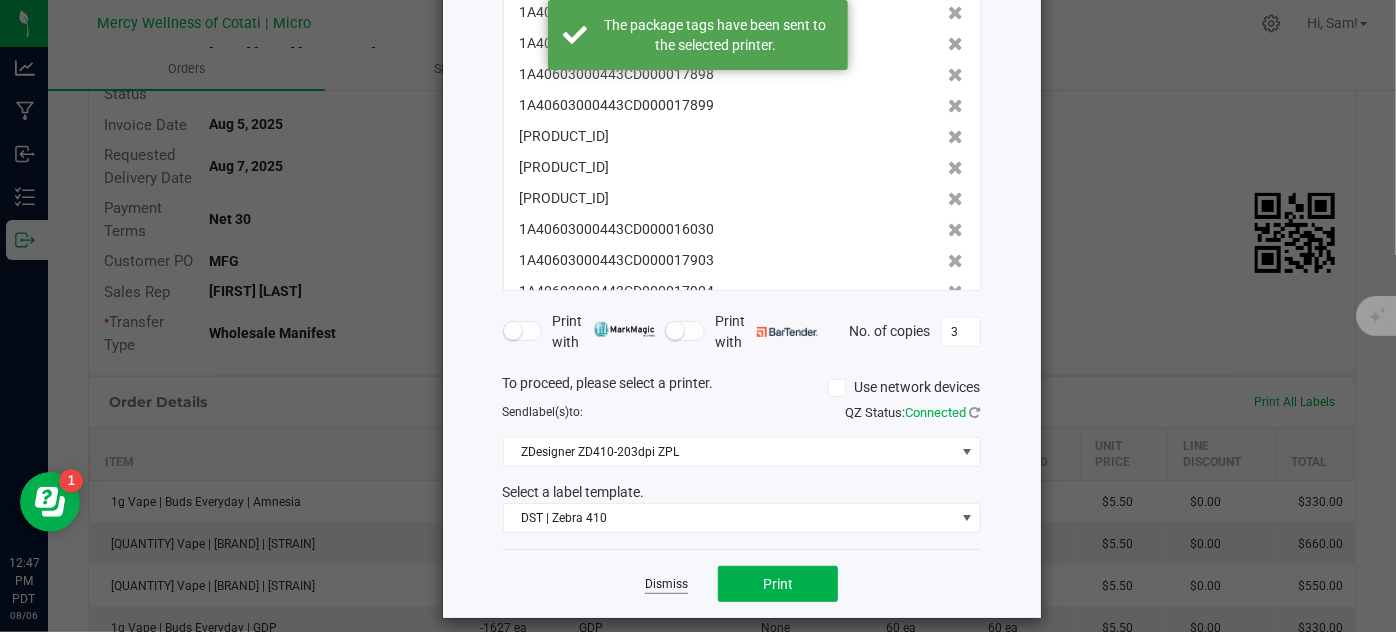 click on "Dismiss" 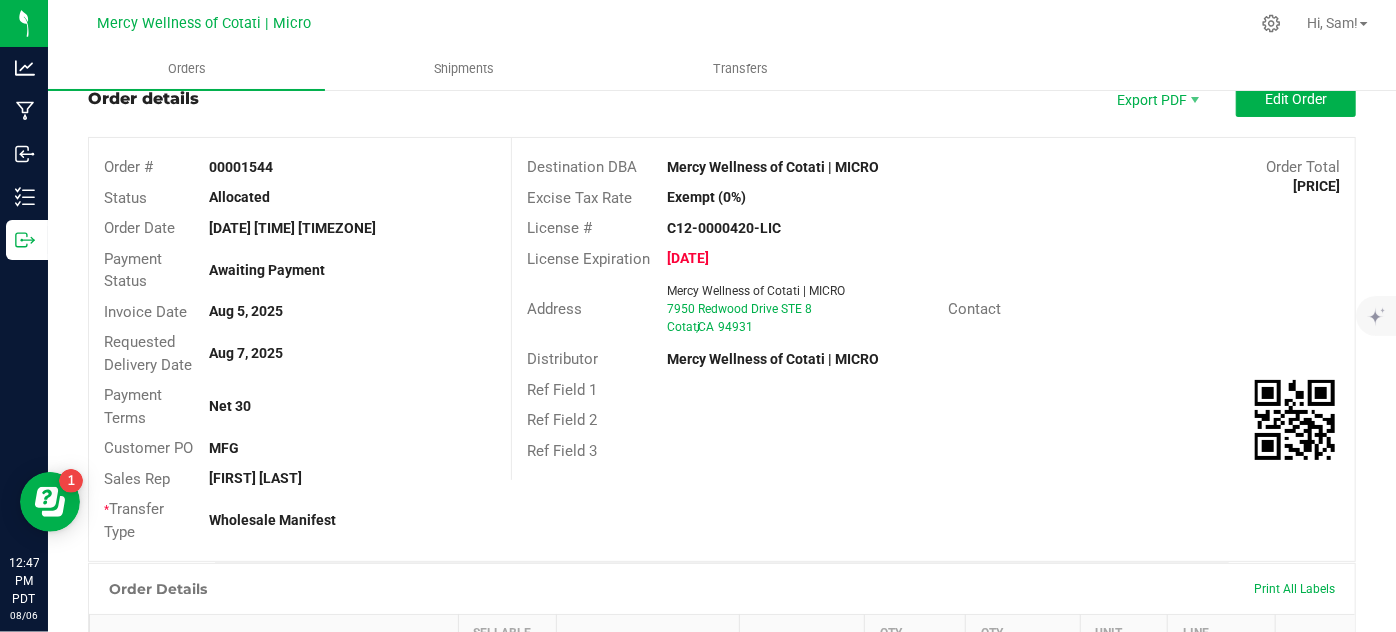 scroll, scrollTop: 45, scrollLeft: 0, axis: vertical 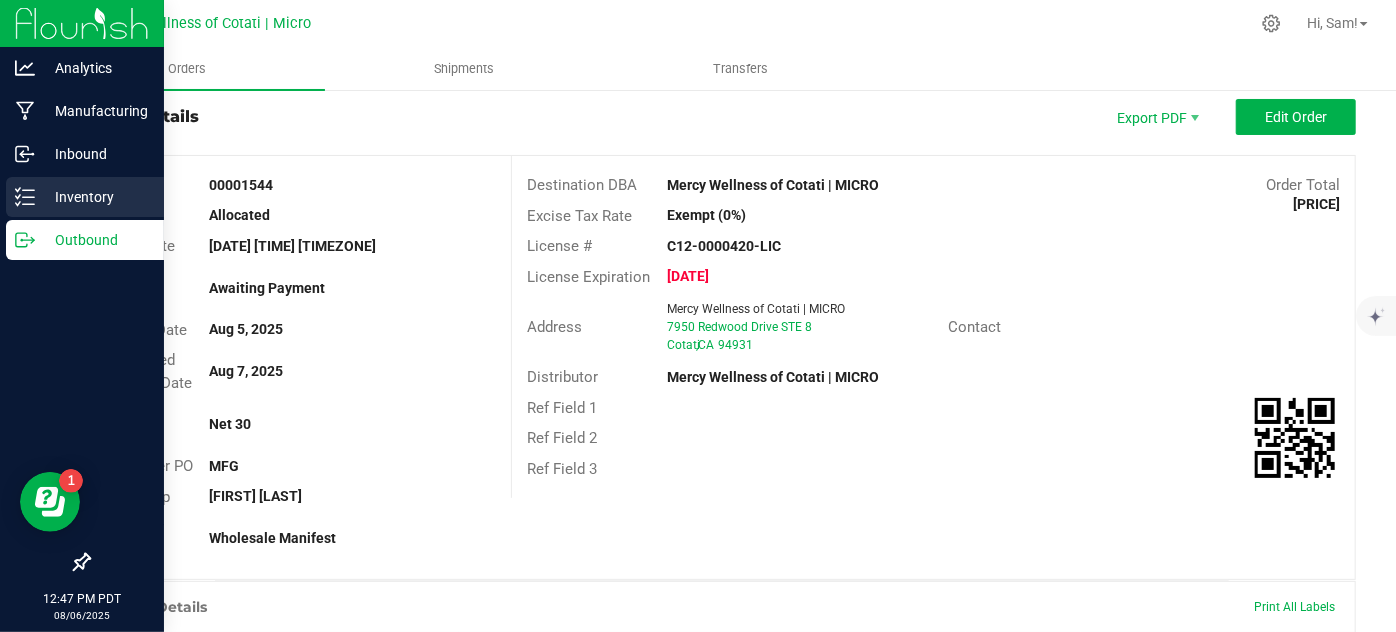 click on "Inventory" at bounding box center (95, 197) 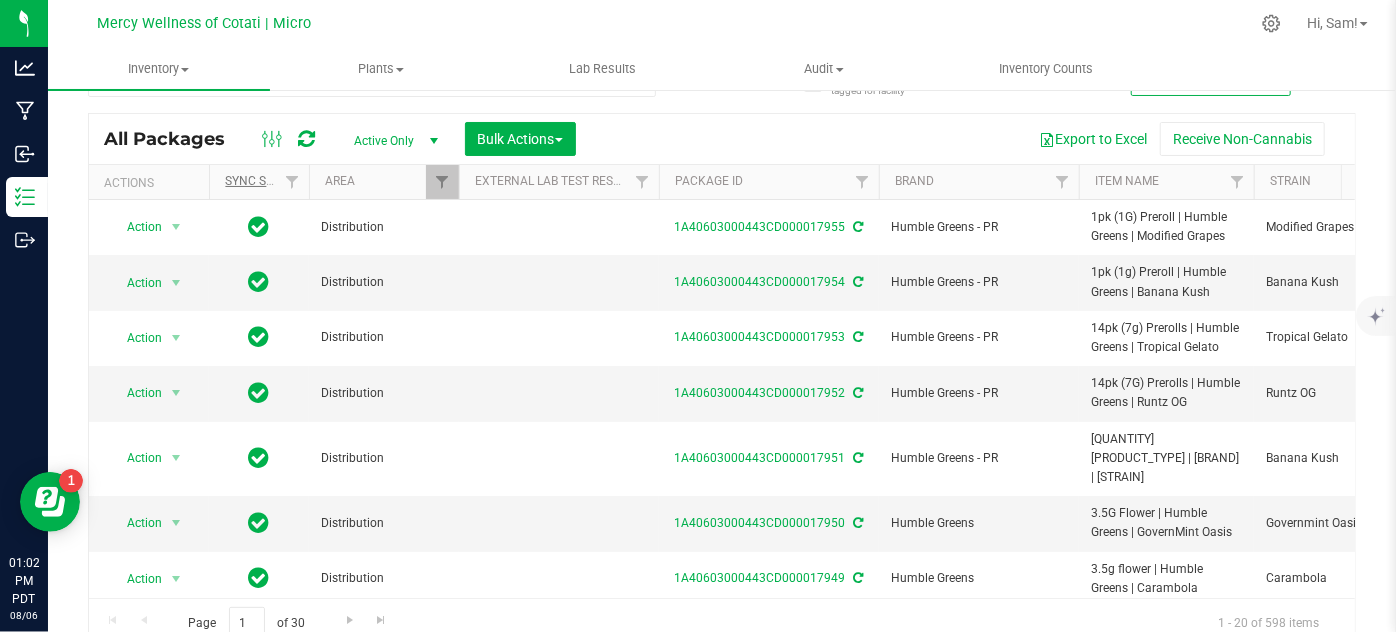 scroll, scrollTop: 0, scrollLeft: 0, axis: both 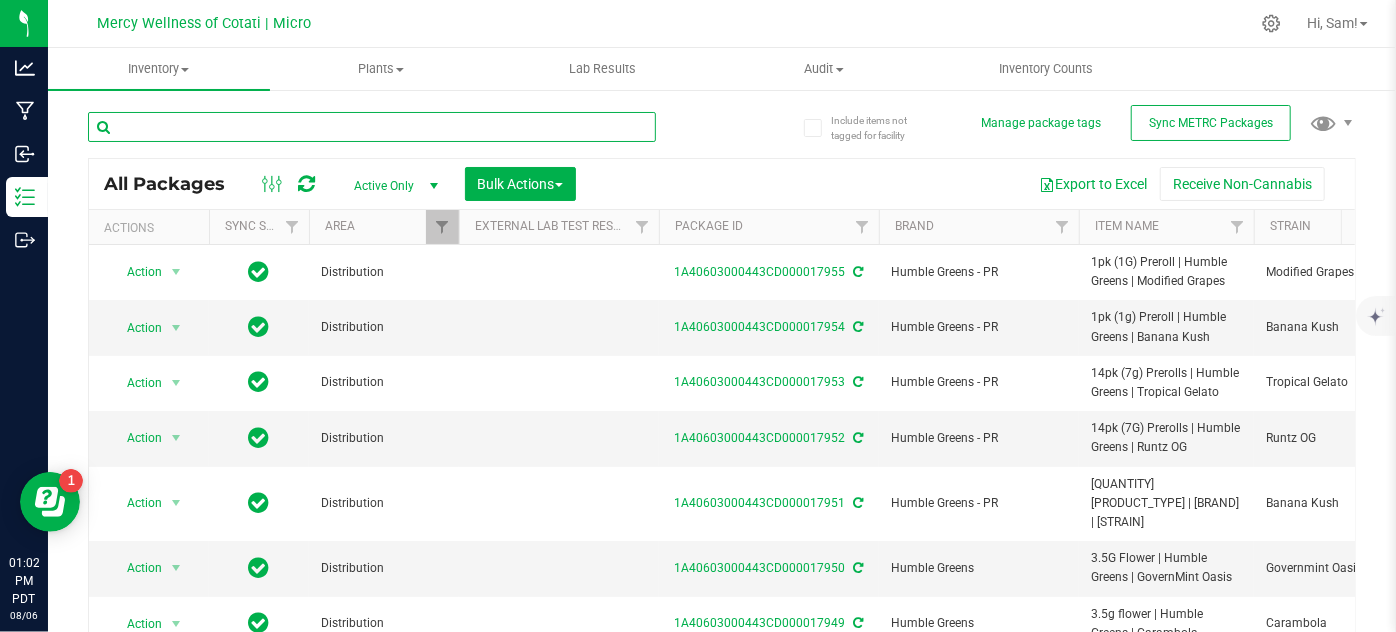 click at bounding box center (372, 127) 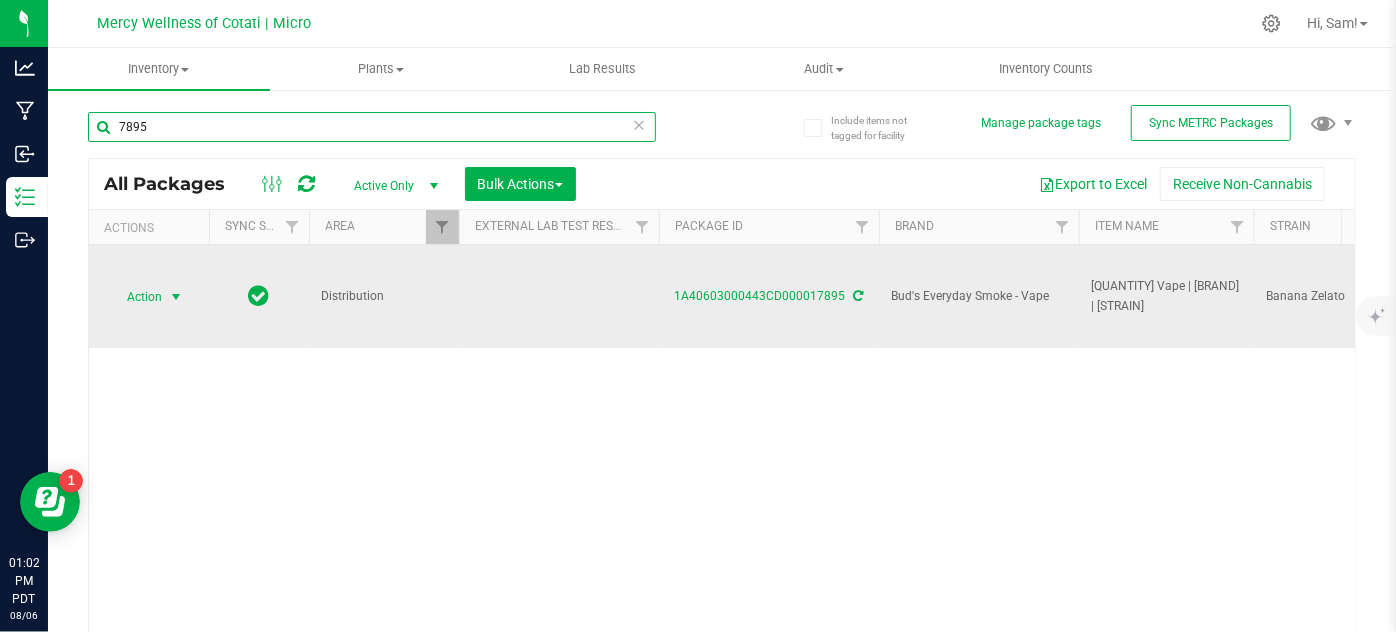 type on "7895" 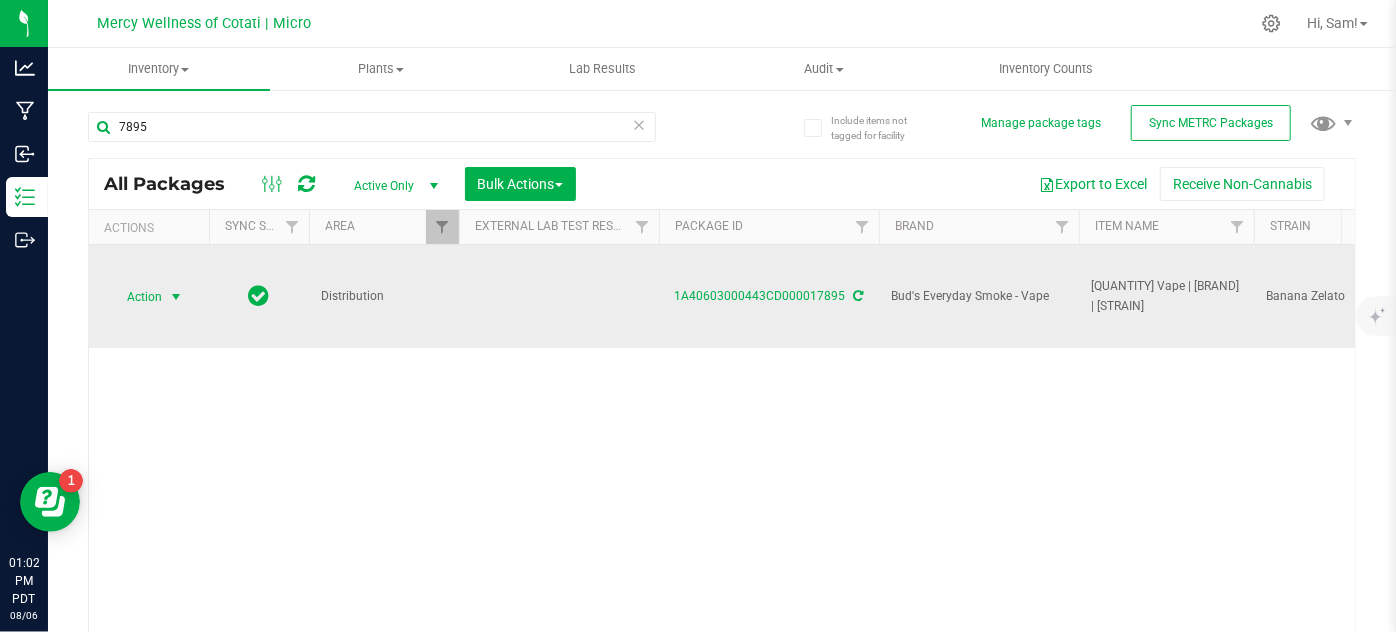 click on "Action" at bounding box center (136, 297) 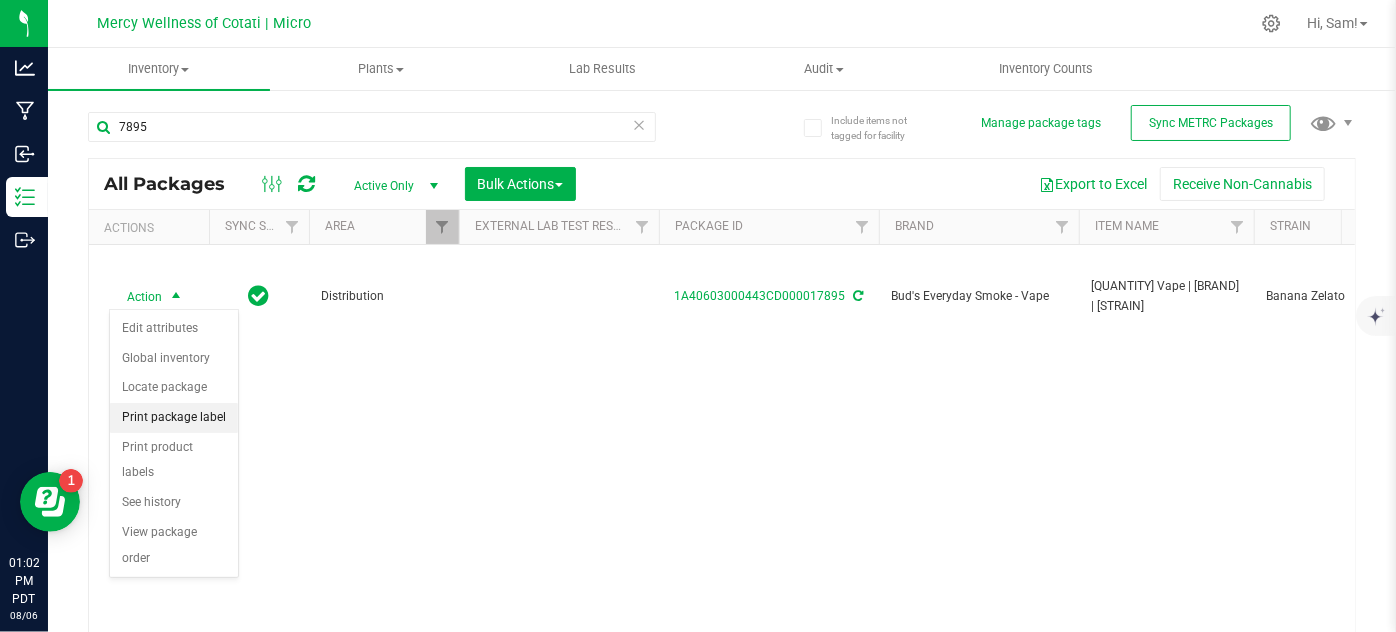 click on "Print package label" at bounding box center (174, 418) 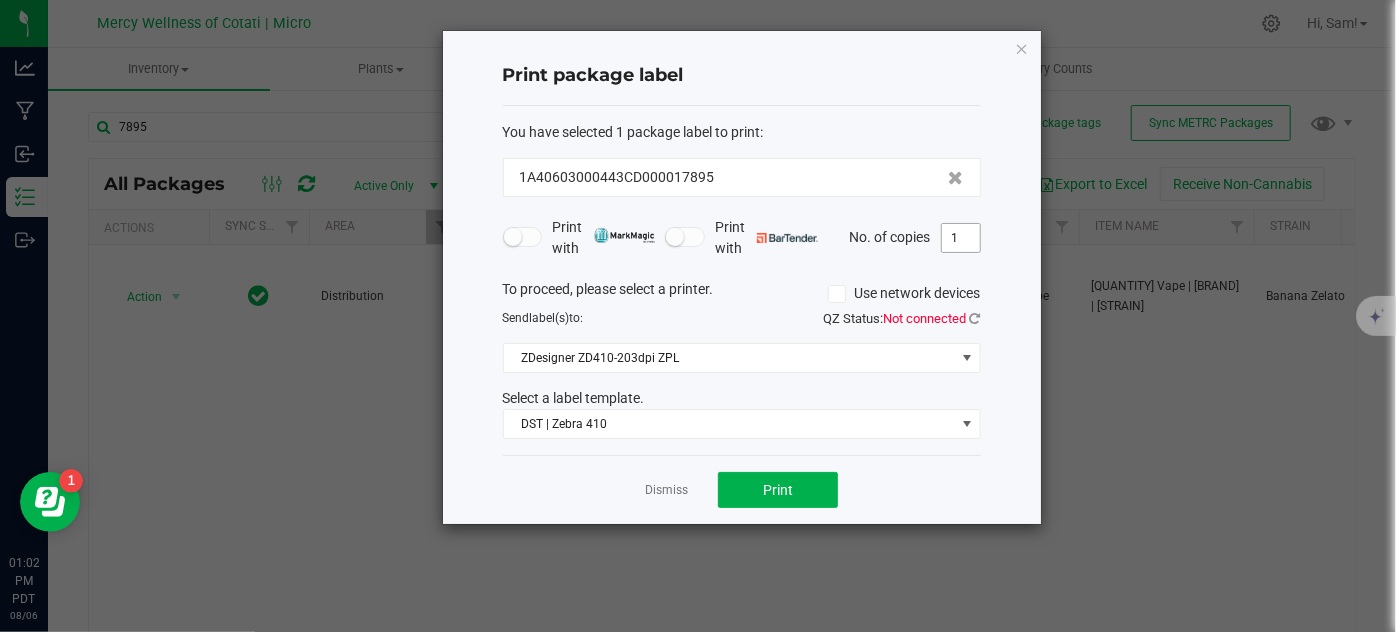 click on "1" at bounding box center (961, 238) 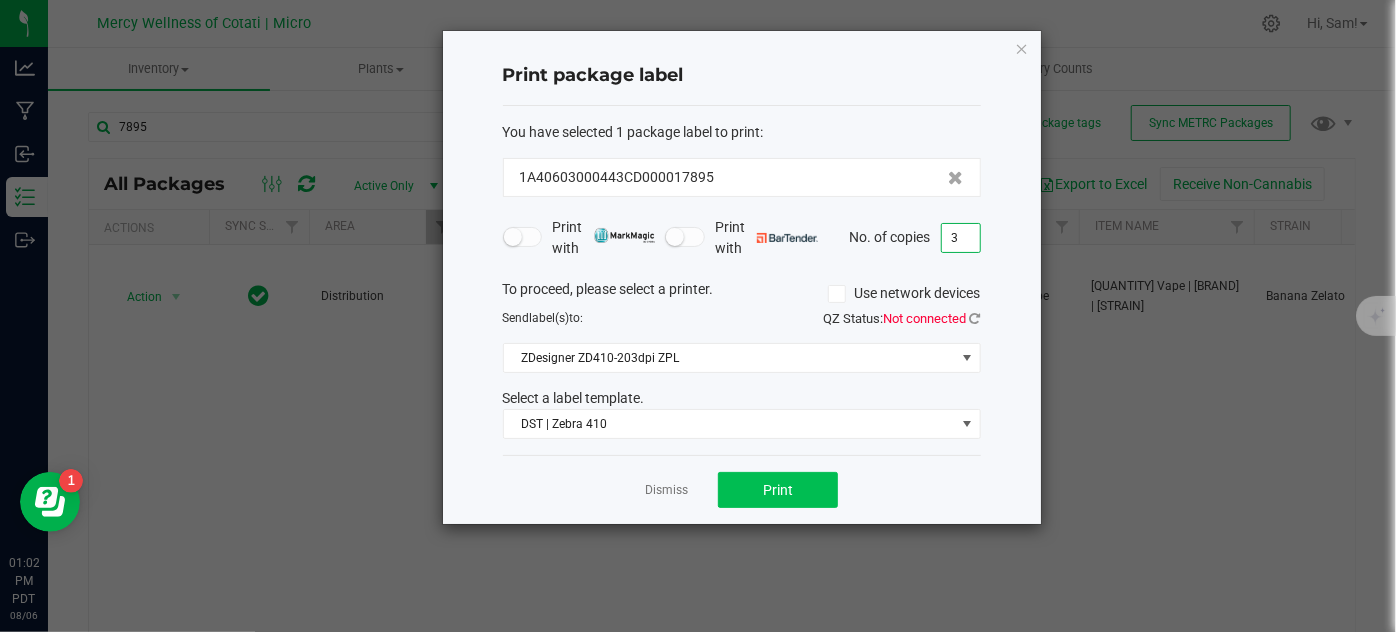 type on "3" 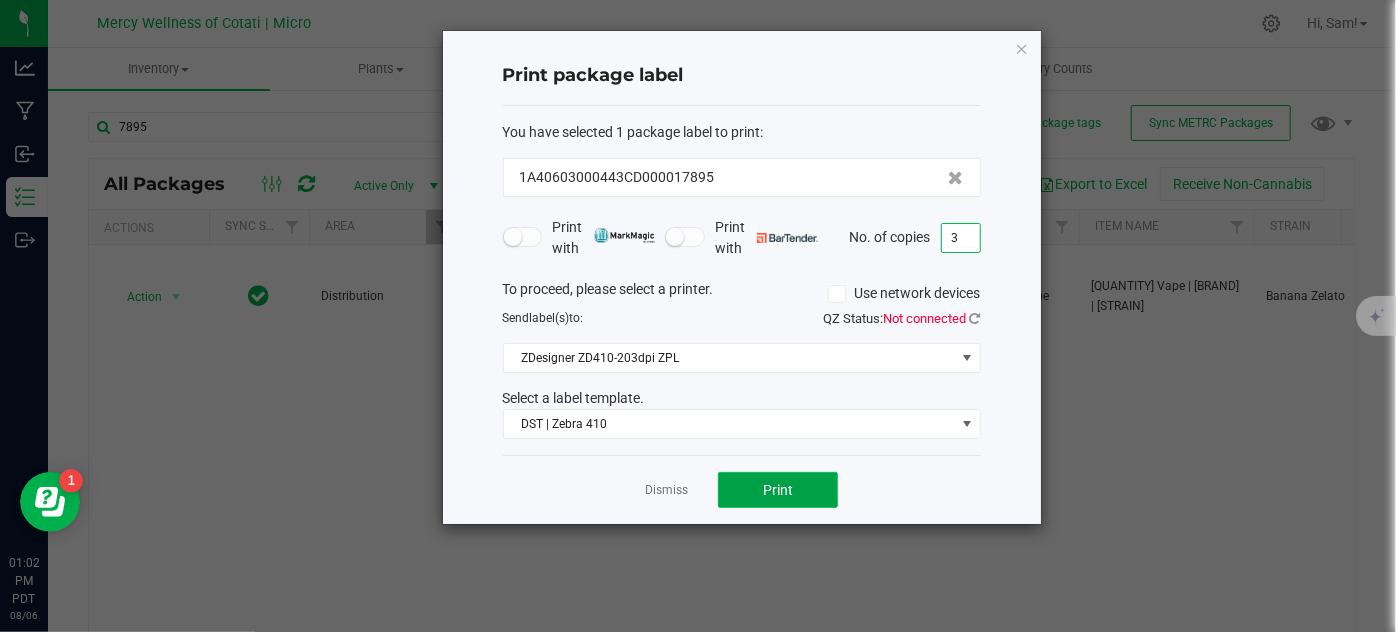 click on "Print" 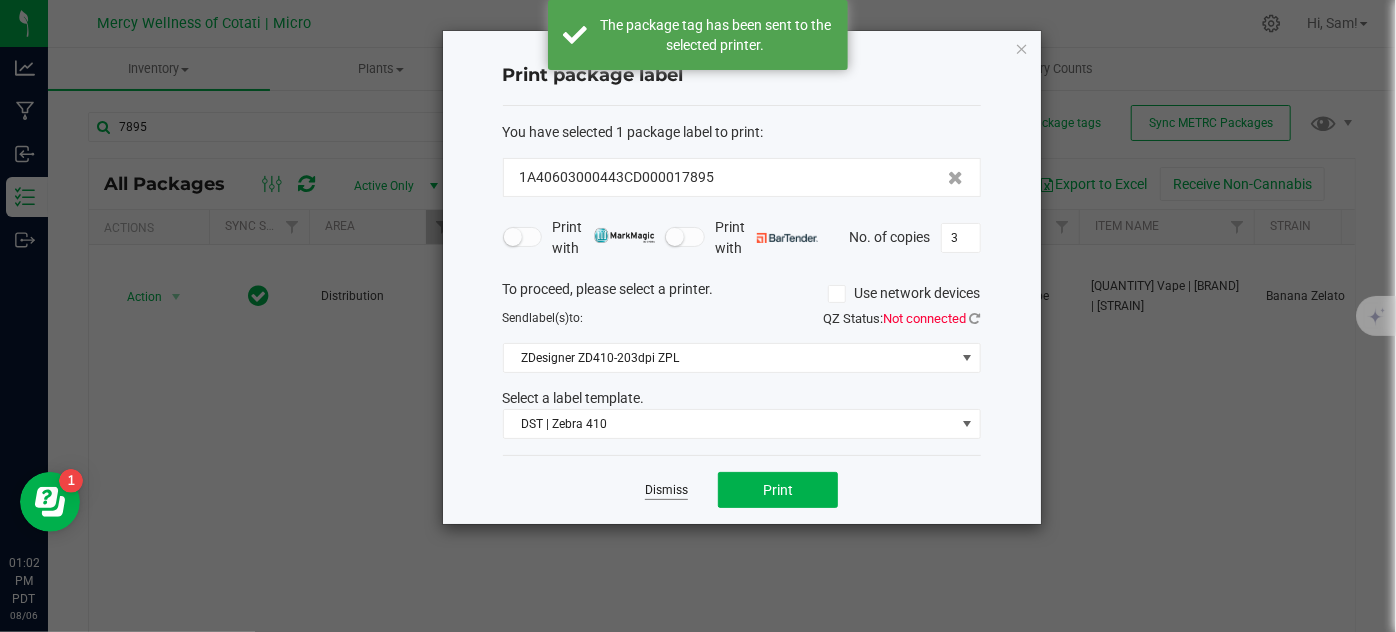 click on "Dismiss" 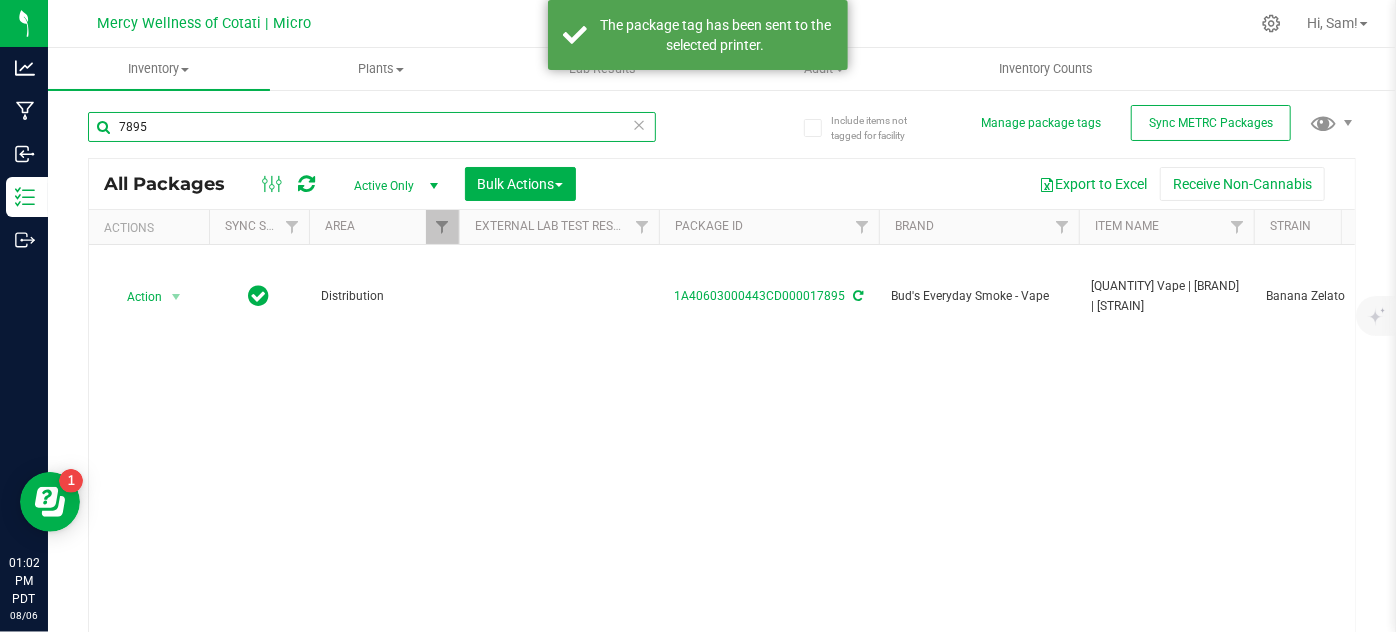 click on "7895" at bounding box center (372, 127) 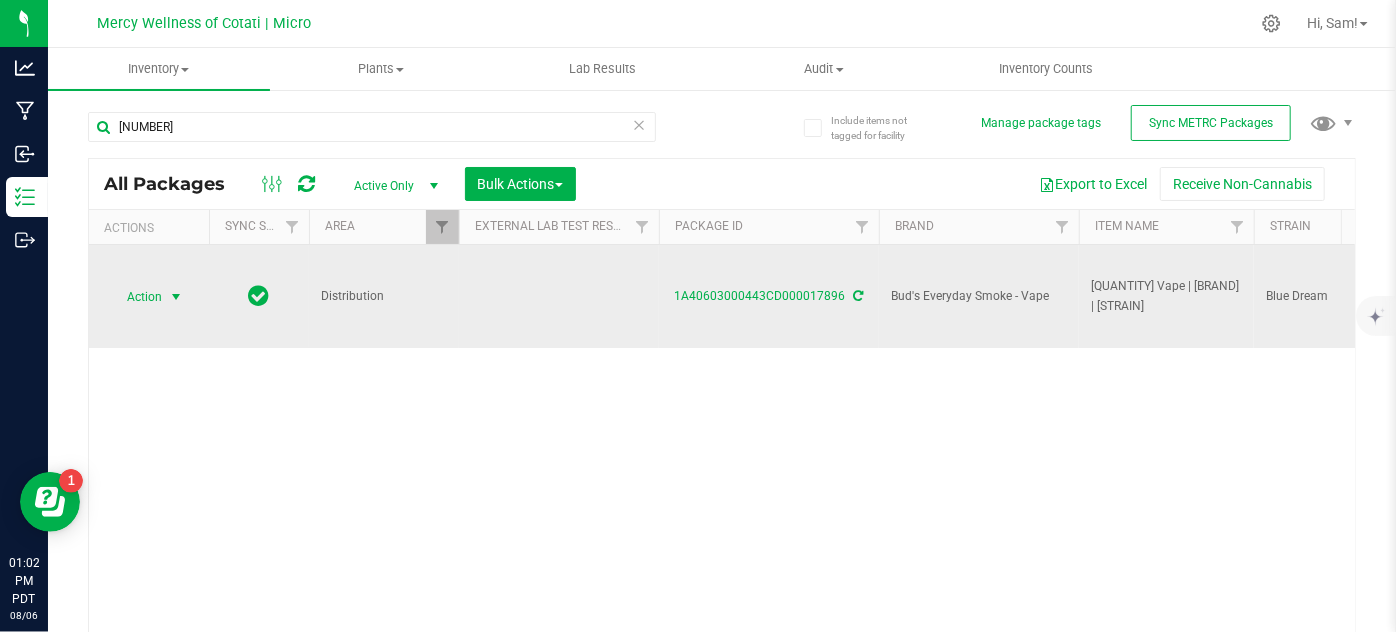 click on "Action" at bounding box center [136, 297] 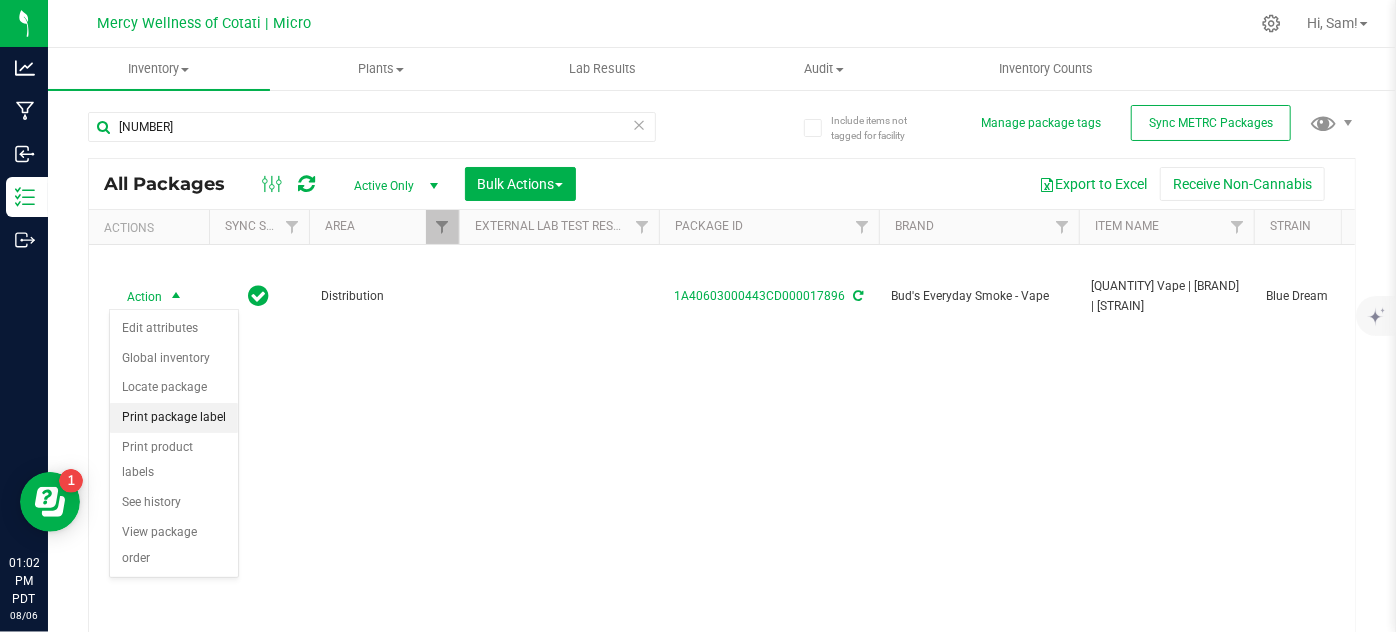 drag, startPoint x: 189, startPoint y: 419, endPoint x: 201, endPoint y: 420, distance: 12.0415945 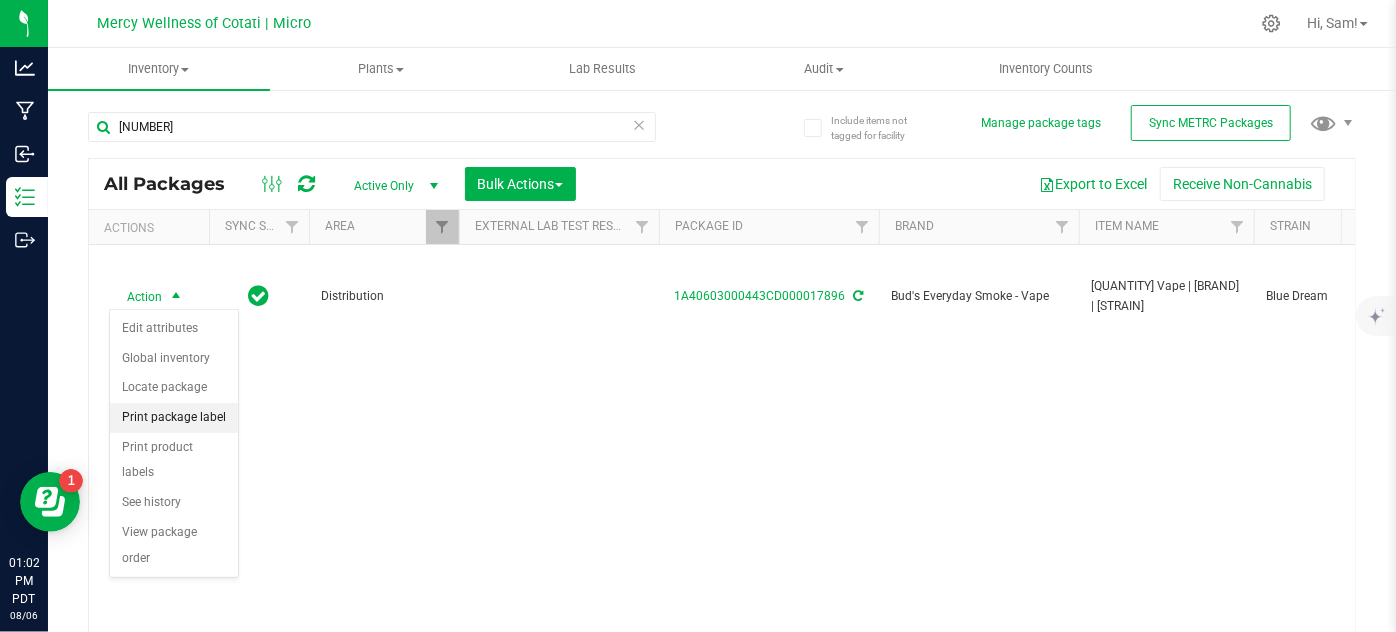 click on "Print package label" at bounding box center [174, 418] 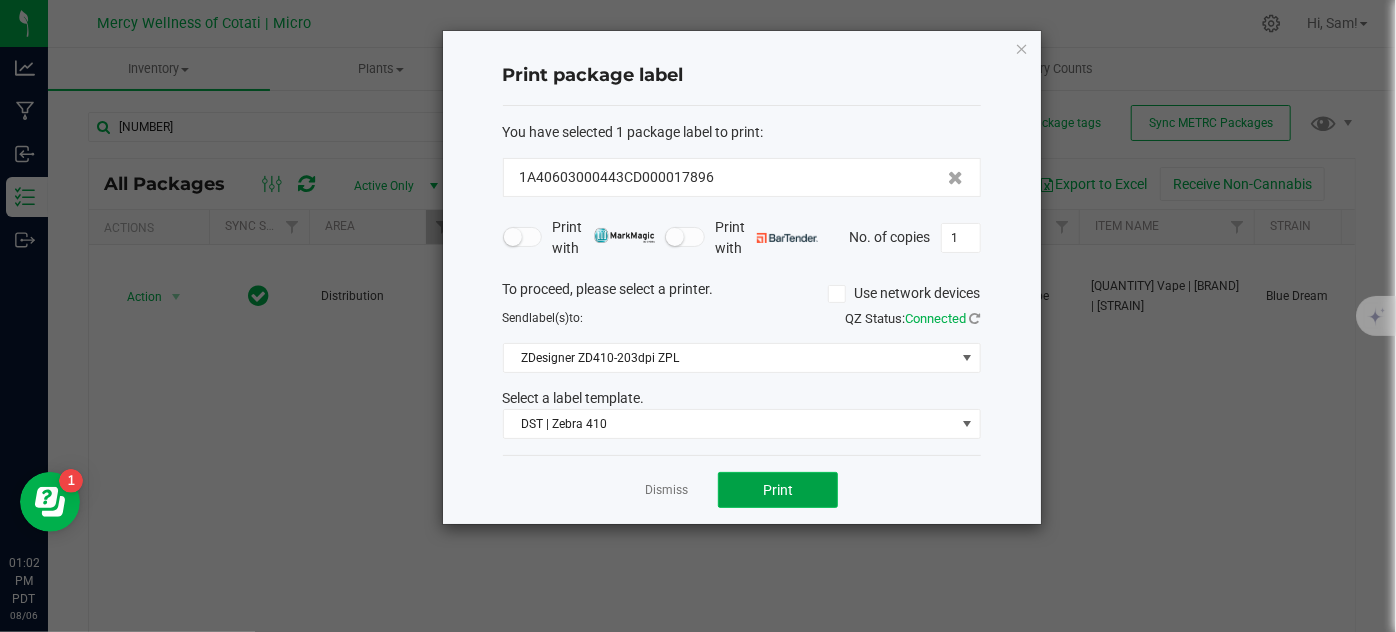 click on "Print" 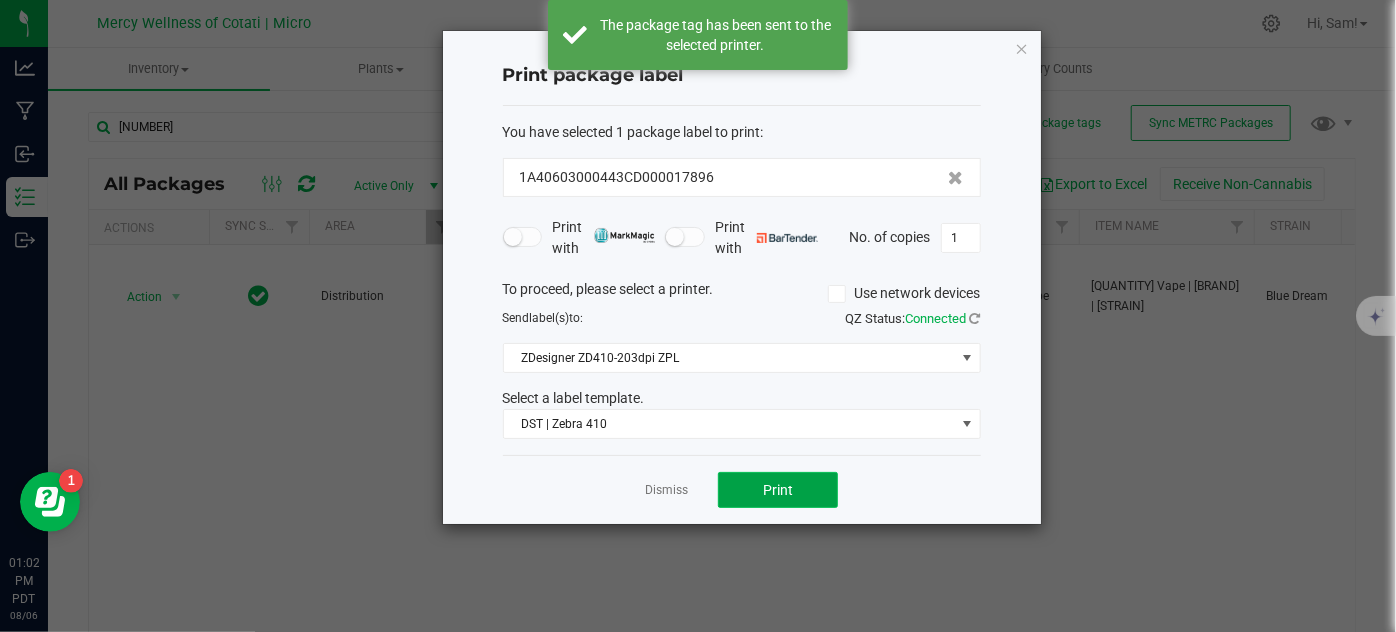 click on "Print" 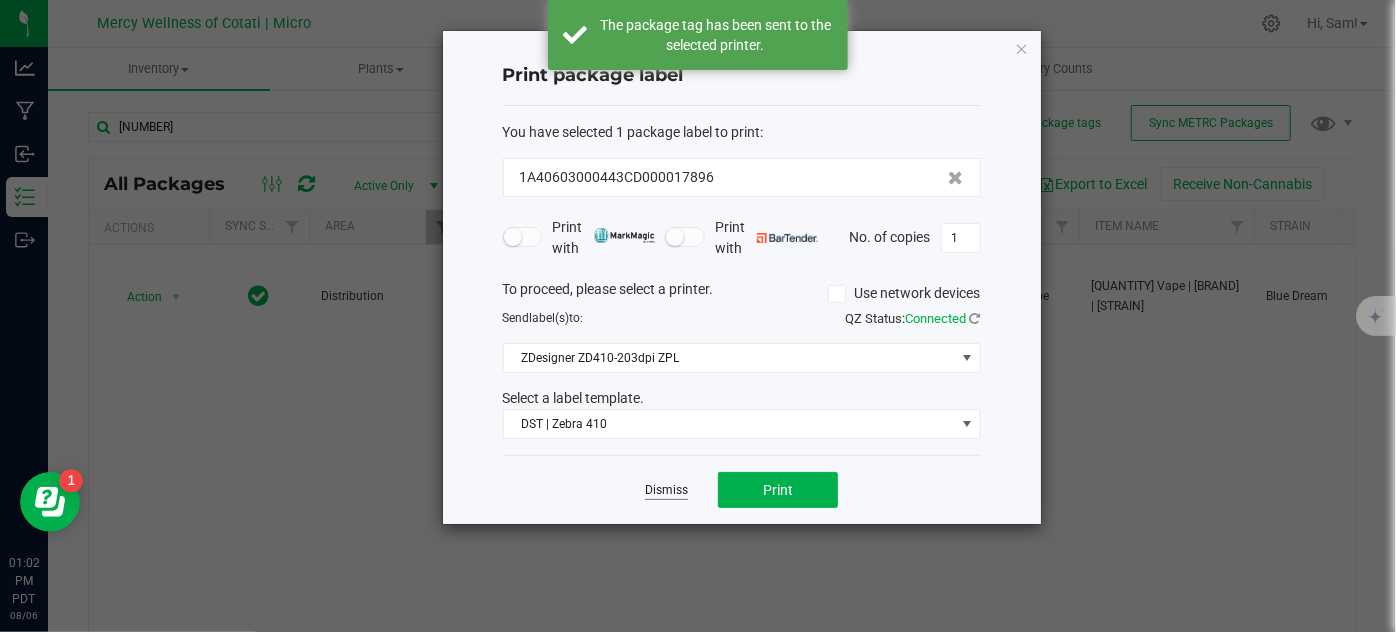click on "Dismiss" 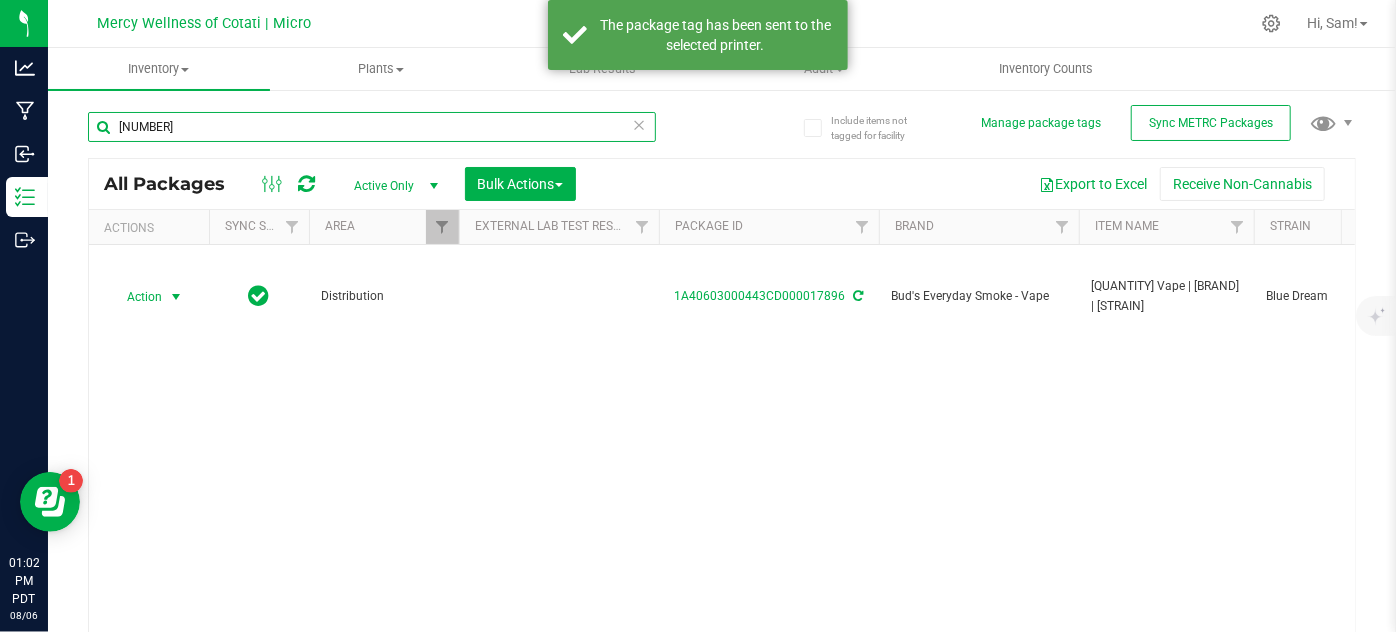 click on "[NUMBER]" at bounding box center (372, 127) 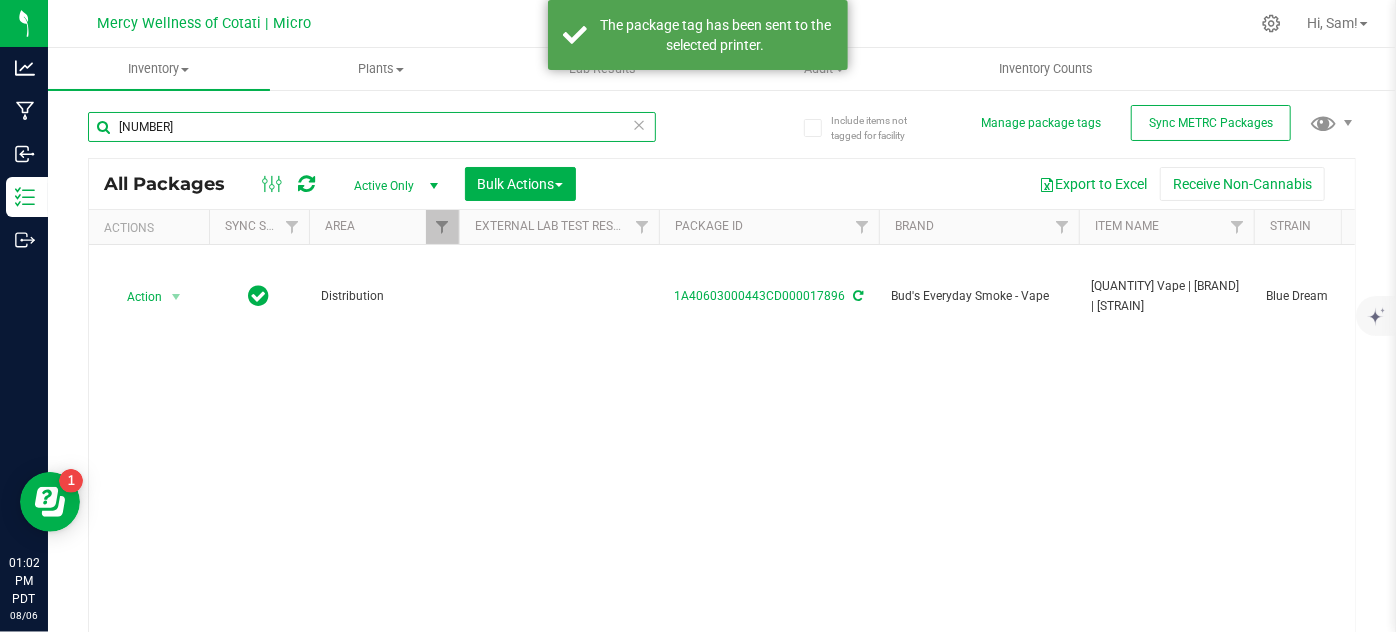 click on "[NUMBER]" at bounding box center [372, 127] 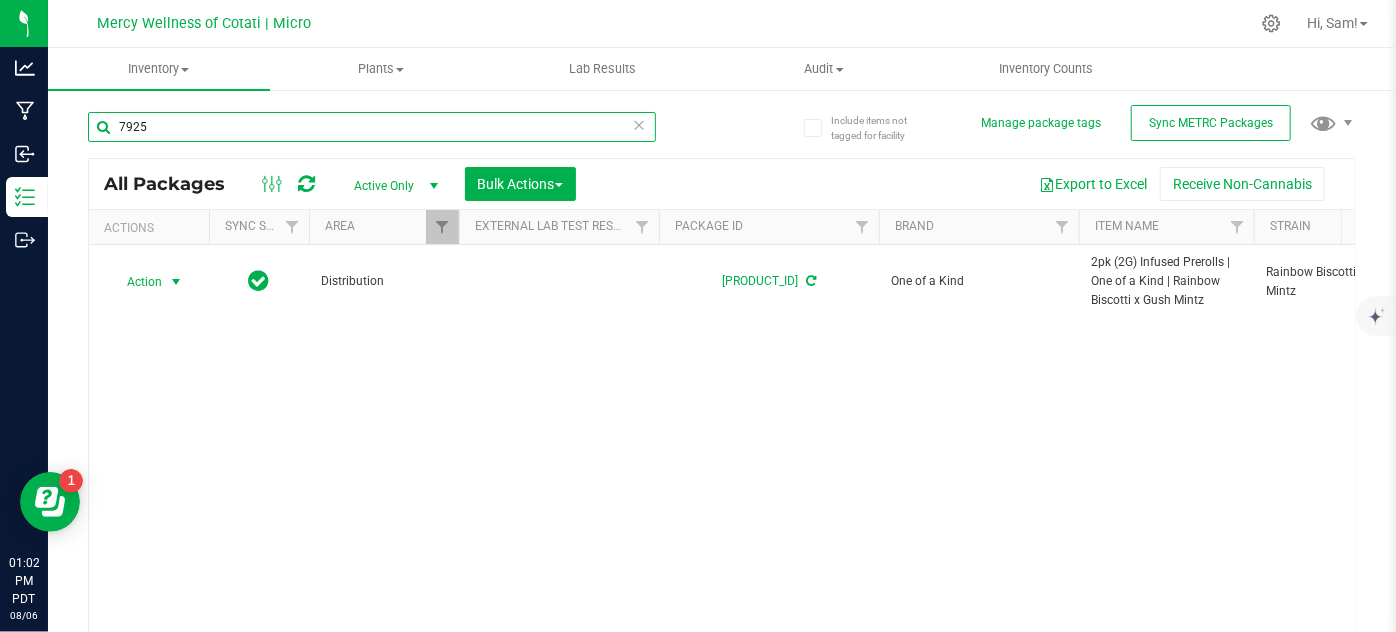 type on "7925" 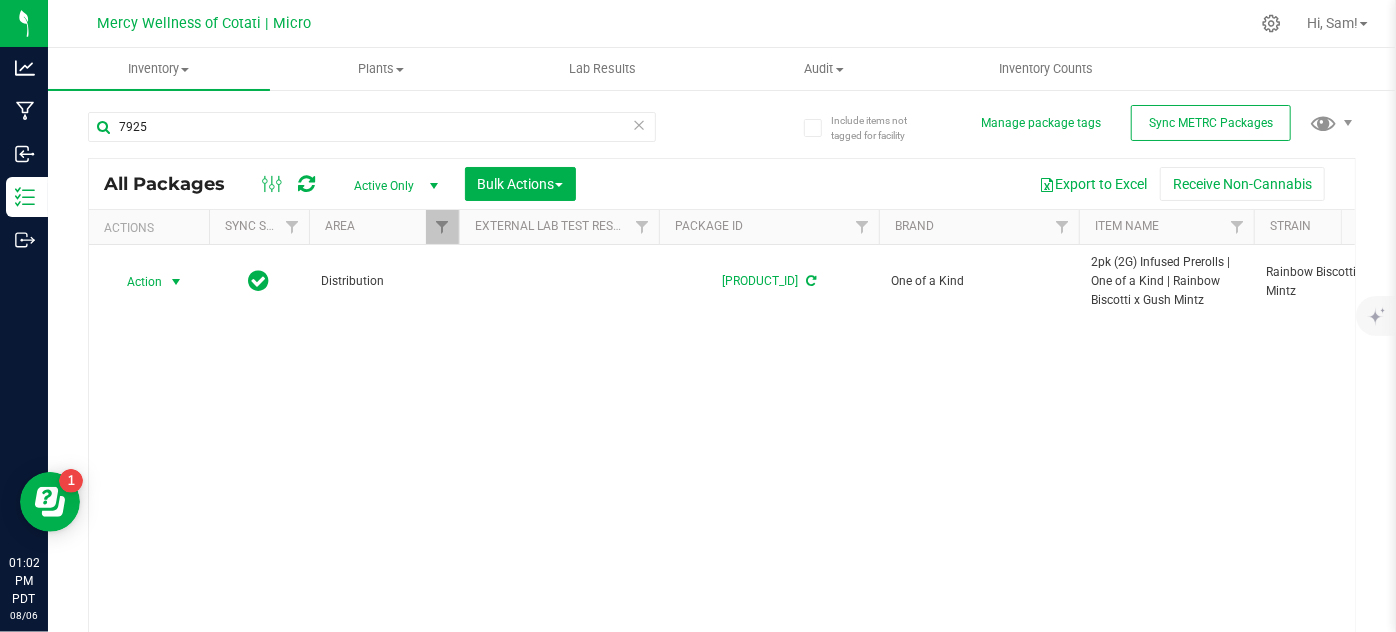 click on "Action" at bounding box center [136, 282] 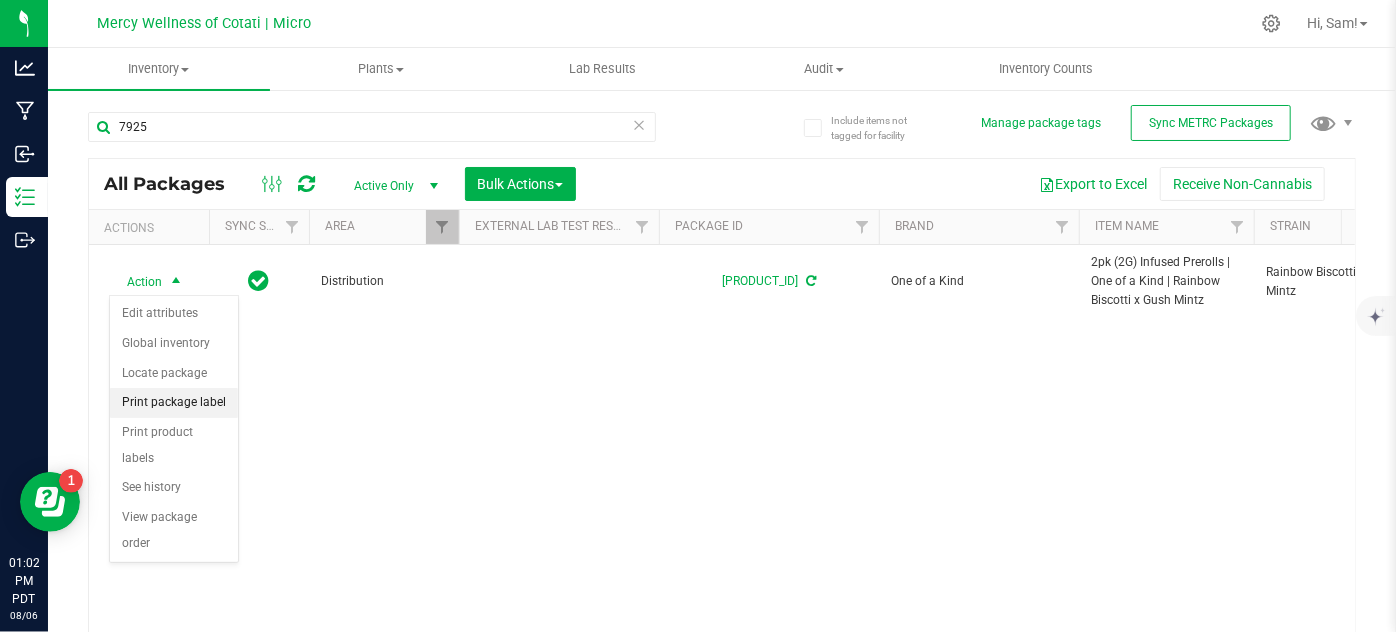 click on "Print package label" at bounding box center (174, 403) 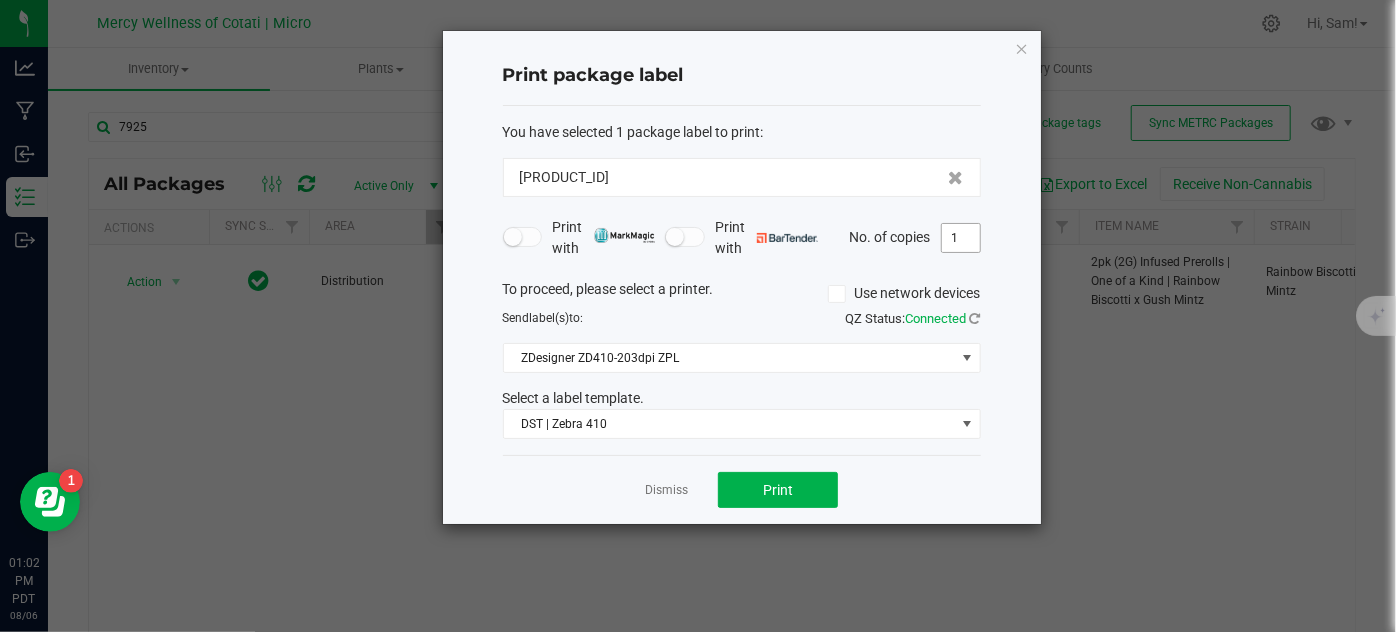 click on "1" at bounding box center [961, 238] 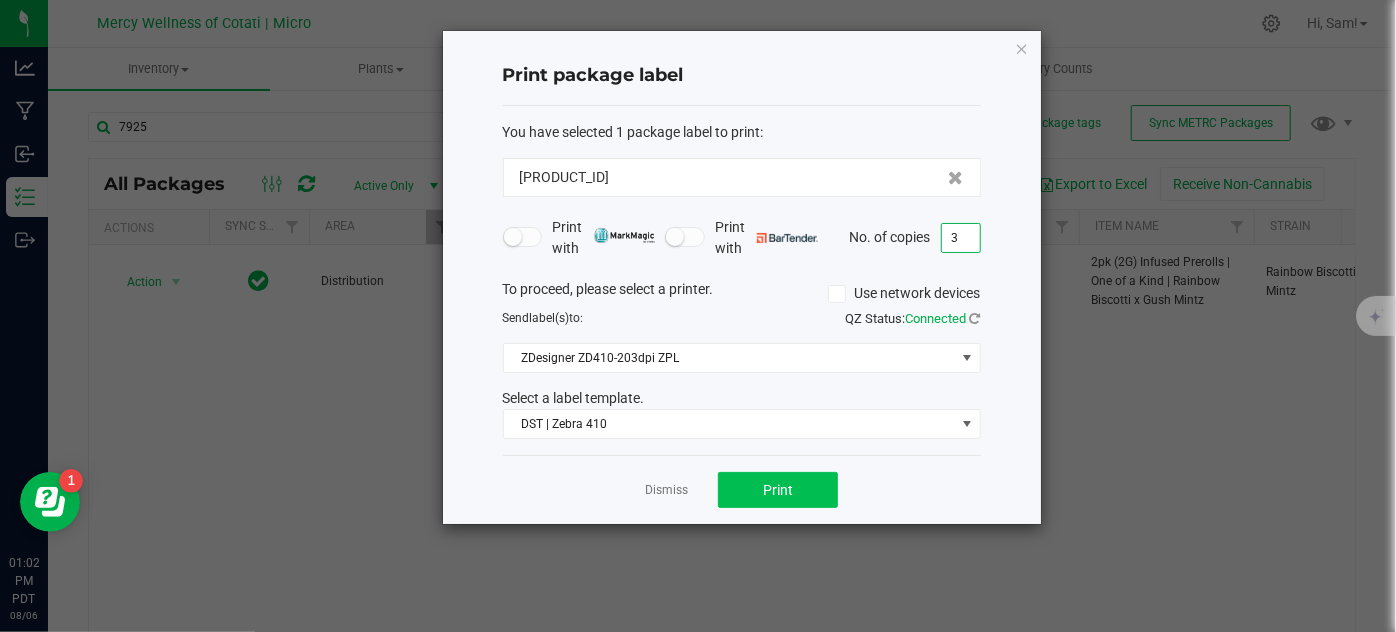 type on "3" 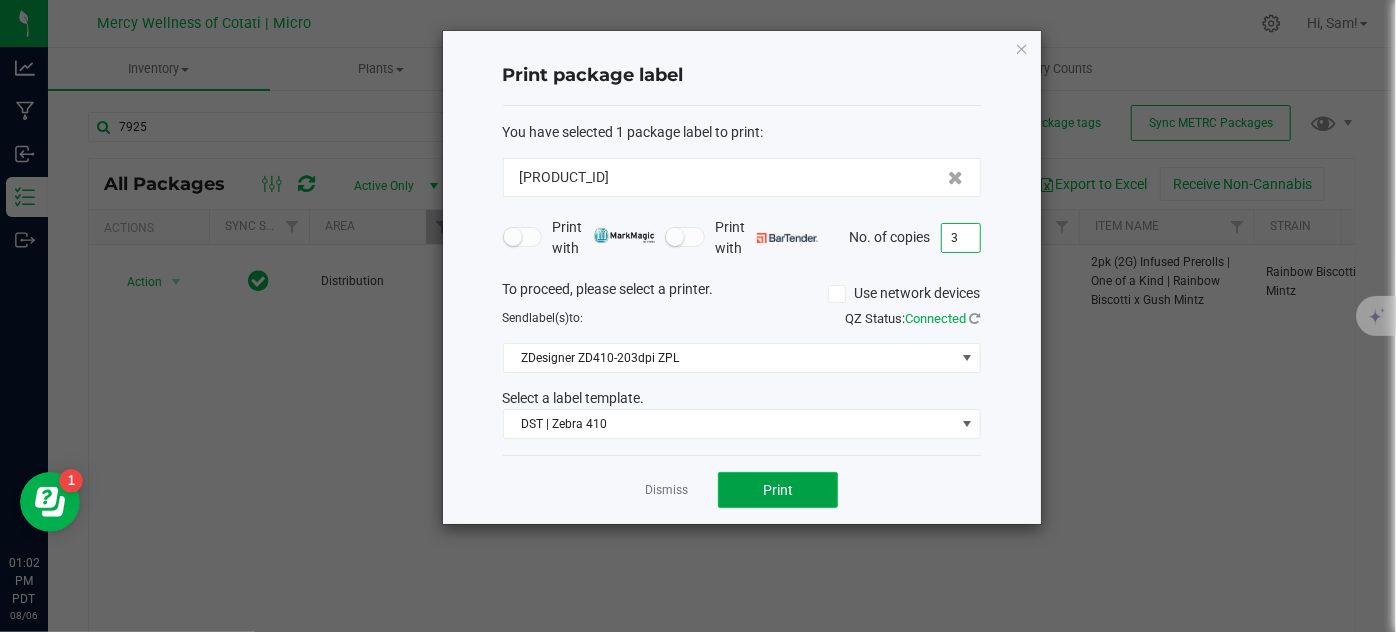 click on "Print" 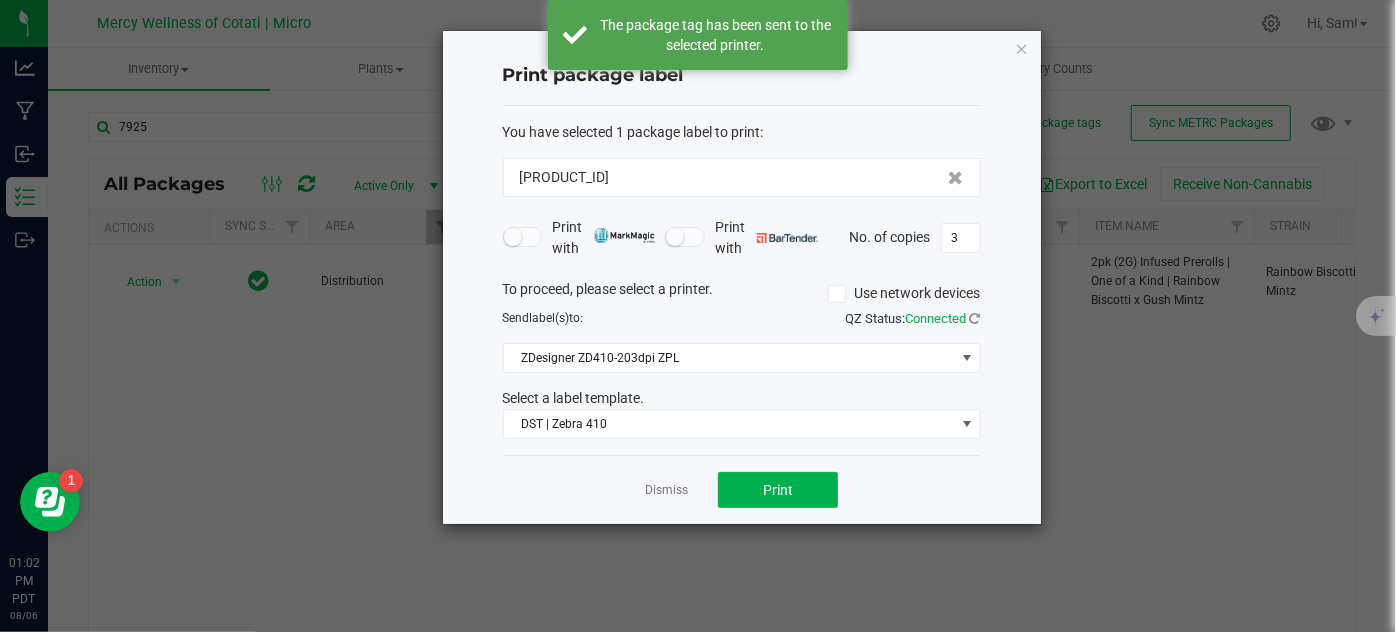 click on "Dismiss" 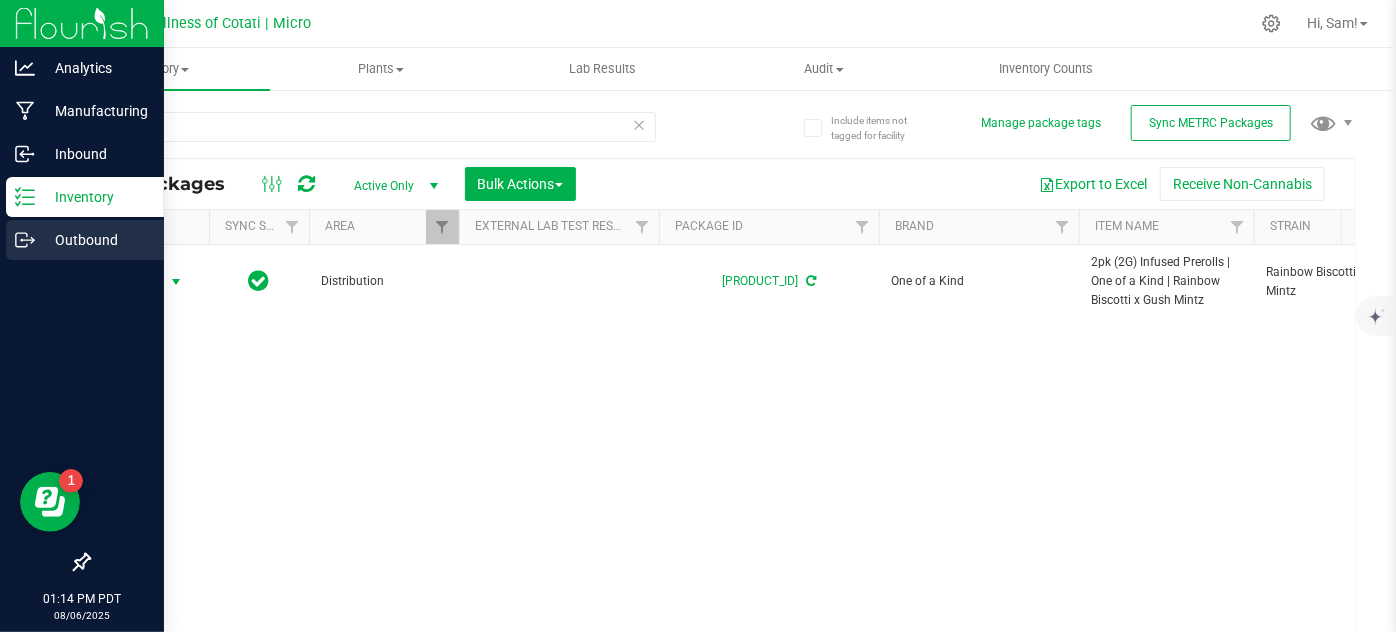 click 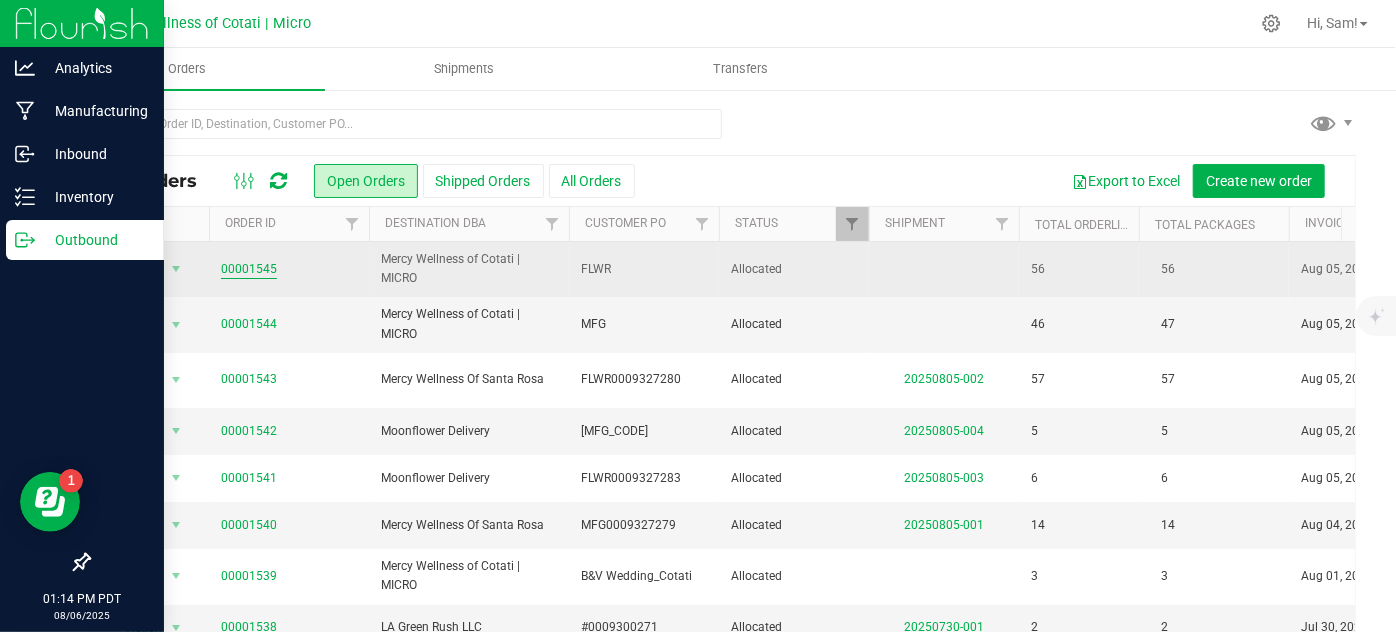 click on "00001545" at bounding box center (249, 269) 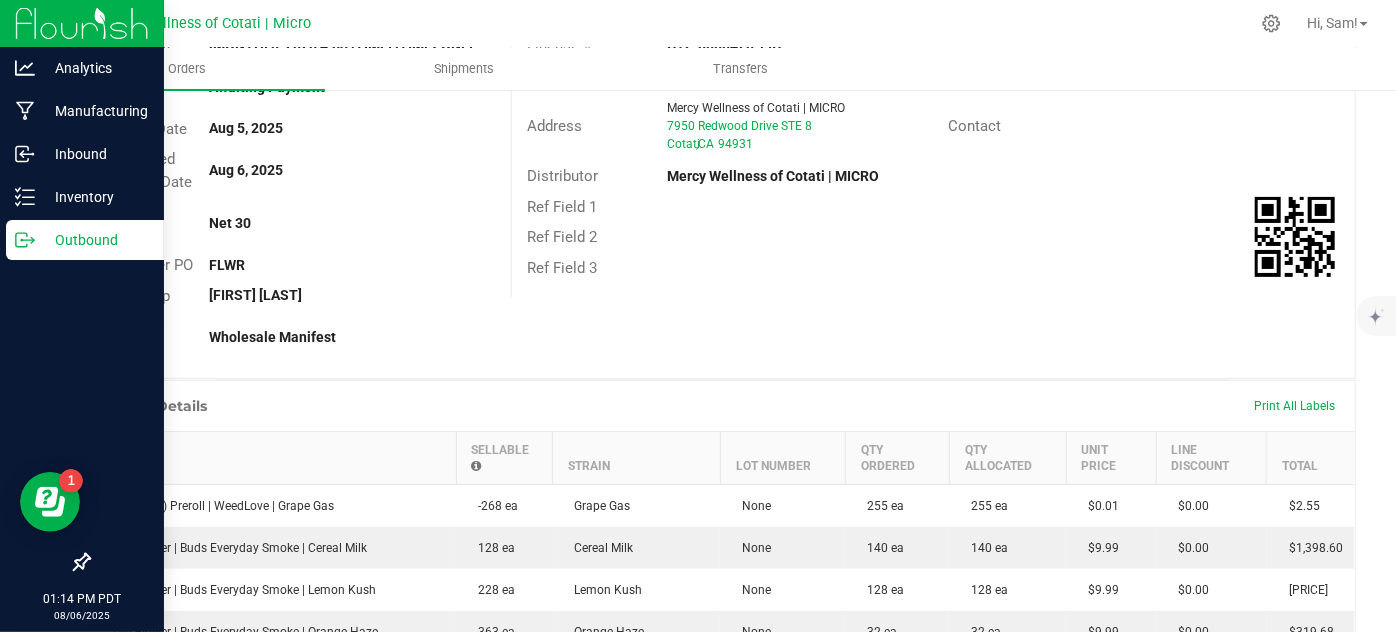 scroll, scrollTop: 272, scrollLeft: 0, axis: vertical 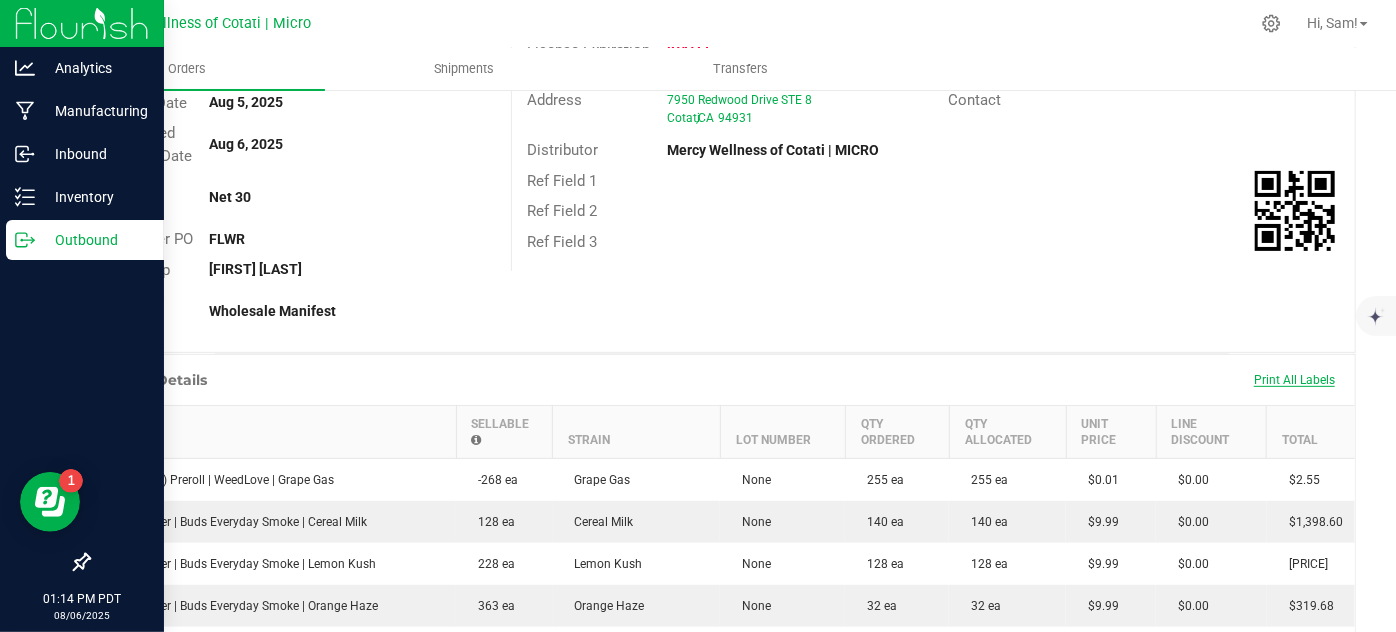 click on "Print All Labels" at bounding box center [1294, 380] 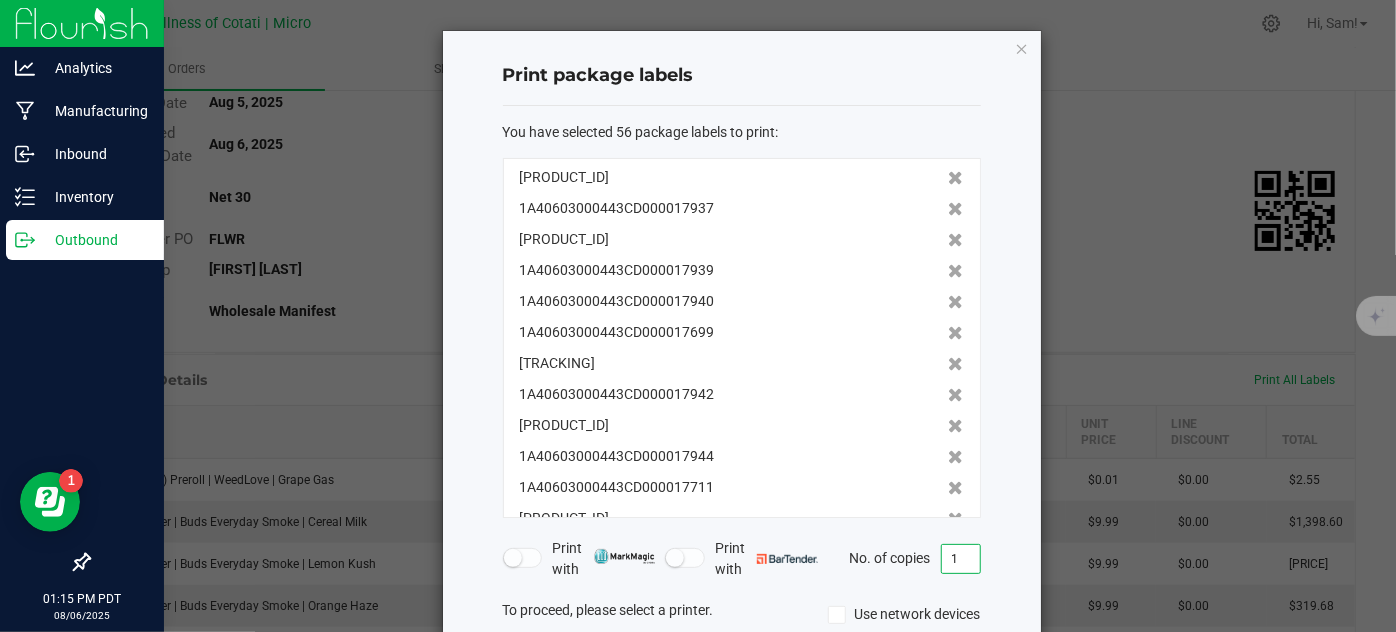 click on "1" at bounding box center (961, 559) 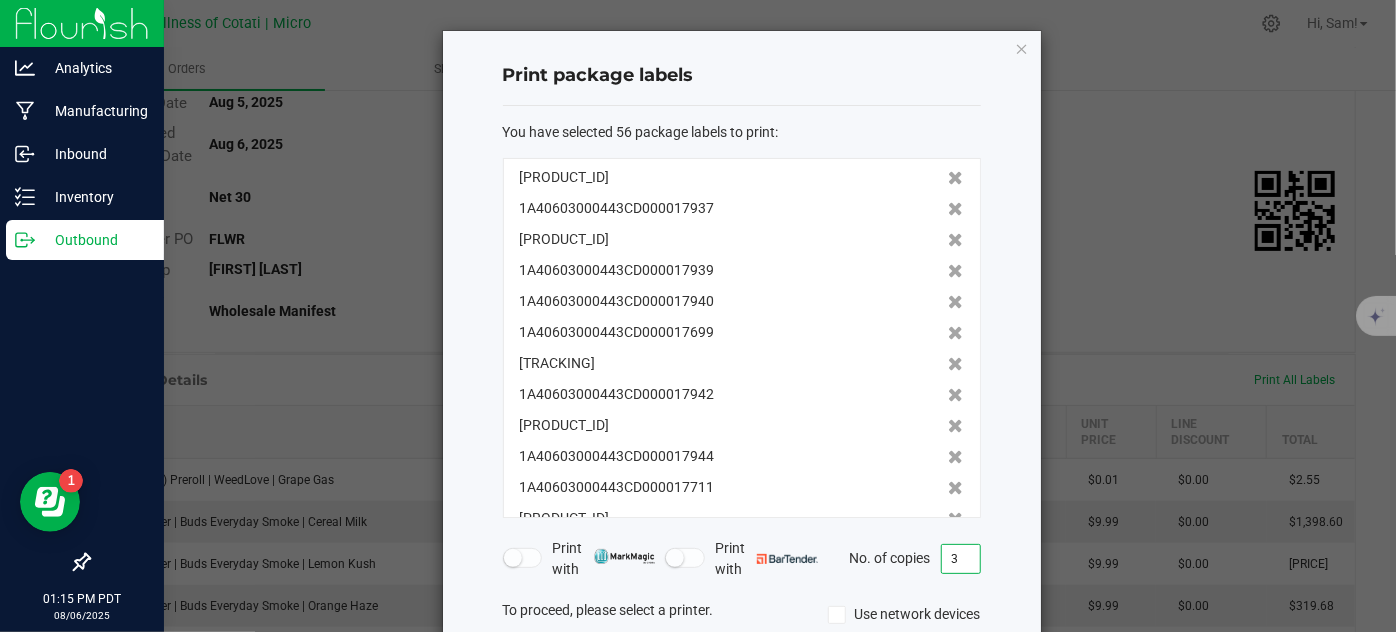 type on "3" 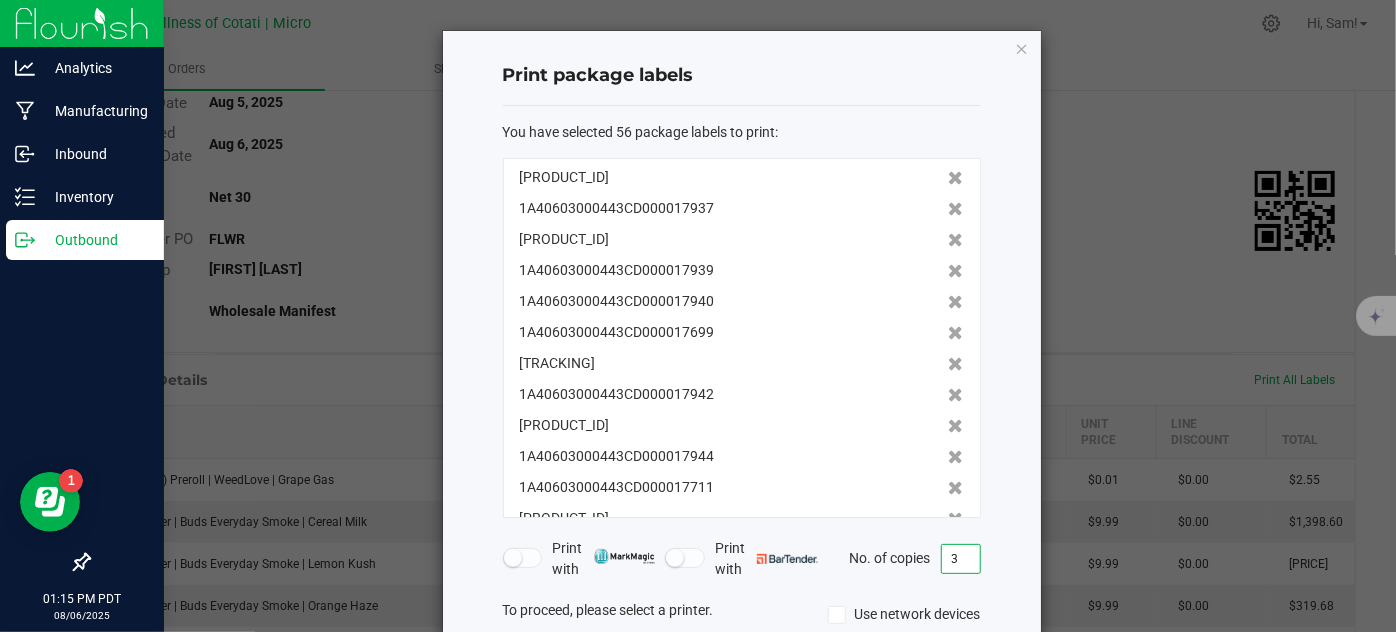 click on "Print package labels  You have selected 56 package labels to print  :   [TRACKING]   [TRACKING]   [TRACKING]   [TRACKING]   [TRACKING]   [TRACKING]   [TRACKING]   [TRACKING]   [TRACKING]   [TRACKING]   [TRACKING]   [TRACKING]   [TRACKING]   [TRACKING]   [TRACKING]   [TRACKING]   [TRACKING]   [TRACKING]   [TRACKING]   [TRACKING]   [TRACKING]   [TRACKING]   [TRACKING]   [TRACKING]   [TRACKING]   [TRACKING]   [TRACKING]   [TRACKING]   [TRACKING]   [TRACKING]   [TRACKING]   [TRACKING]   [TRACKING]   [TRACKING]   [TRACKING]  3 Send" 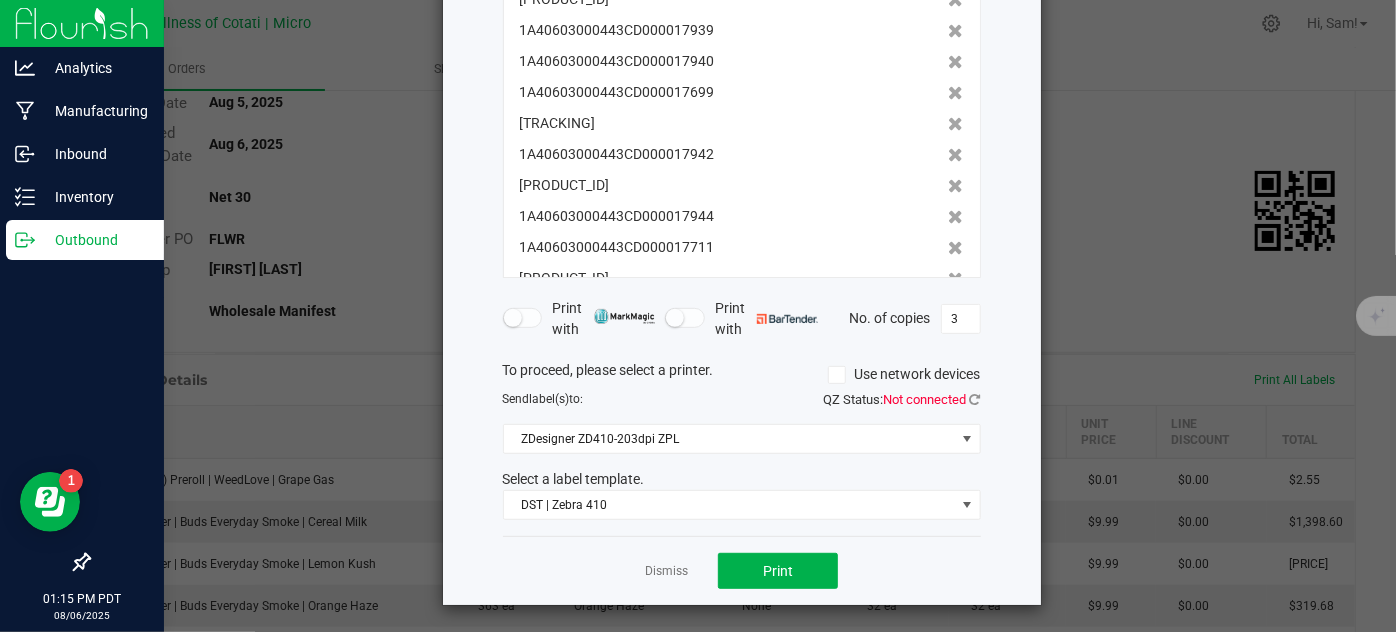 scroll, scrollTop: 242, scrollLeft: 0, axis: vertical 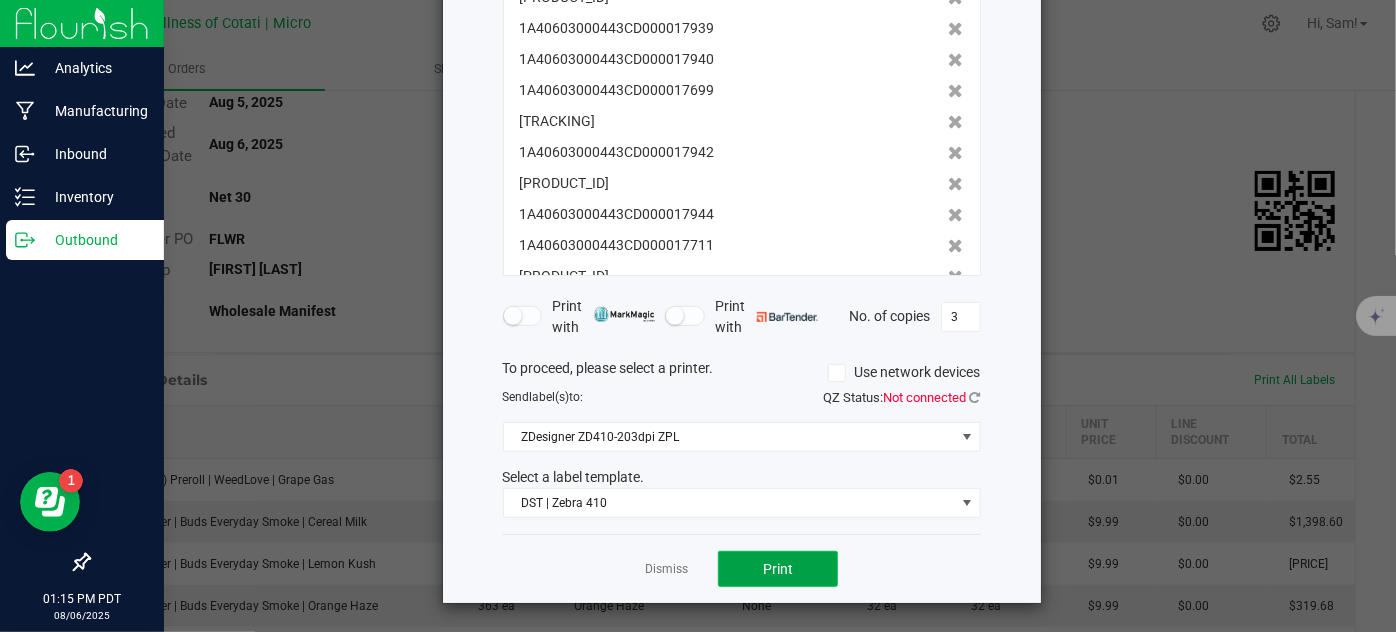 click on "Print" 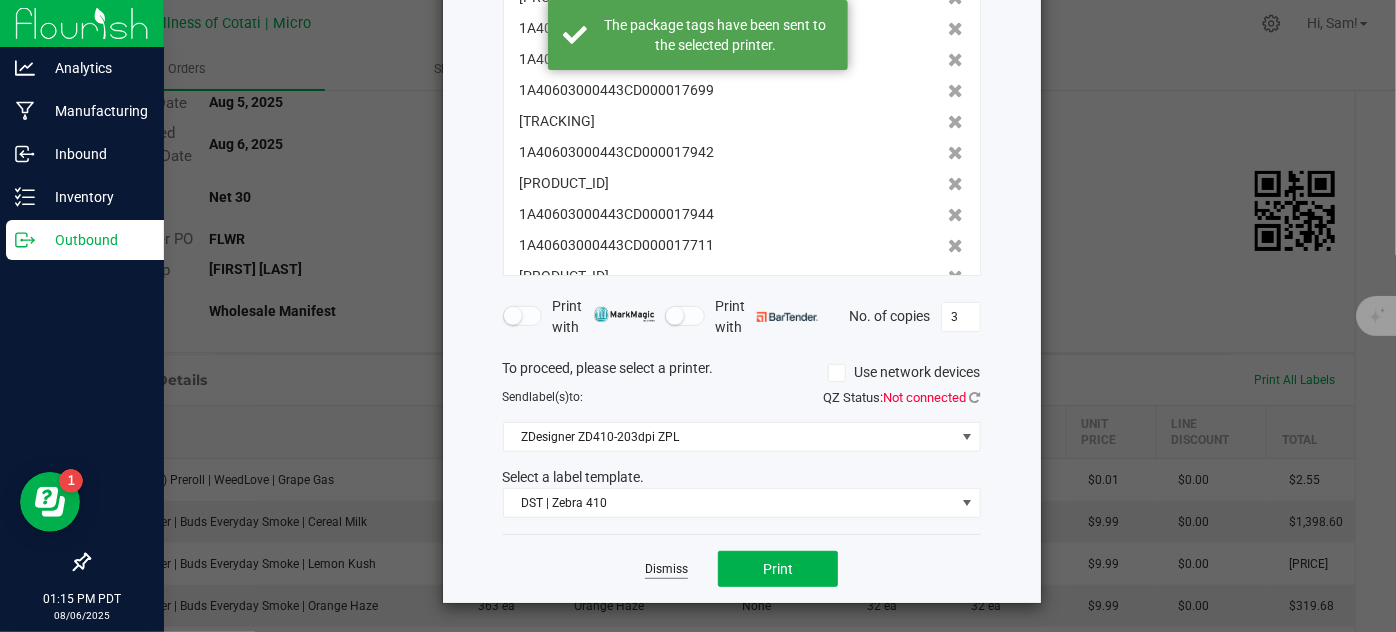 click on "Dismiss" 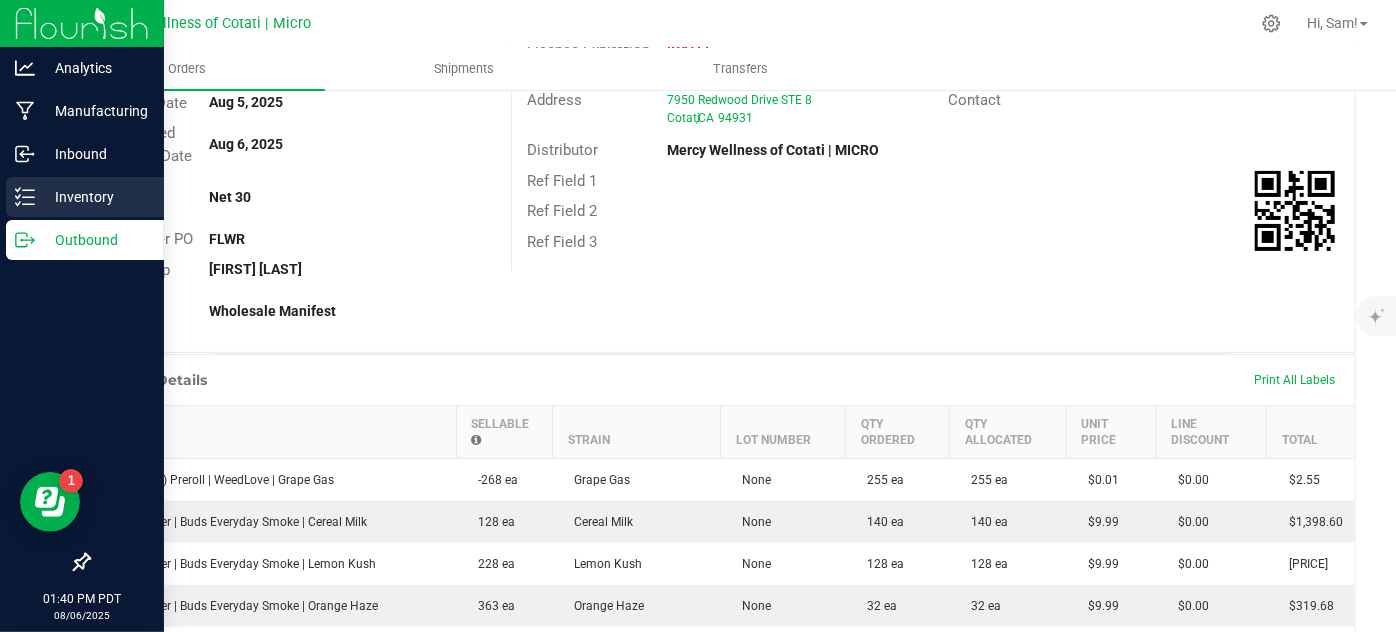 click 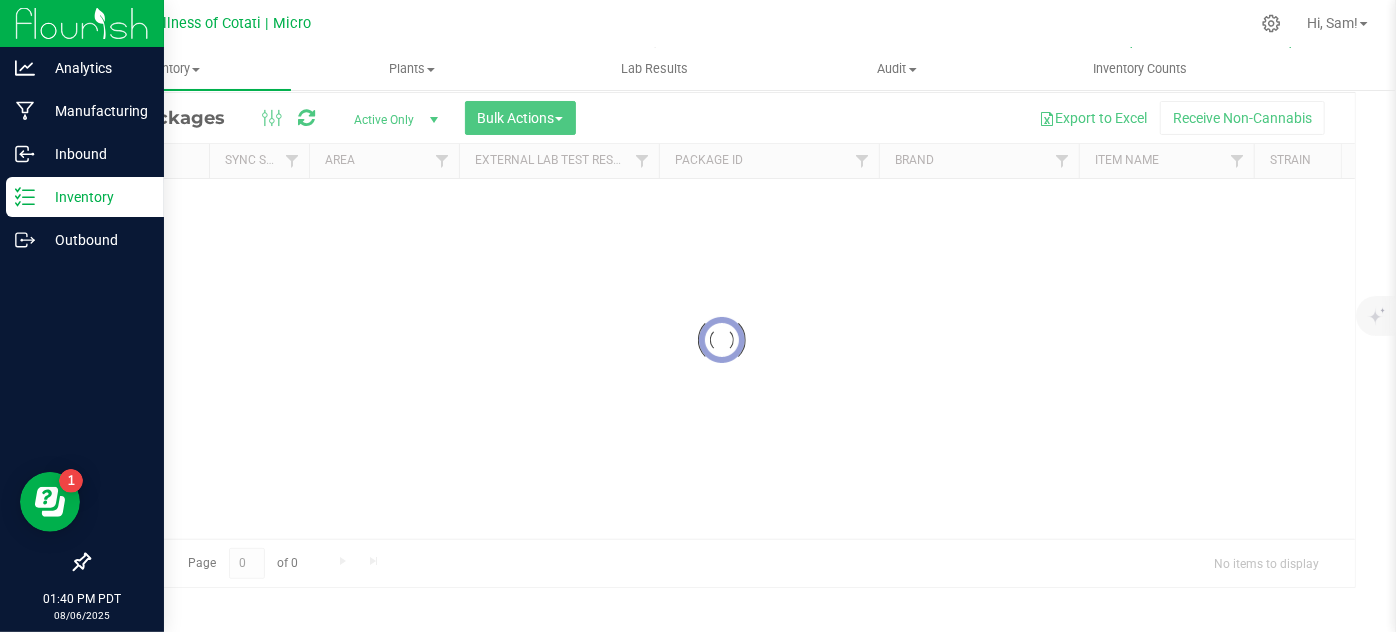 scroll, scrollTop: 66, scrollLeft: 0, axis: vertical 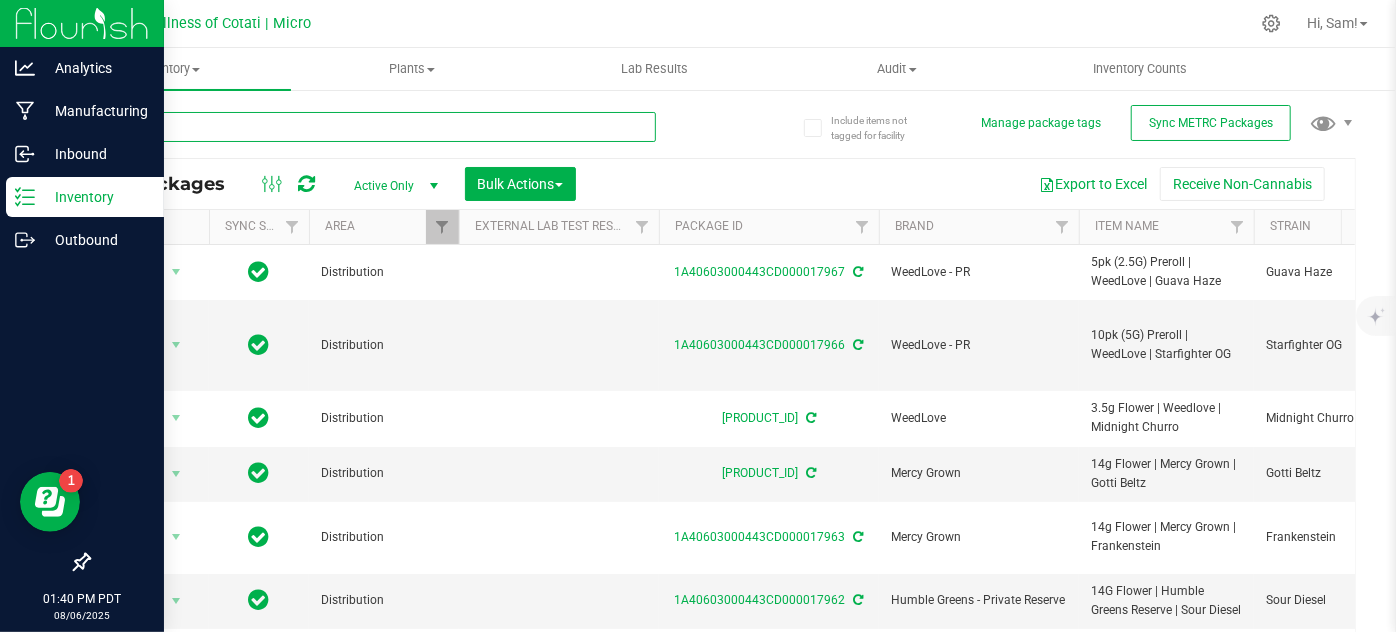 click at bounding box center [372, 127] 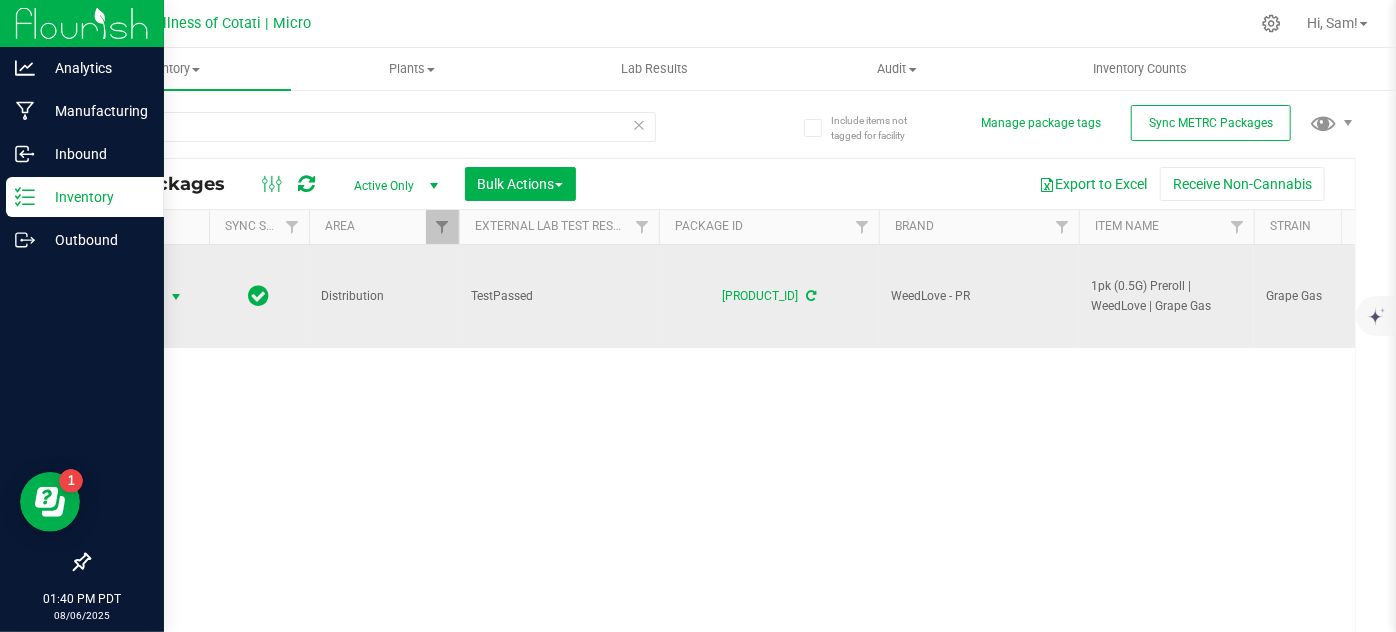 click on "Action" at bounding box center (136, 297) 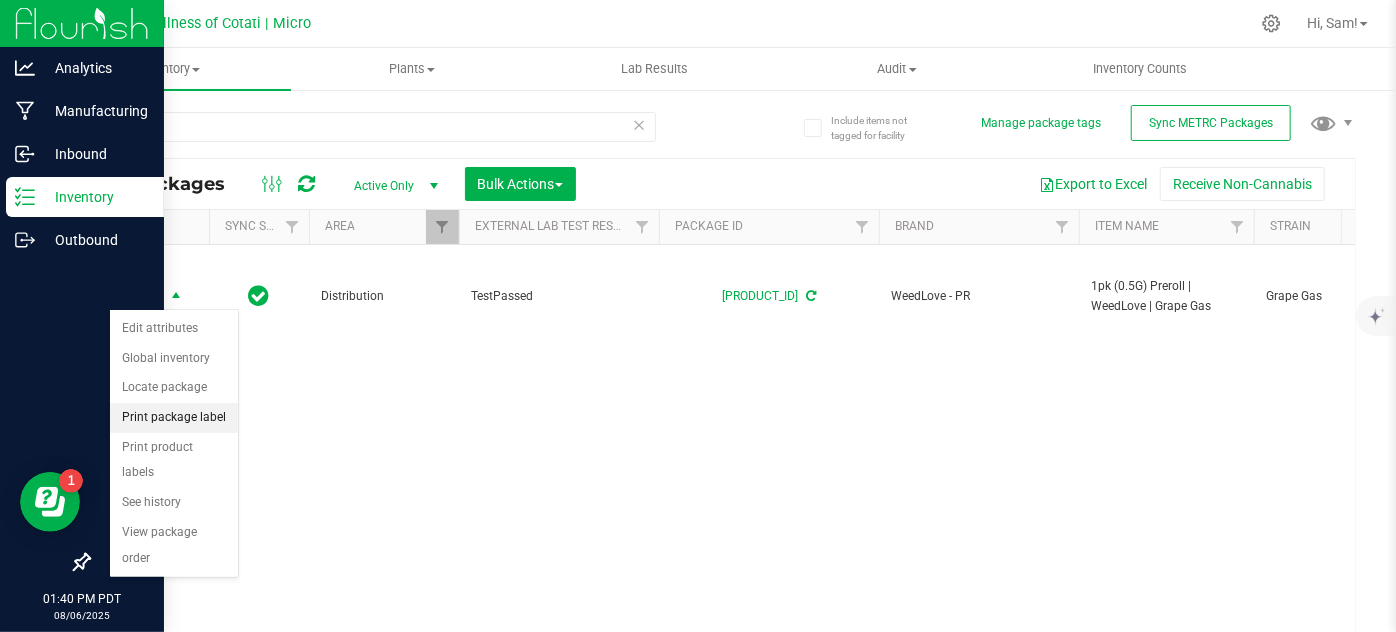 click on "Print package label" at bounding box center (174, 418) 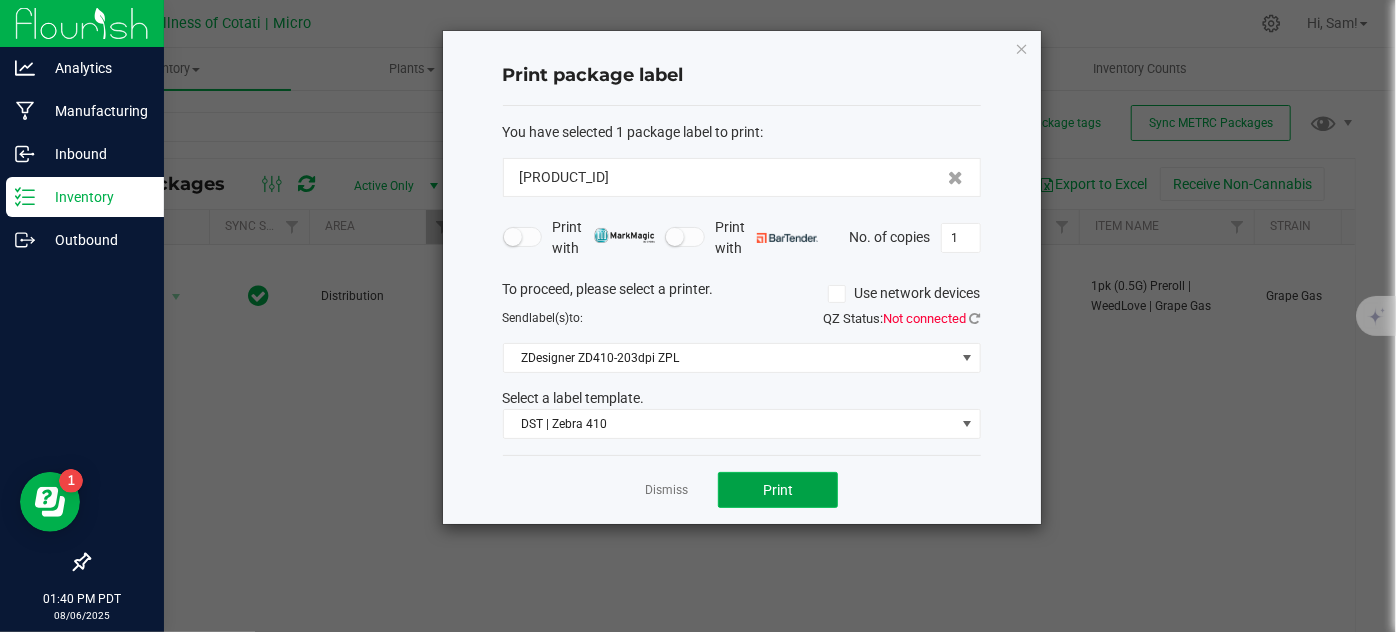 click on "Print" 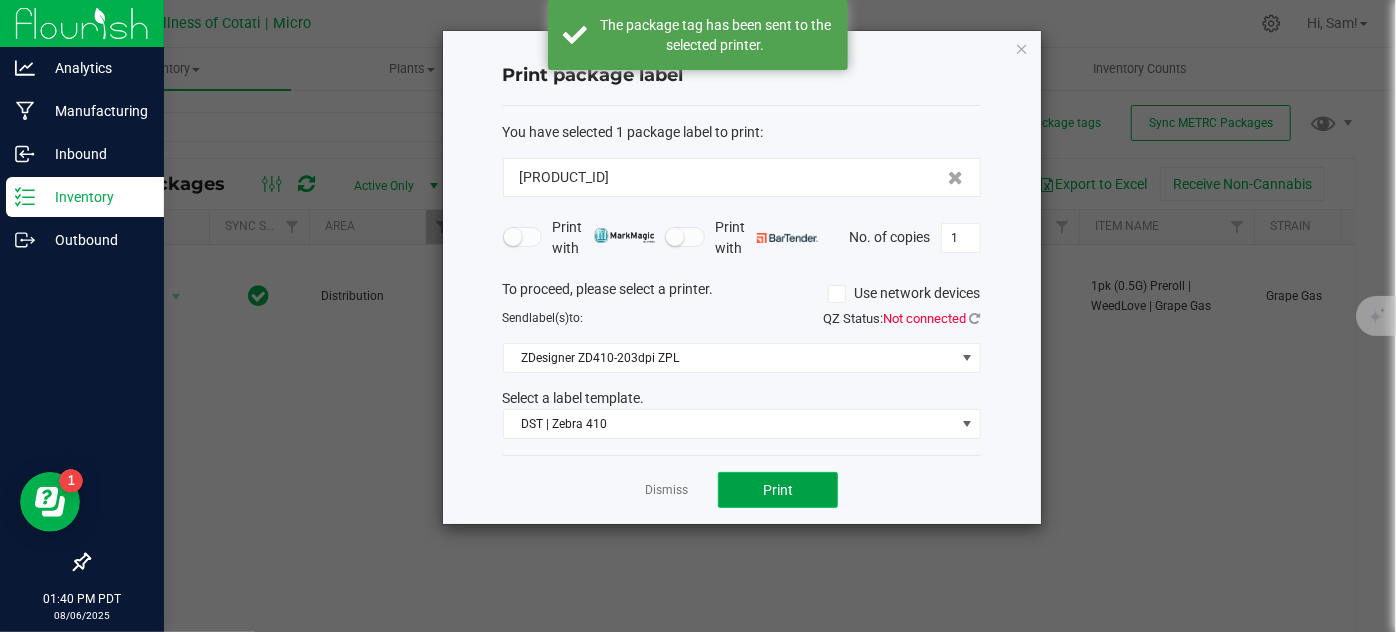 click on "Print" 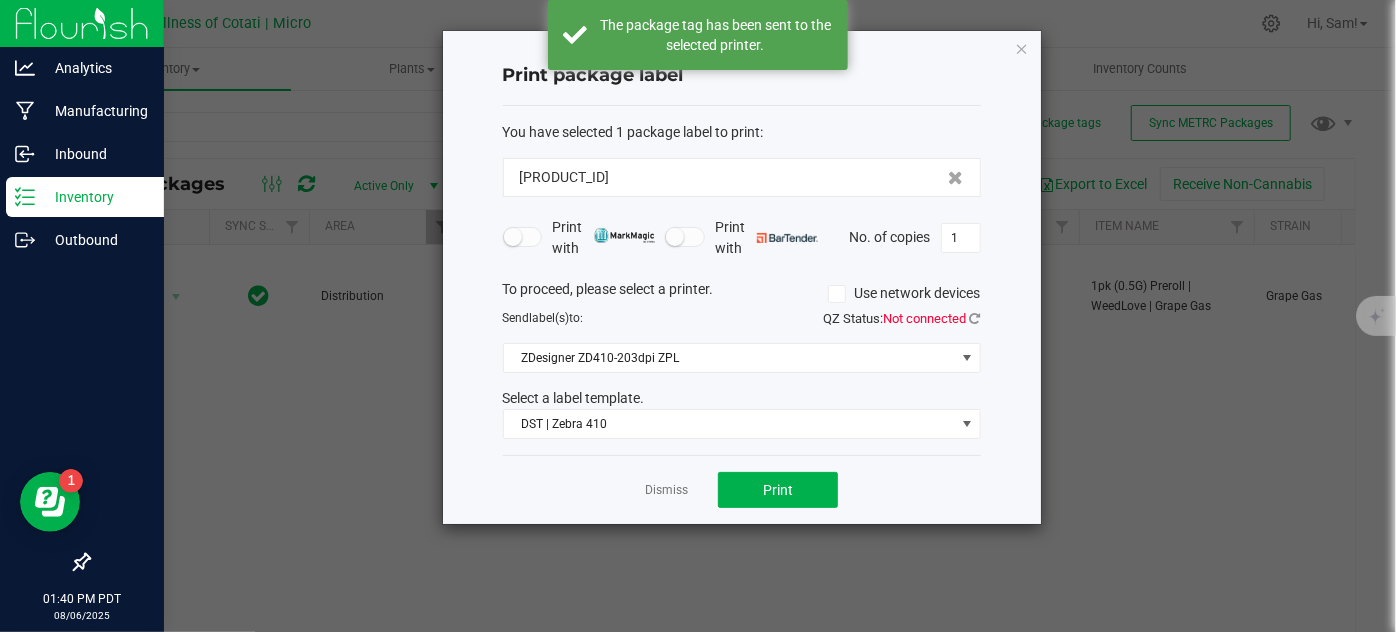 click on "Dismiss" 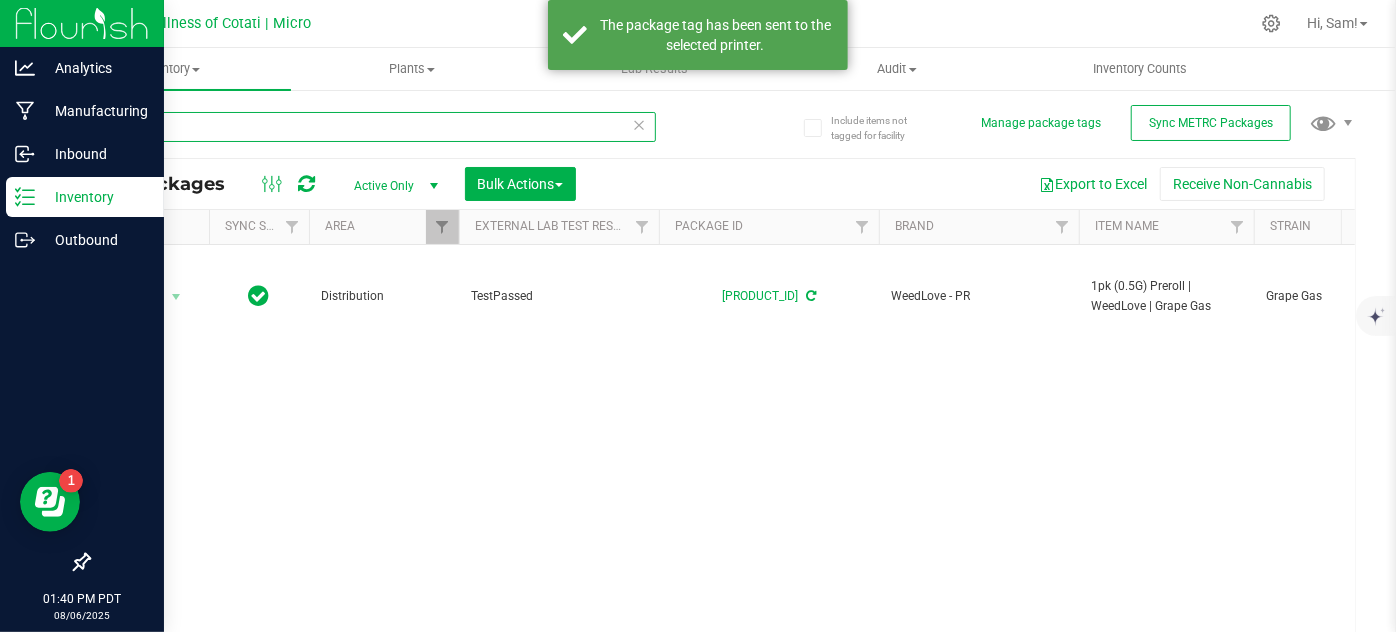 click on "8054" at bounding box center [372, 127] 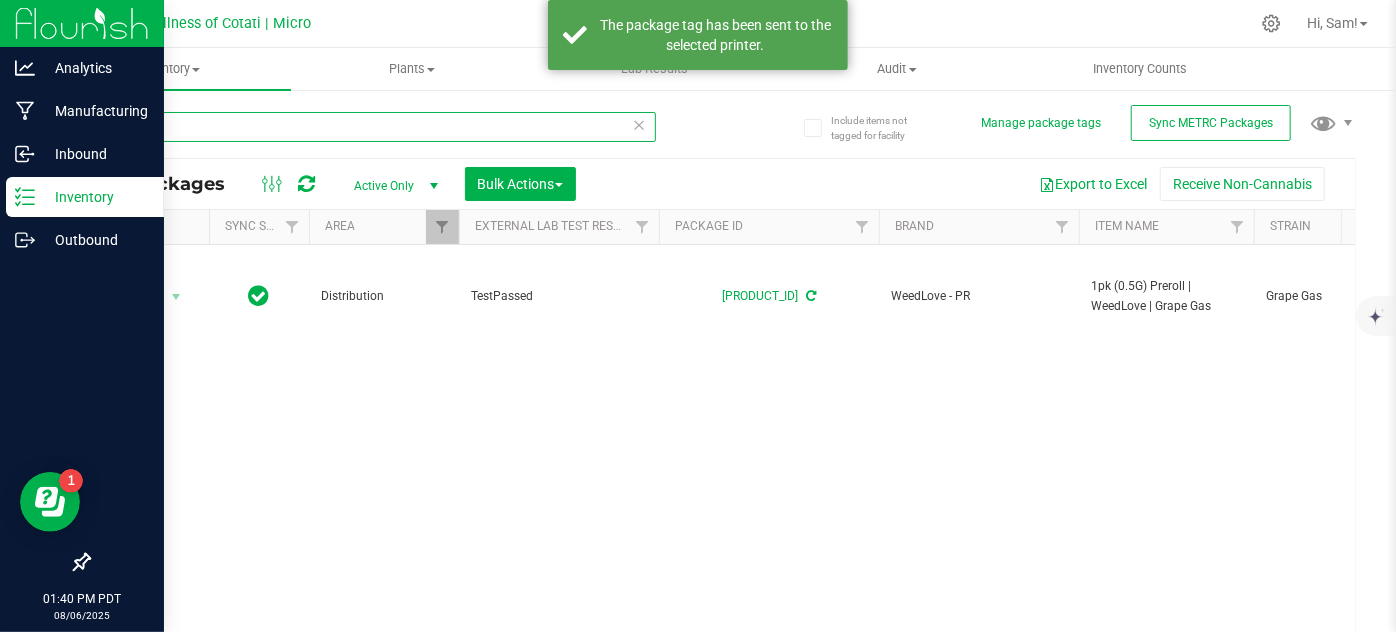 click on "8054" at bounding box center (372, 127) 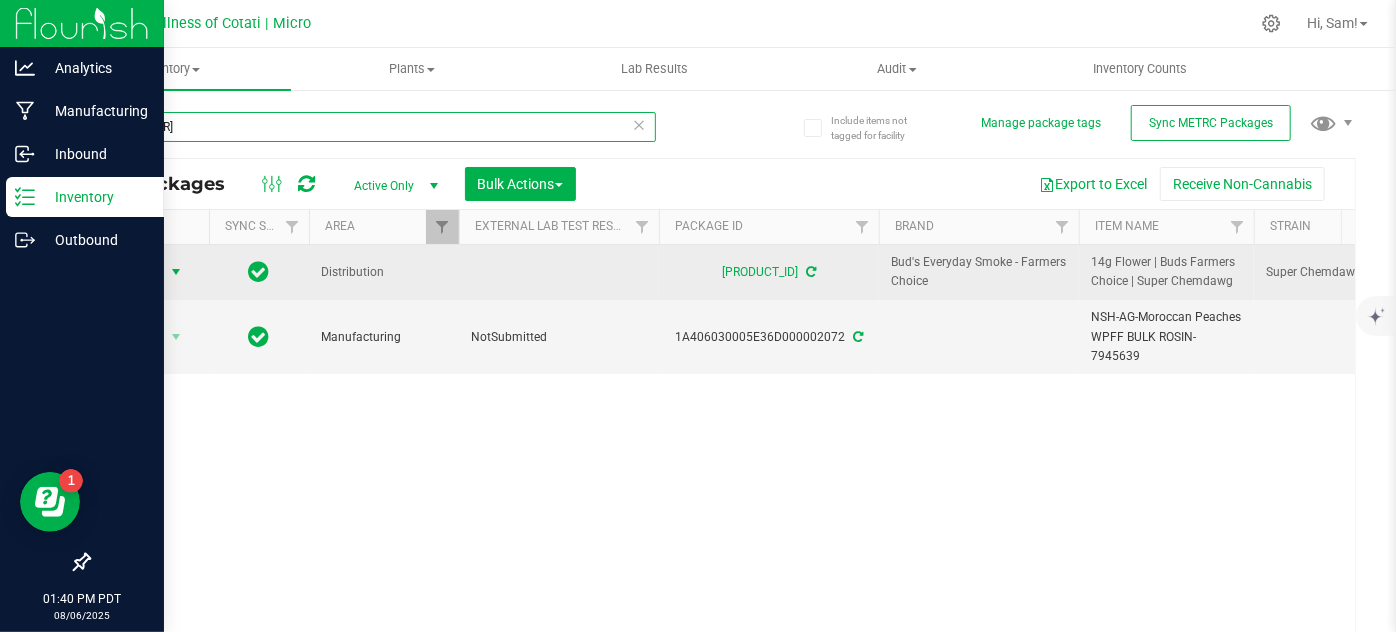 type on "[NUMBER]" 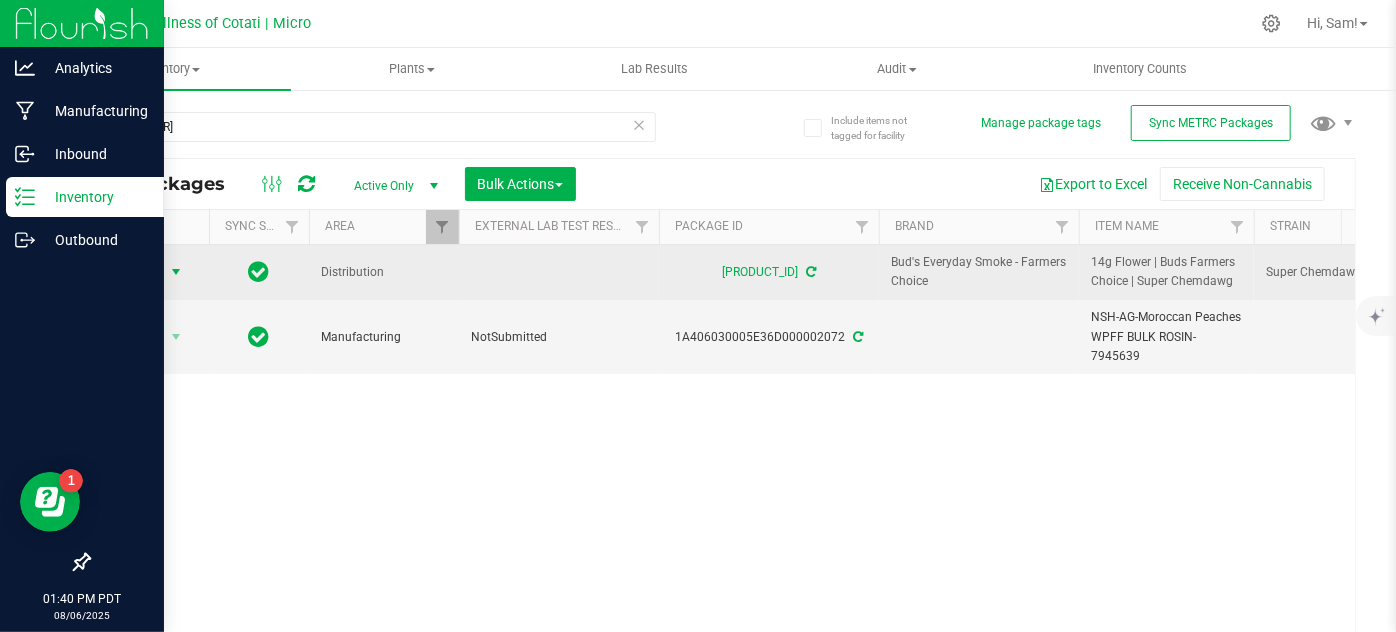 click on "Action" at bounding box center (136, 272) 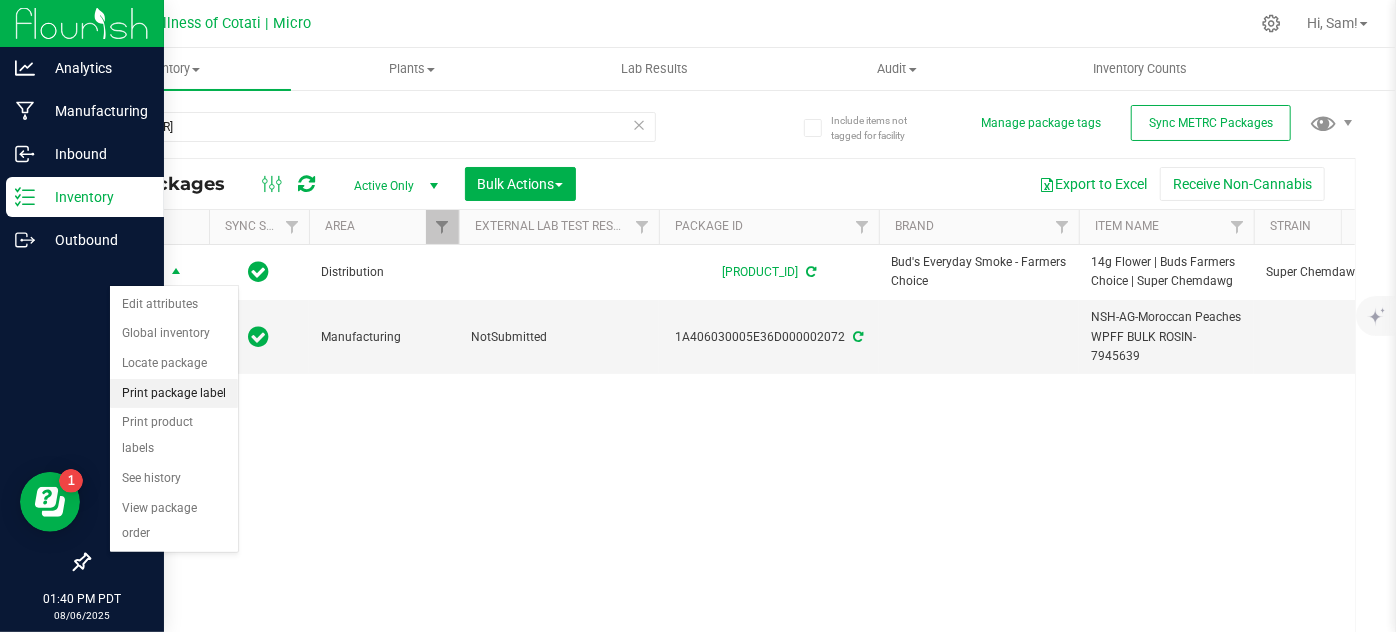 click on "Print package label" at bounding box center [174, 394] 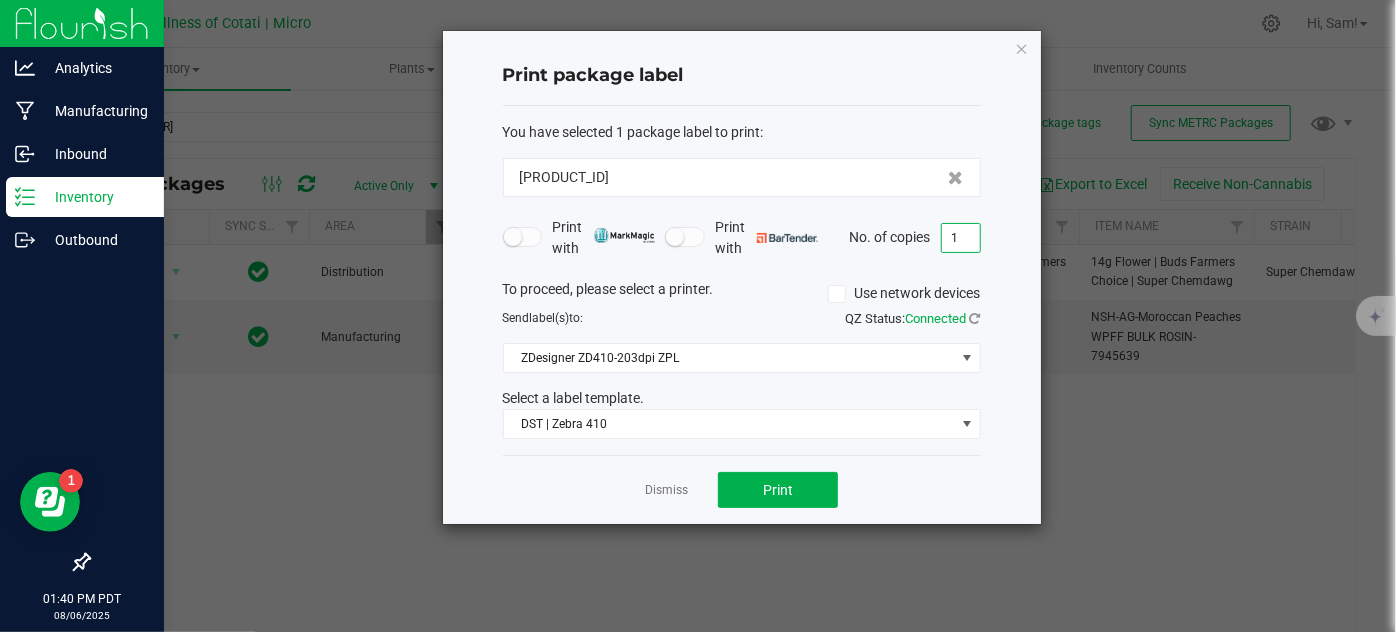 click on "1" at bounding box center [961, 238] 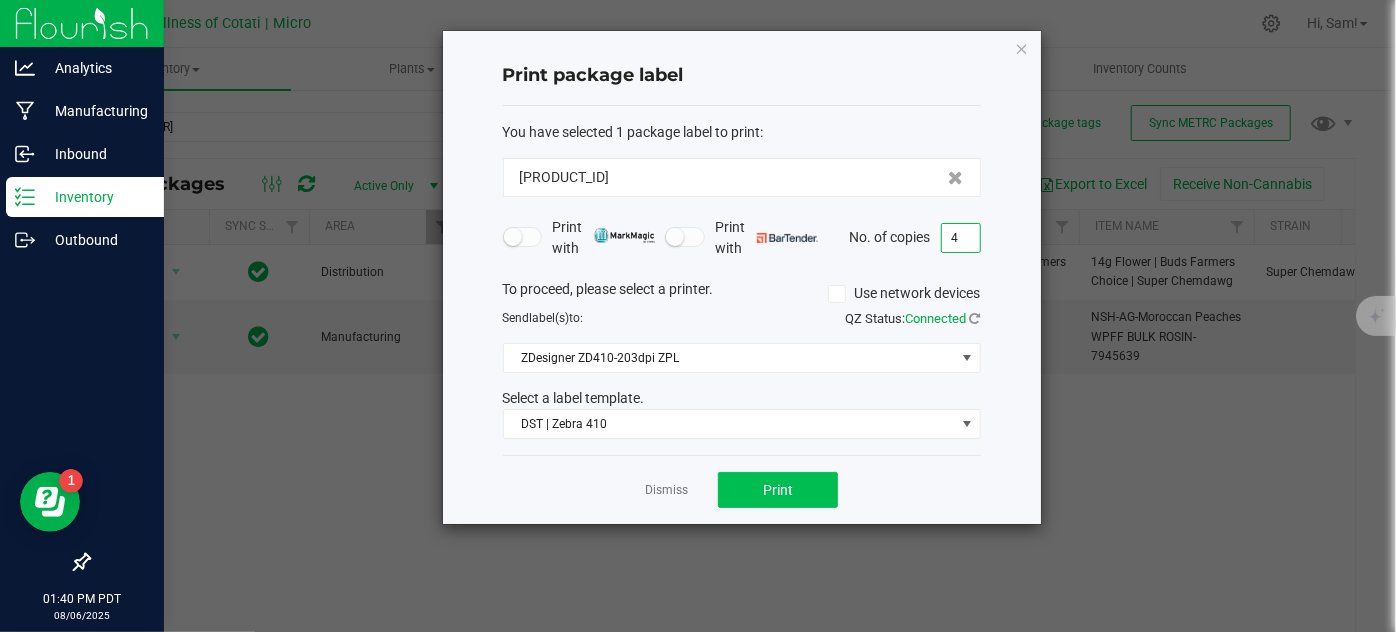 type on "4" 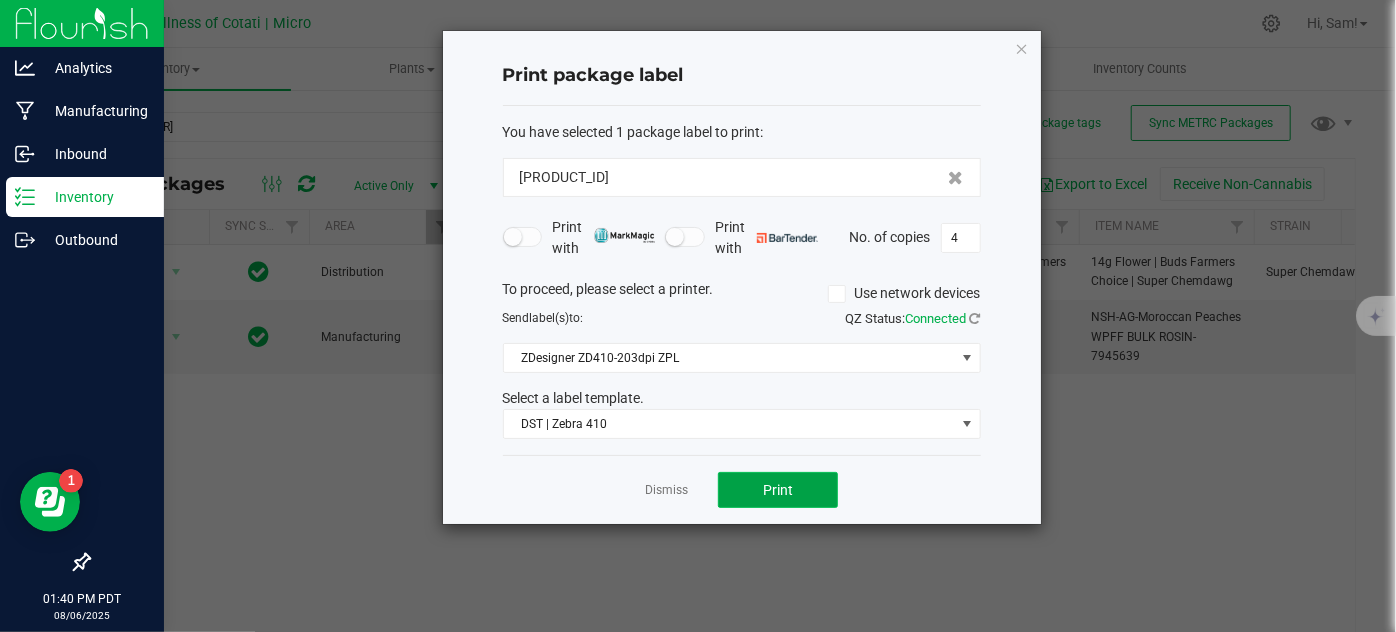 click on "Print" 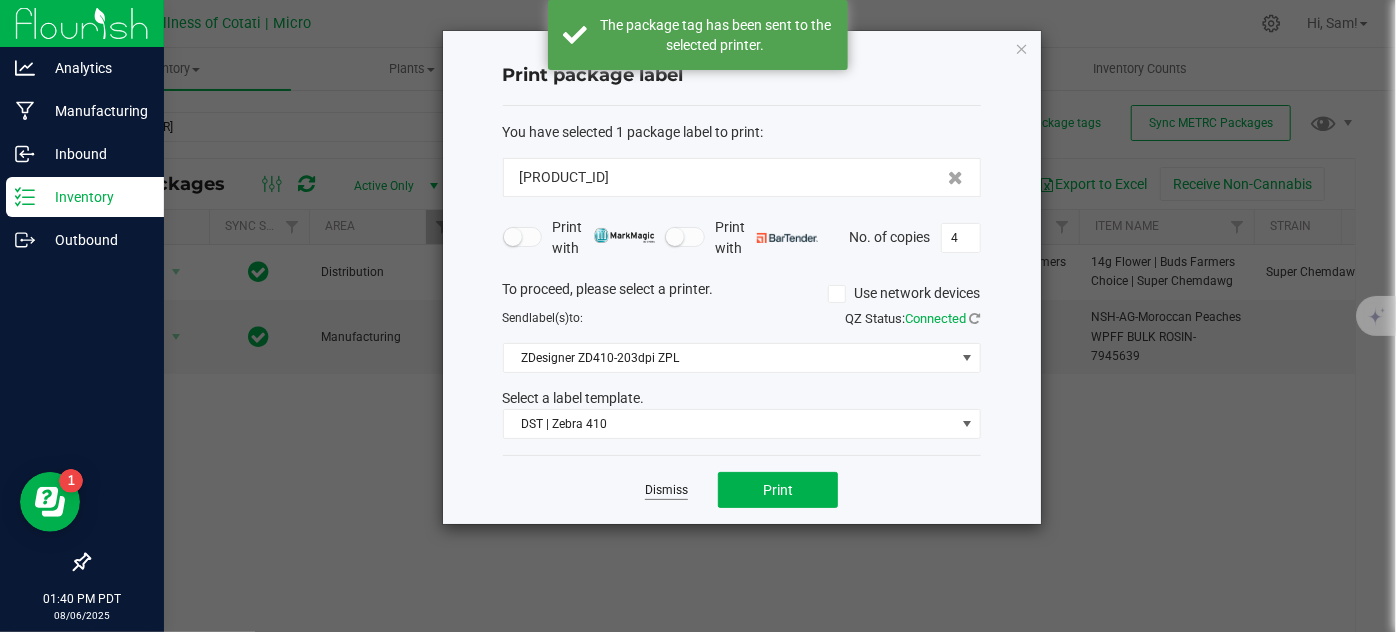 click on "Dismiss" 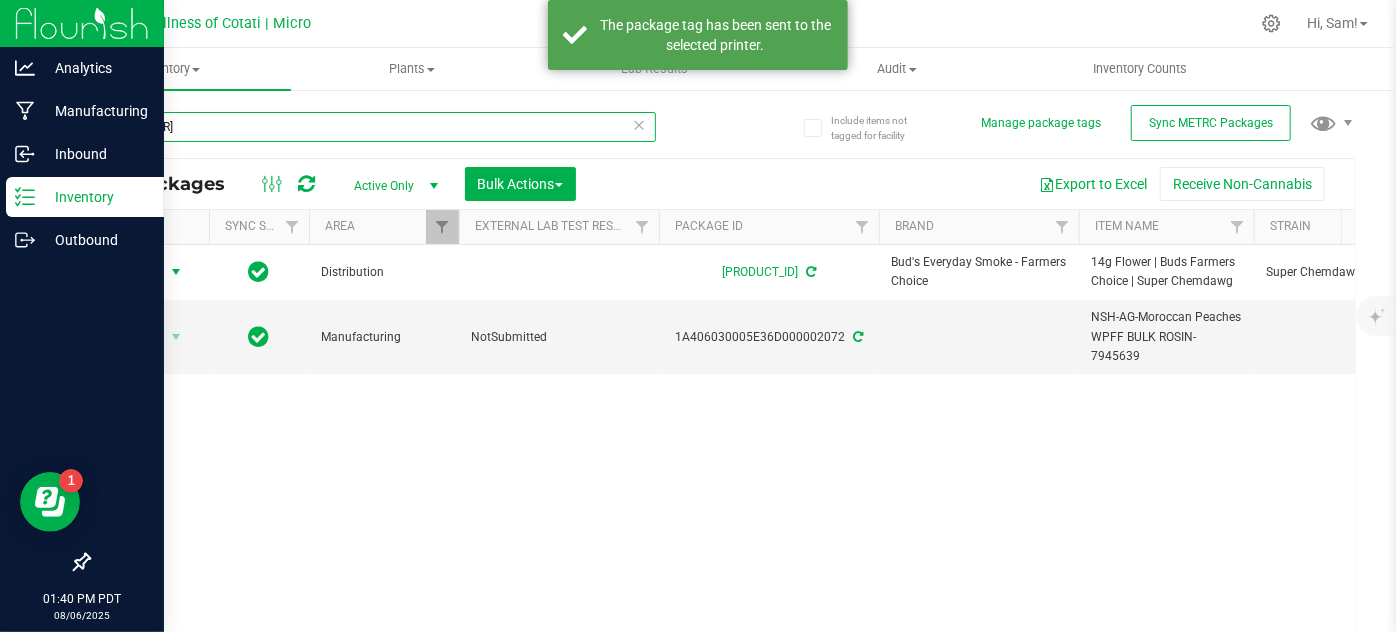 click on "[NUMBER]" at bounding box center [372, 127] 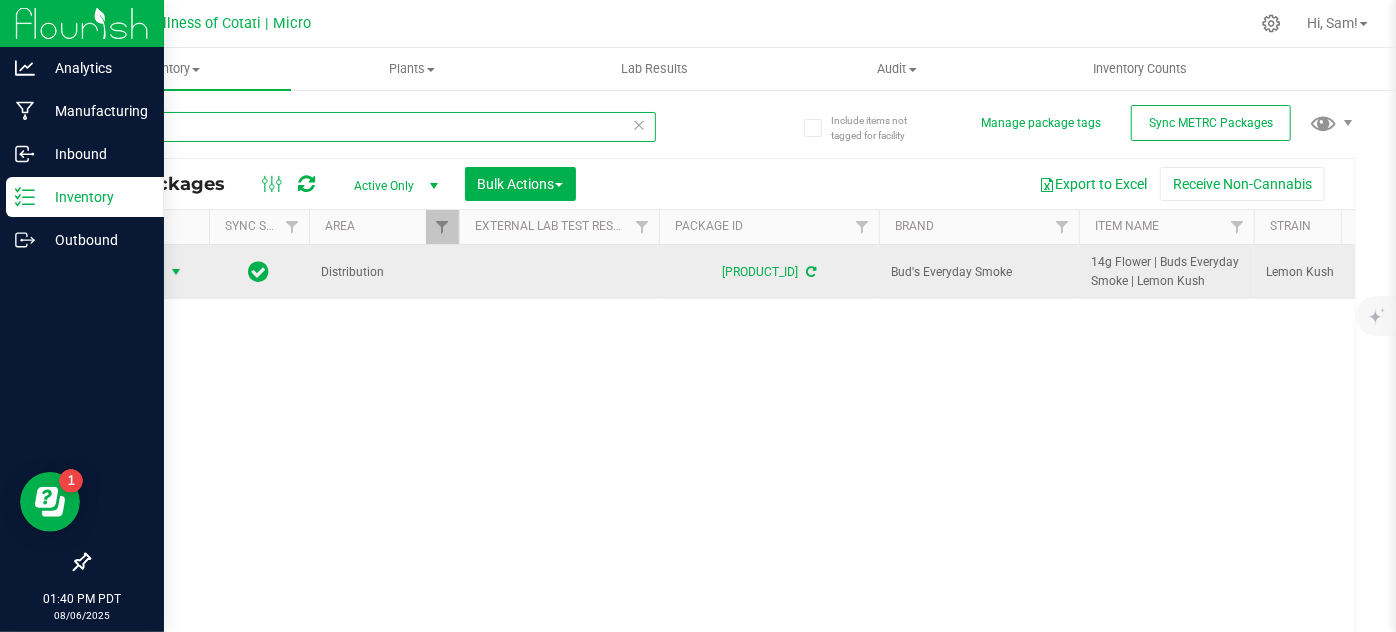 type on "7938" 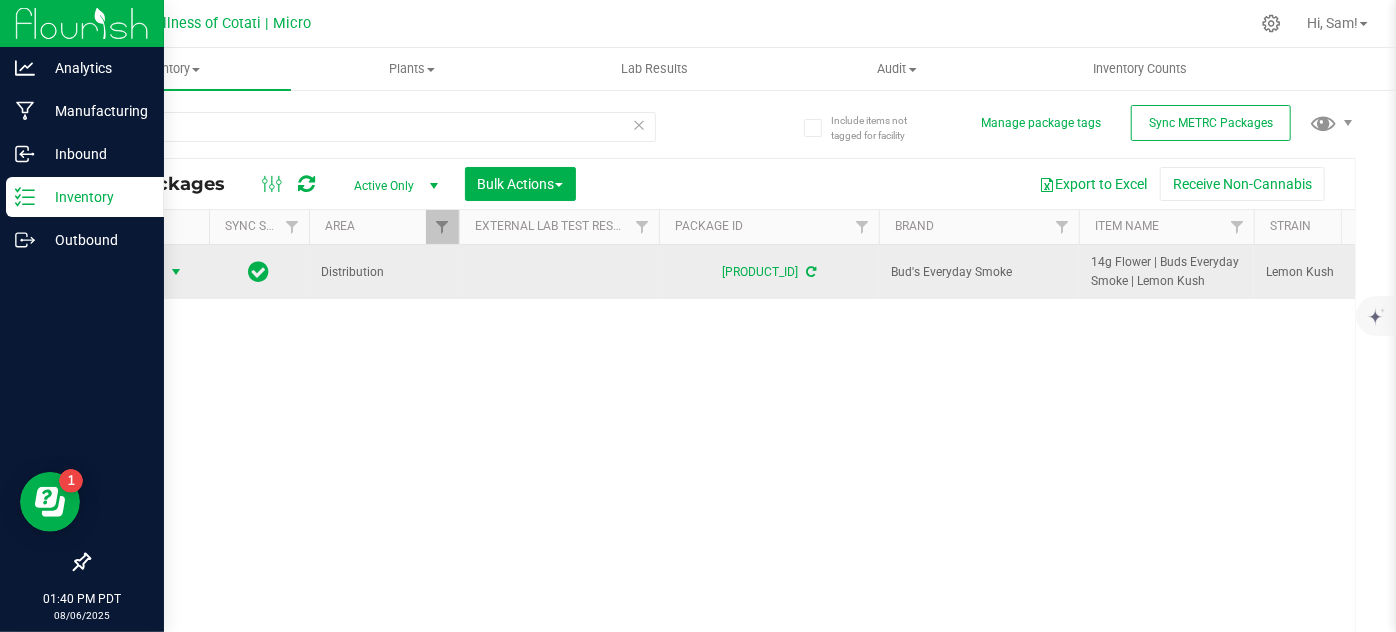click at bounding box center [176, 272] 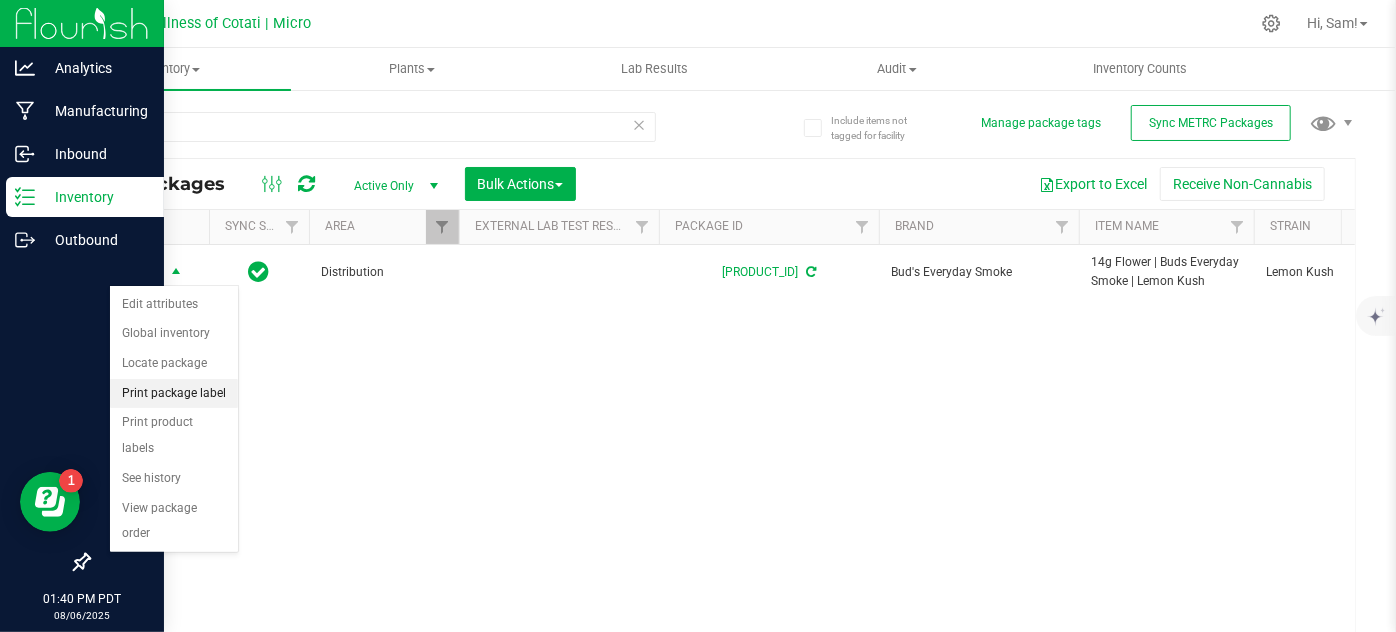 click on "Print package label" at bounding box center [174, 394] 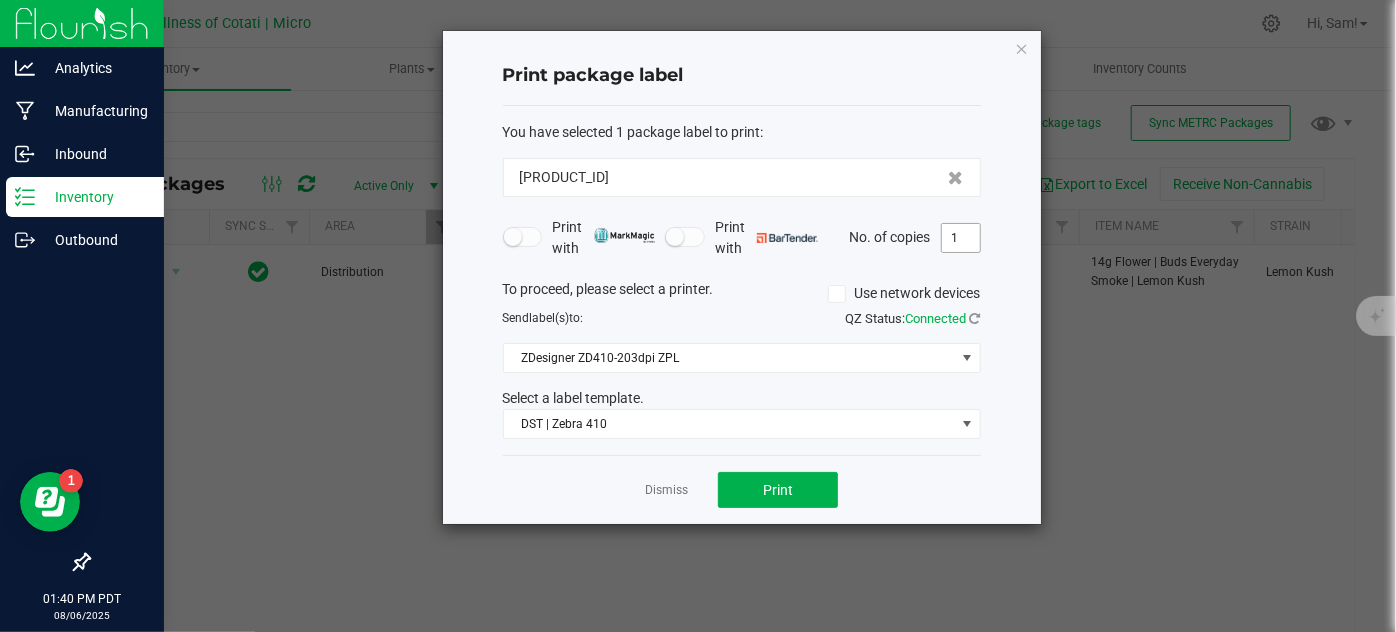 click on "1" at bounding box center (961, 238) 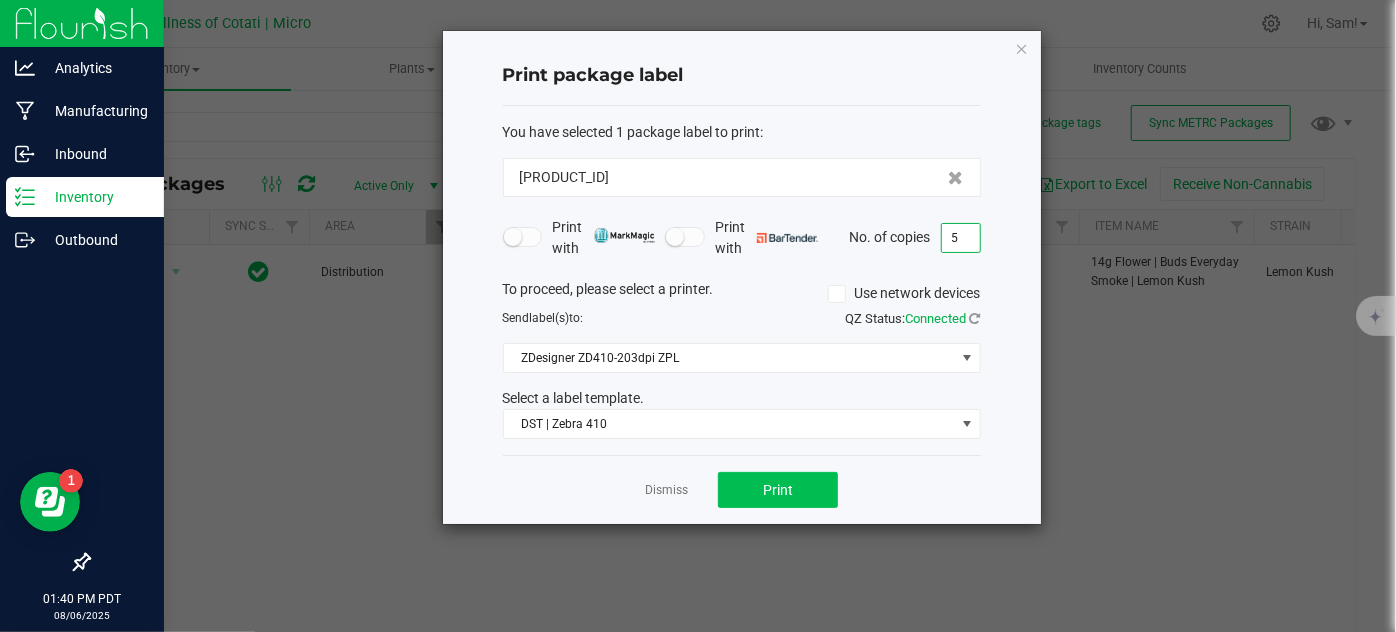 type on "5" 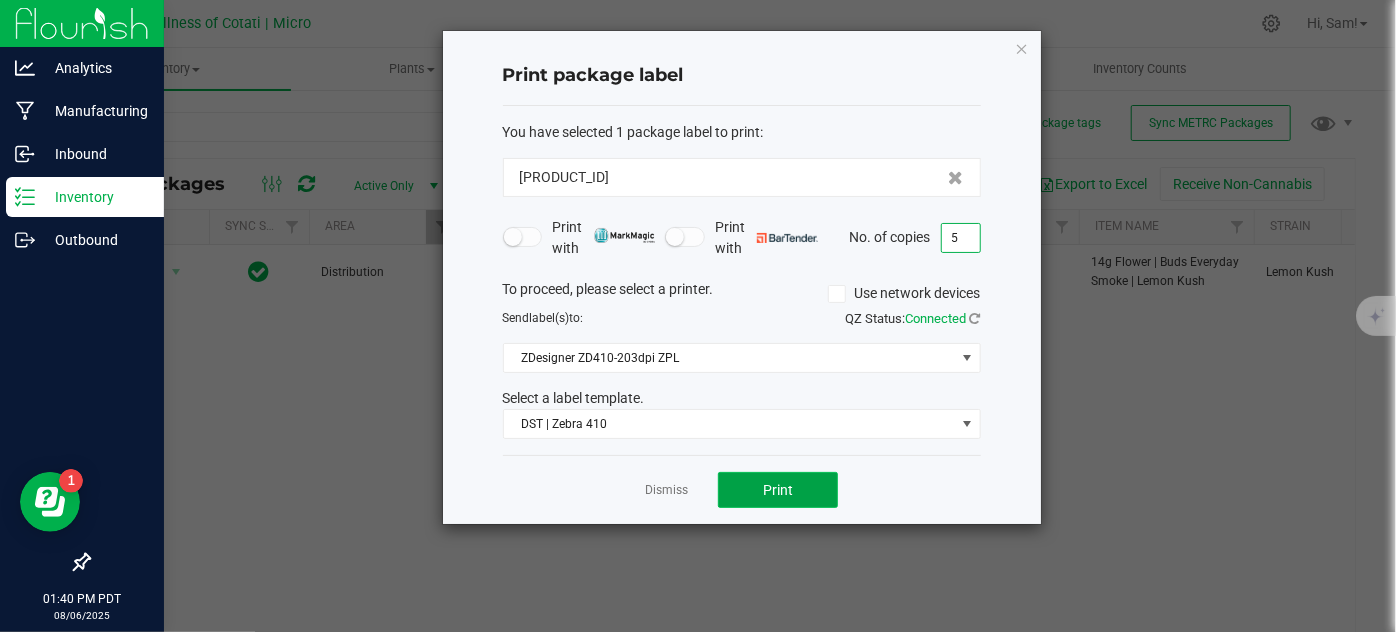 click on "Print" 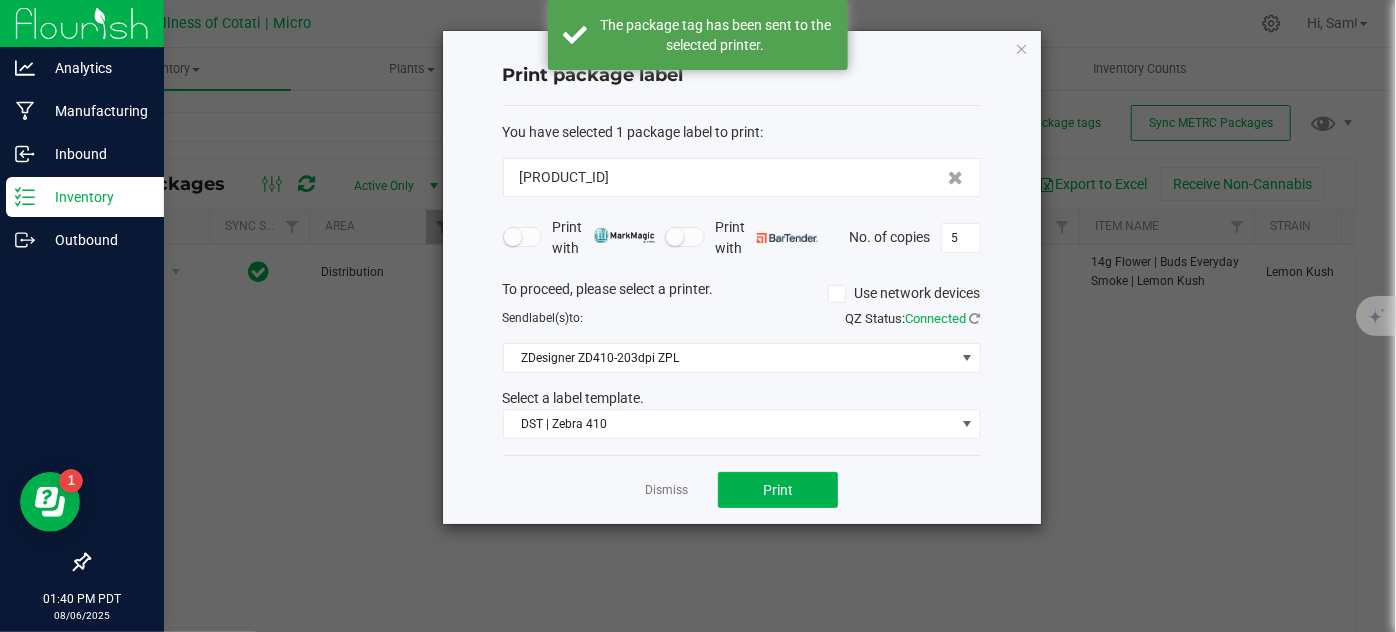 click on "Dismiss" 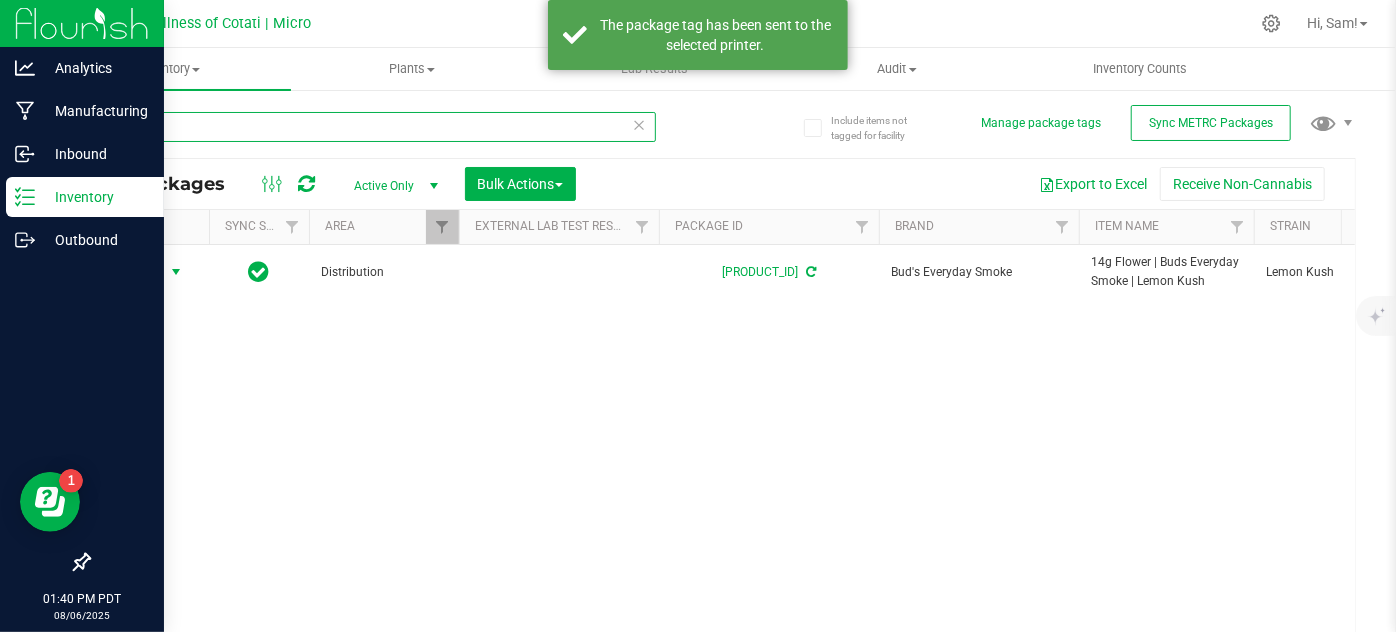 click on "7938" at bounding box center (372, 127) 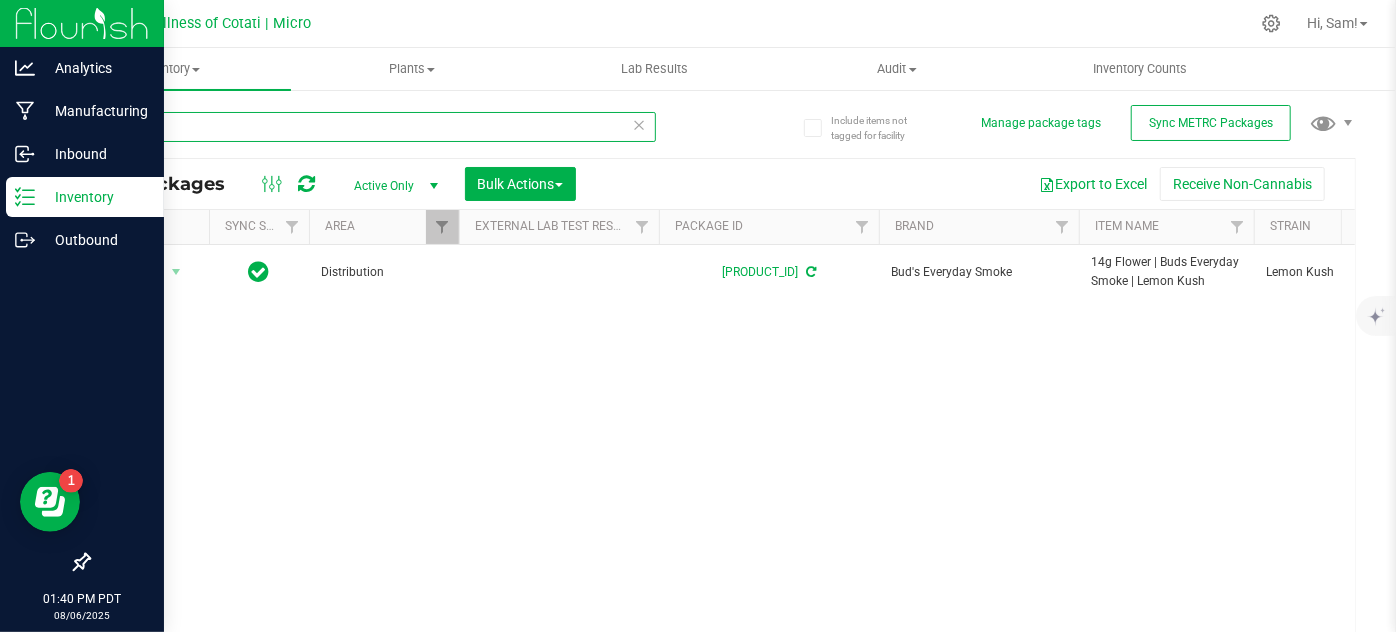 click on "7938" at bounding box center [372, 127] 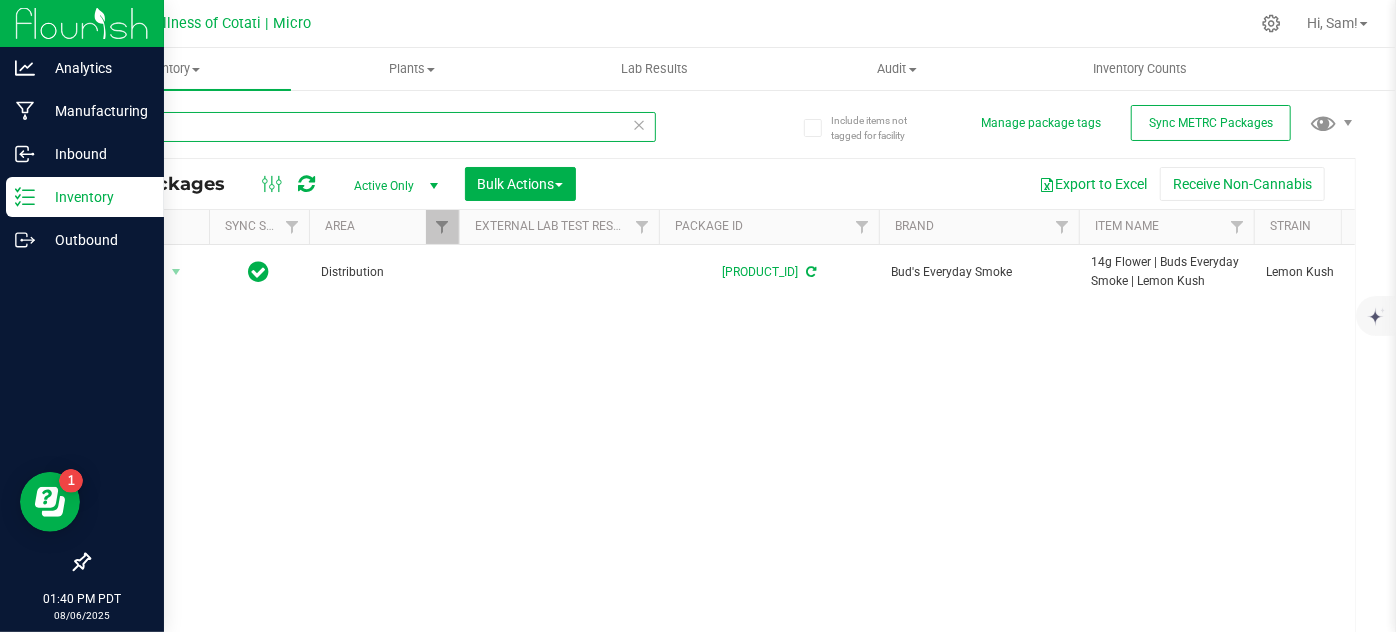 click on "7938" at bounding box center (372, 127) 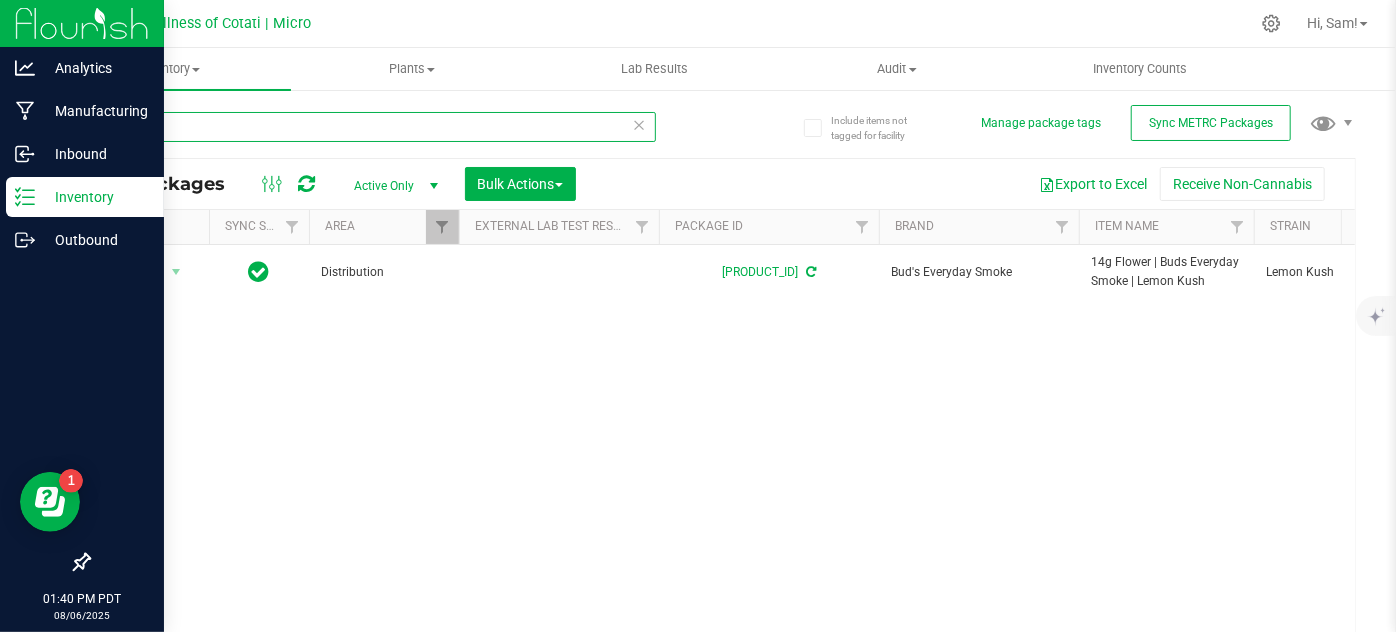click on "7938" at bounding box center (372, 127) 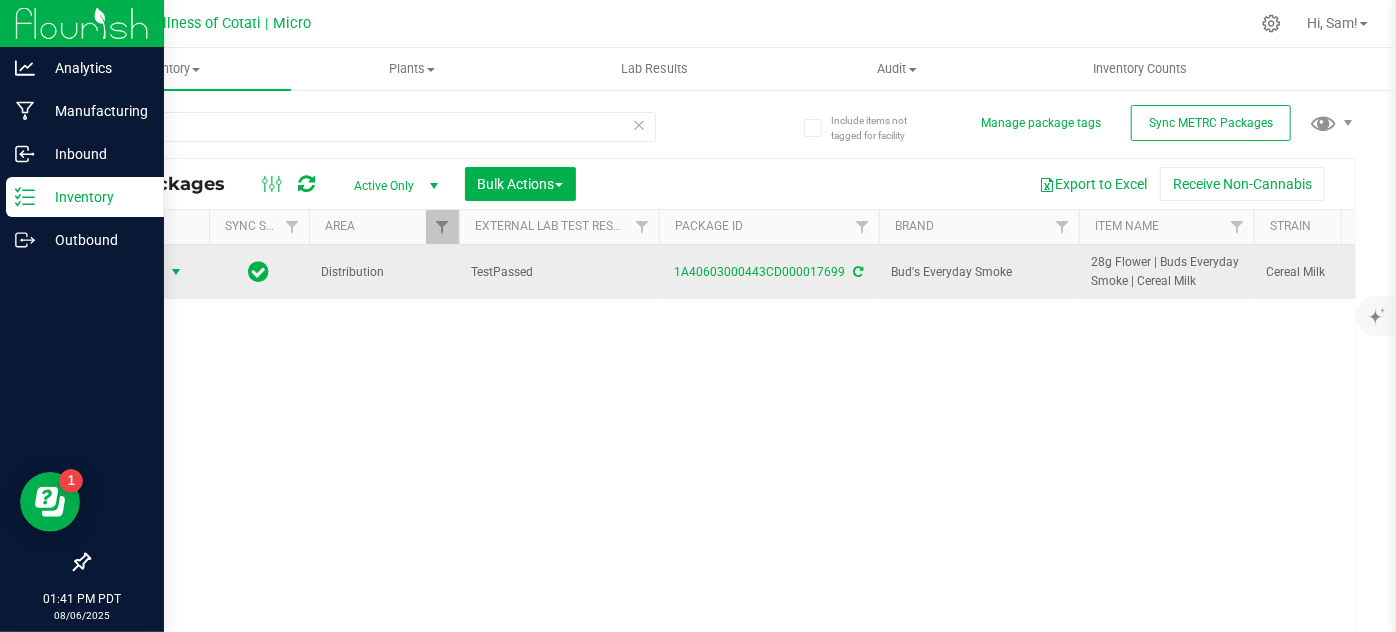 click on "Action" at bounding box center [136, 272] 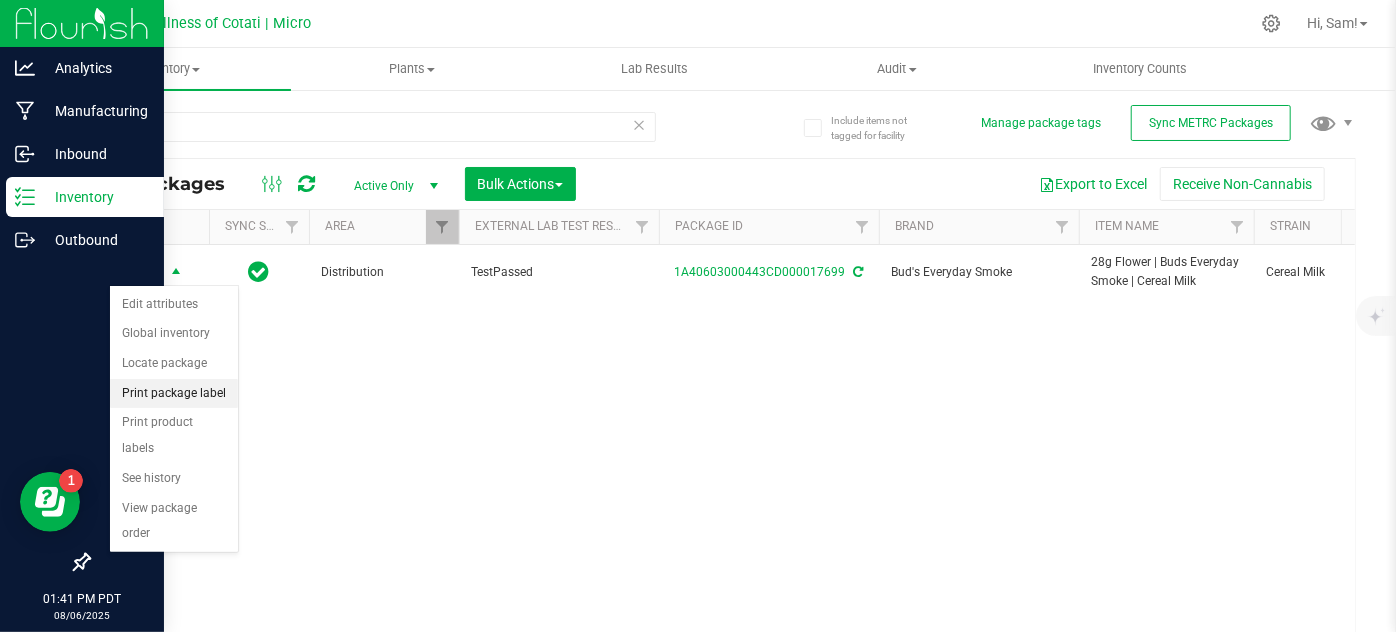 click on "Print package label" at bounding box center [174, 394] 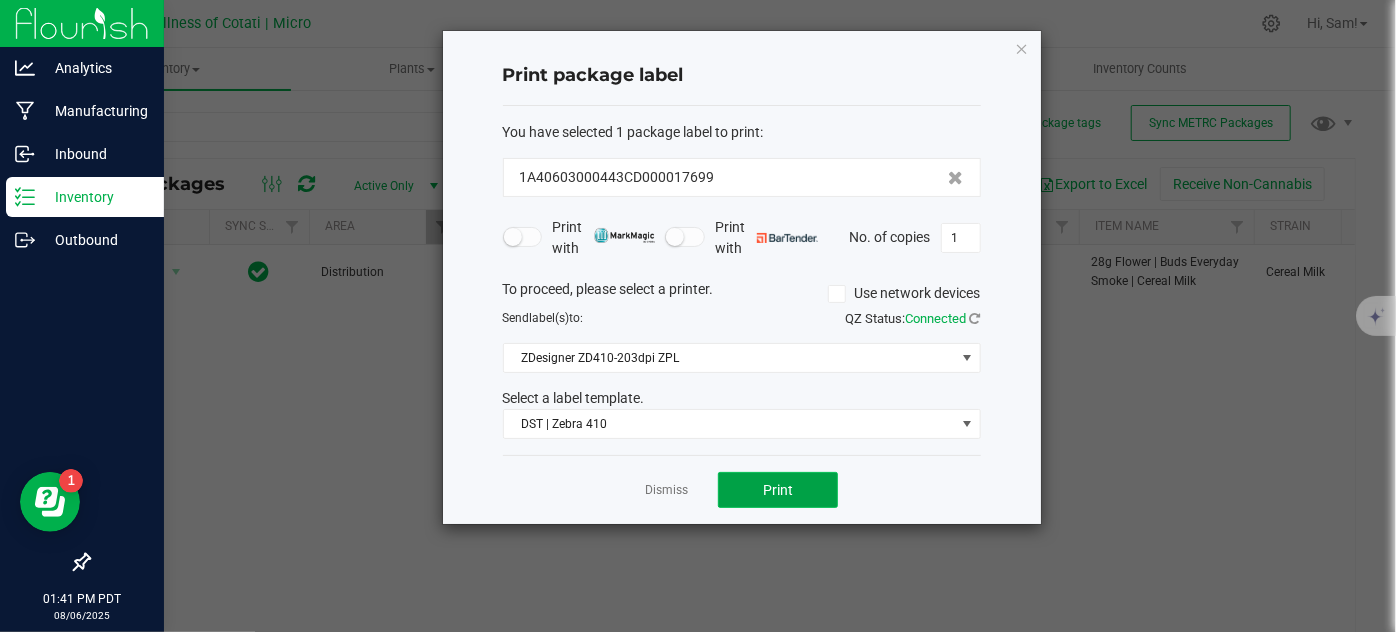 click on "Print" 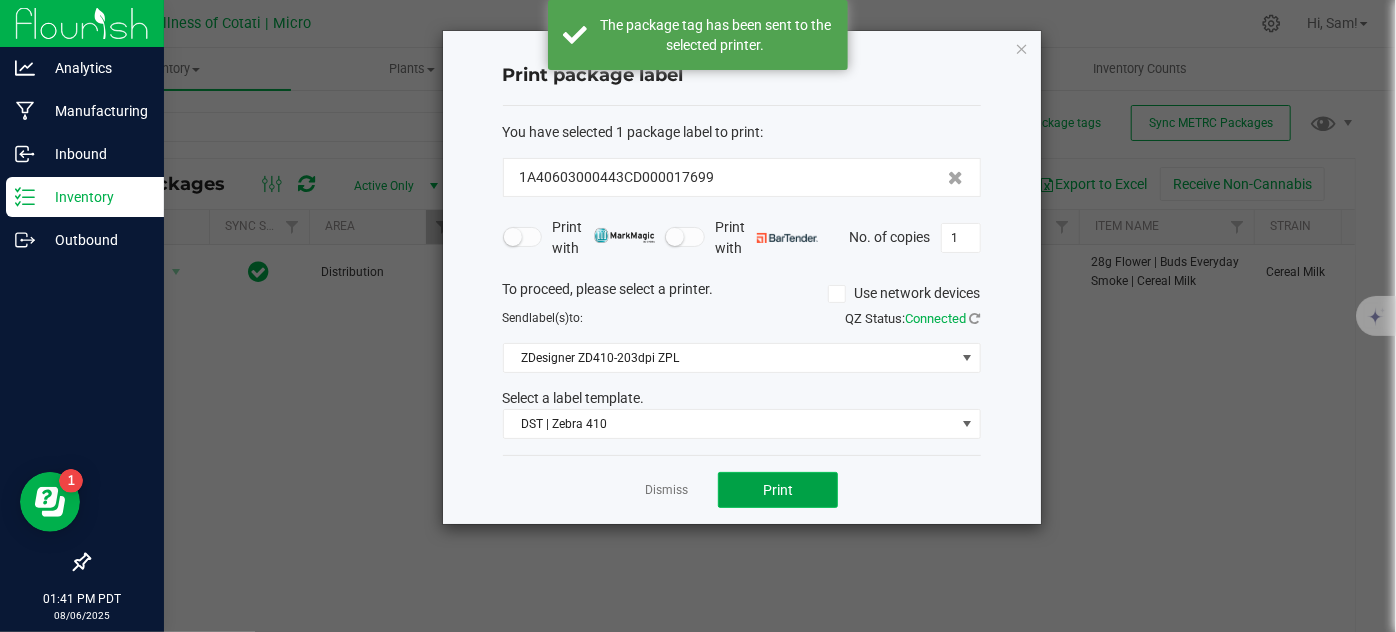 click on "Print" 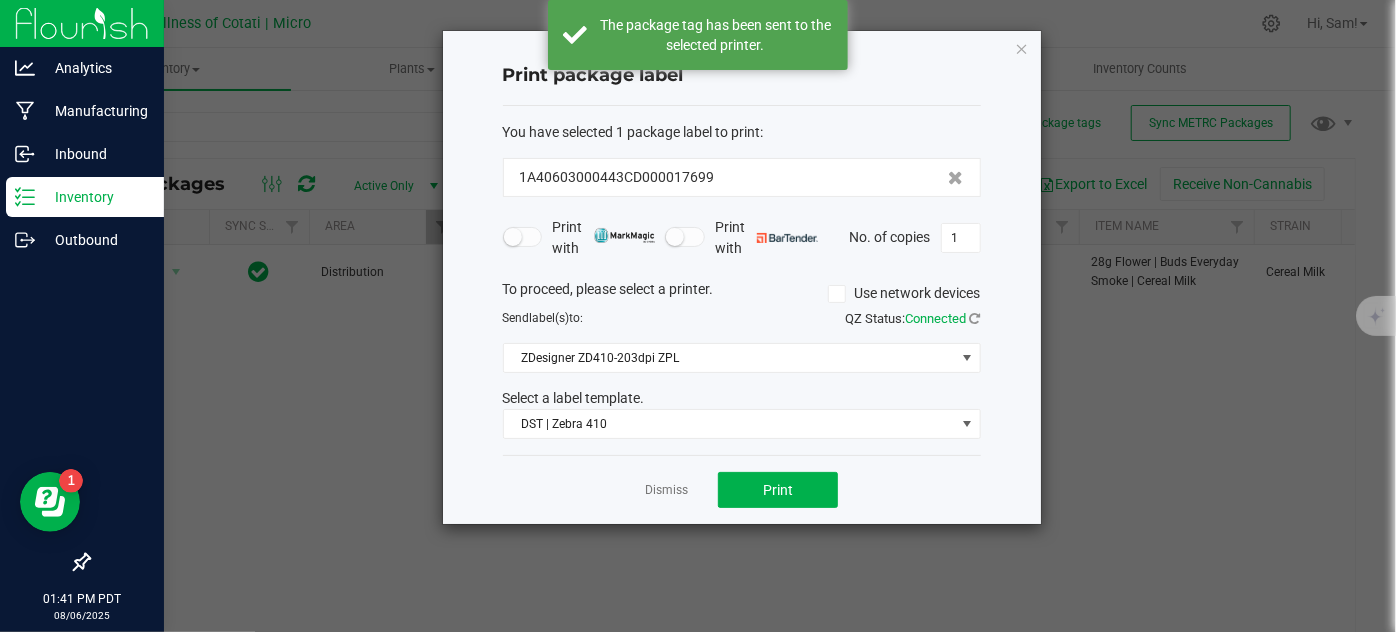 click on "Dismiss" 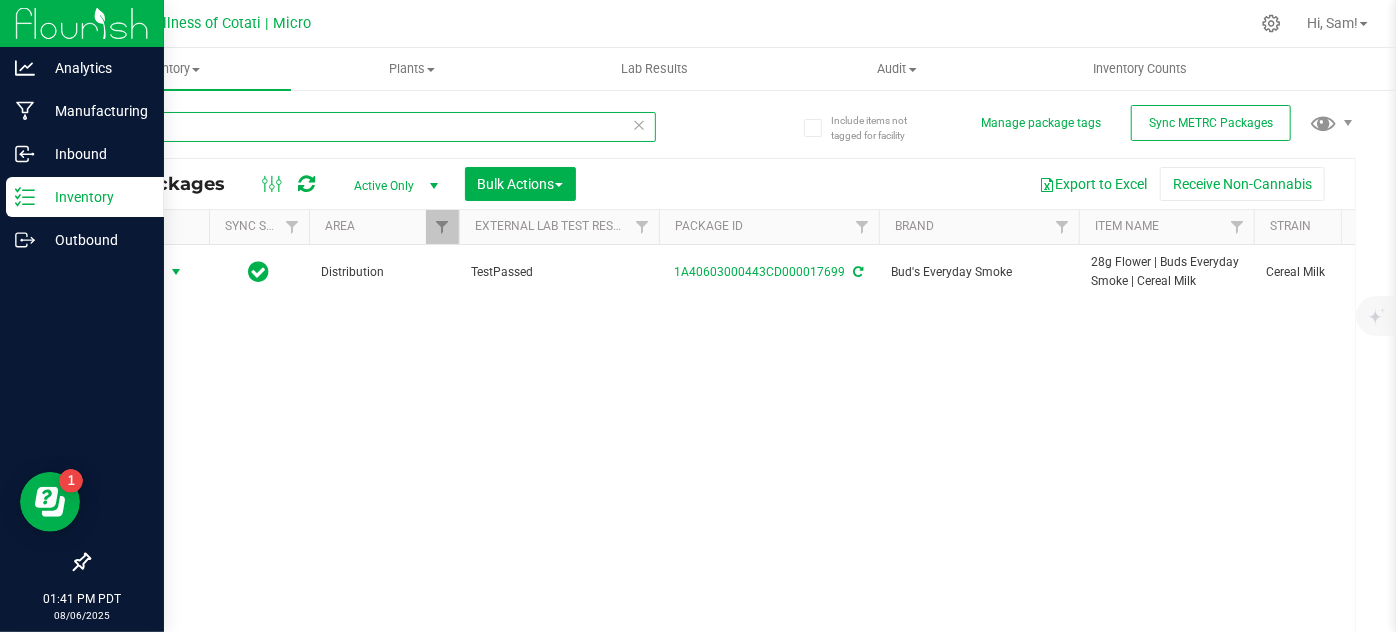 click on "7699" at bounding box center (372, 127) 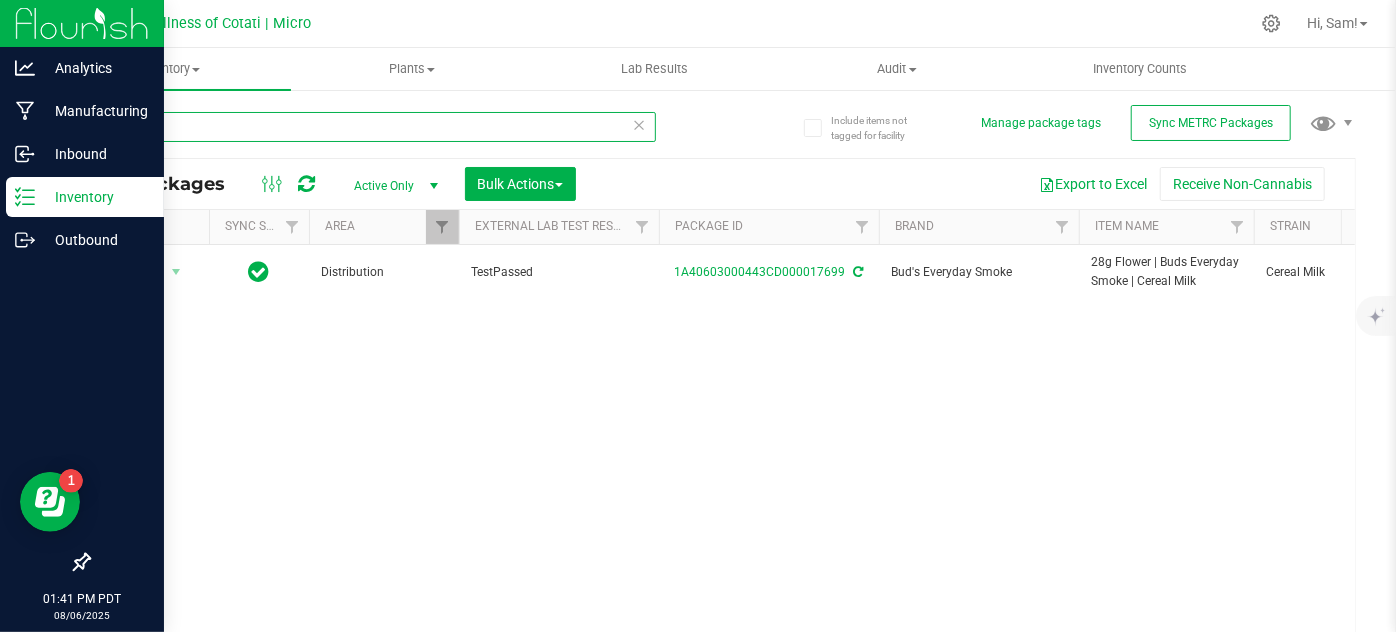 click on "7699" at bounding box center (372, 127) 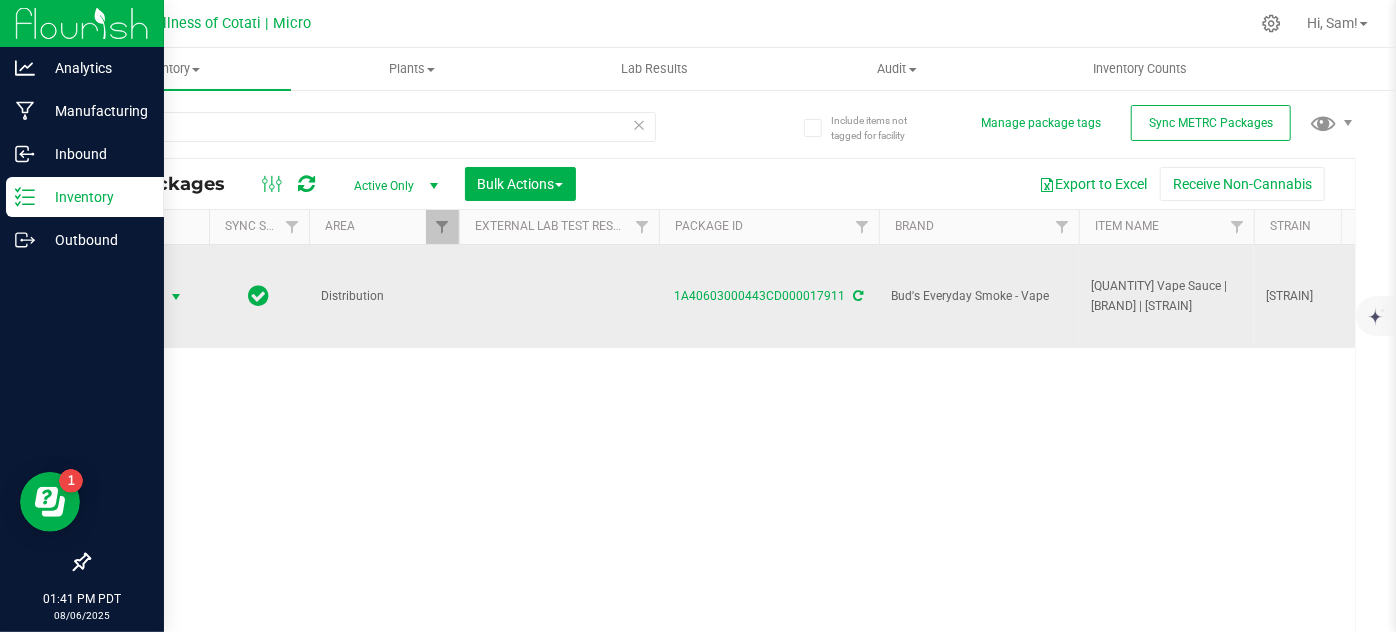 click on "Action" at bounding box center (136, 297) 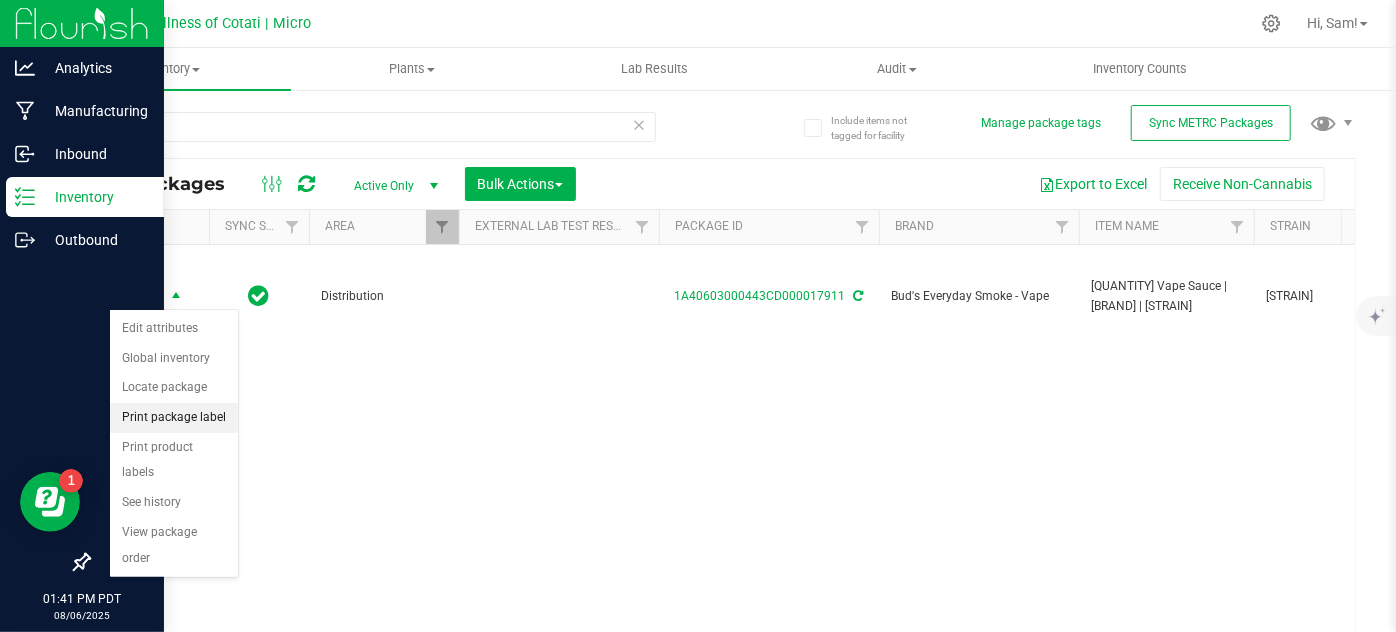 click on "Print package label" at bounding box center (174, 418) 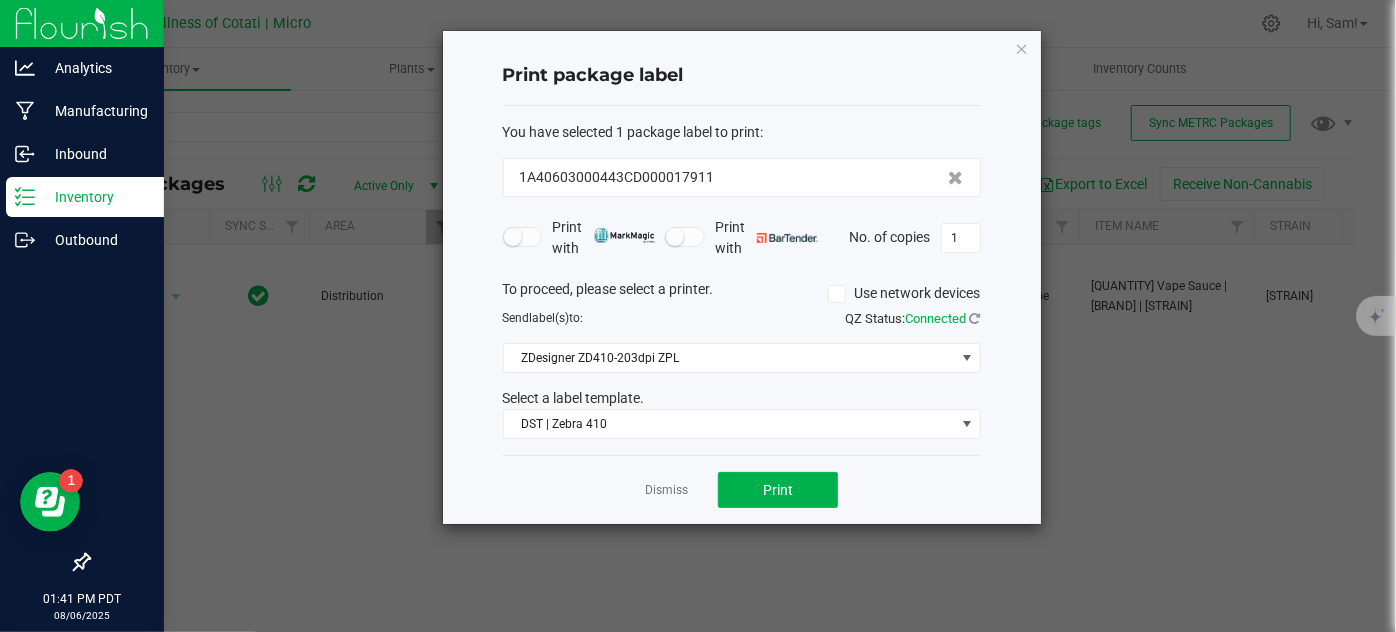 click on "Dismiss" 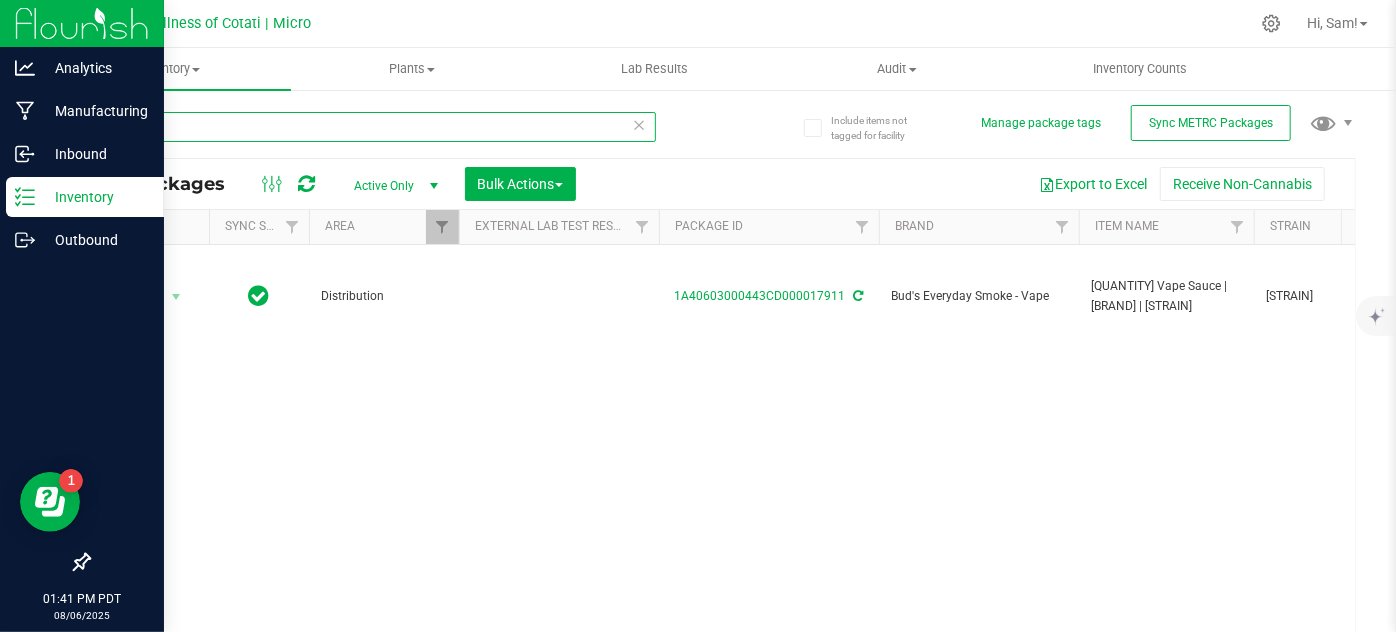 click on "7911" at bounding box center [372, 127] 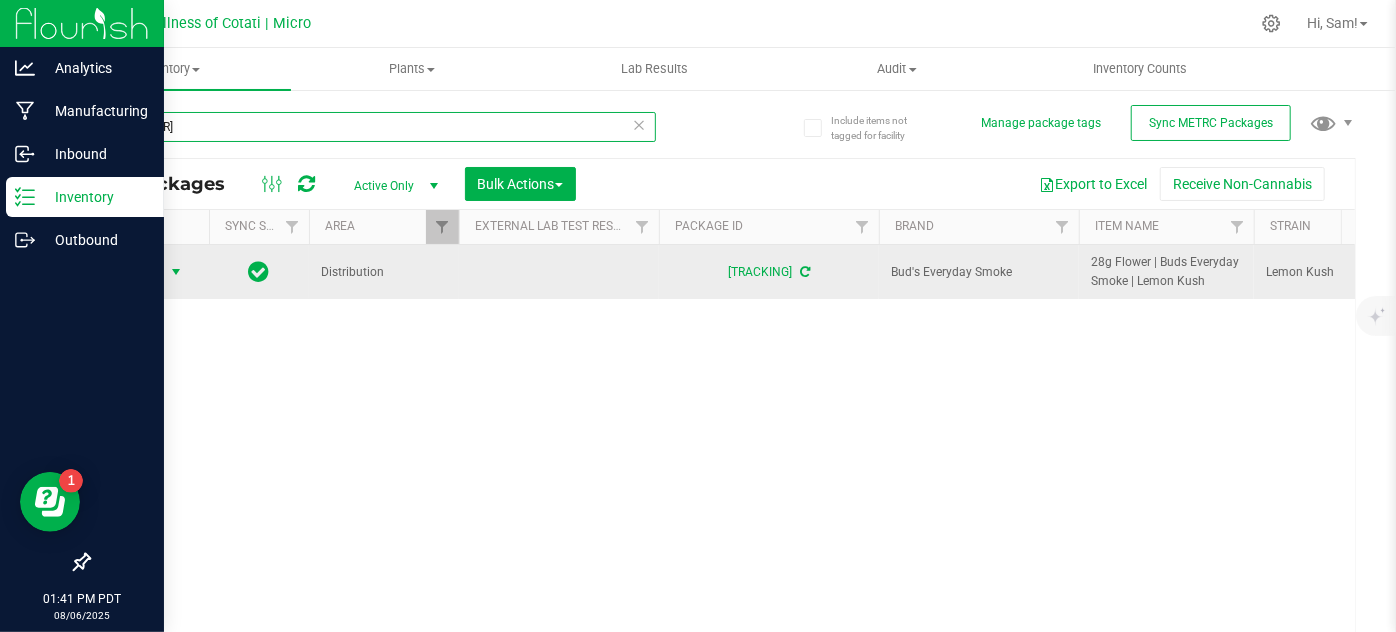 type on "[NUMBER]" 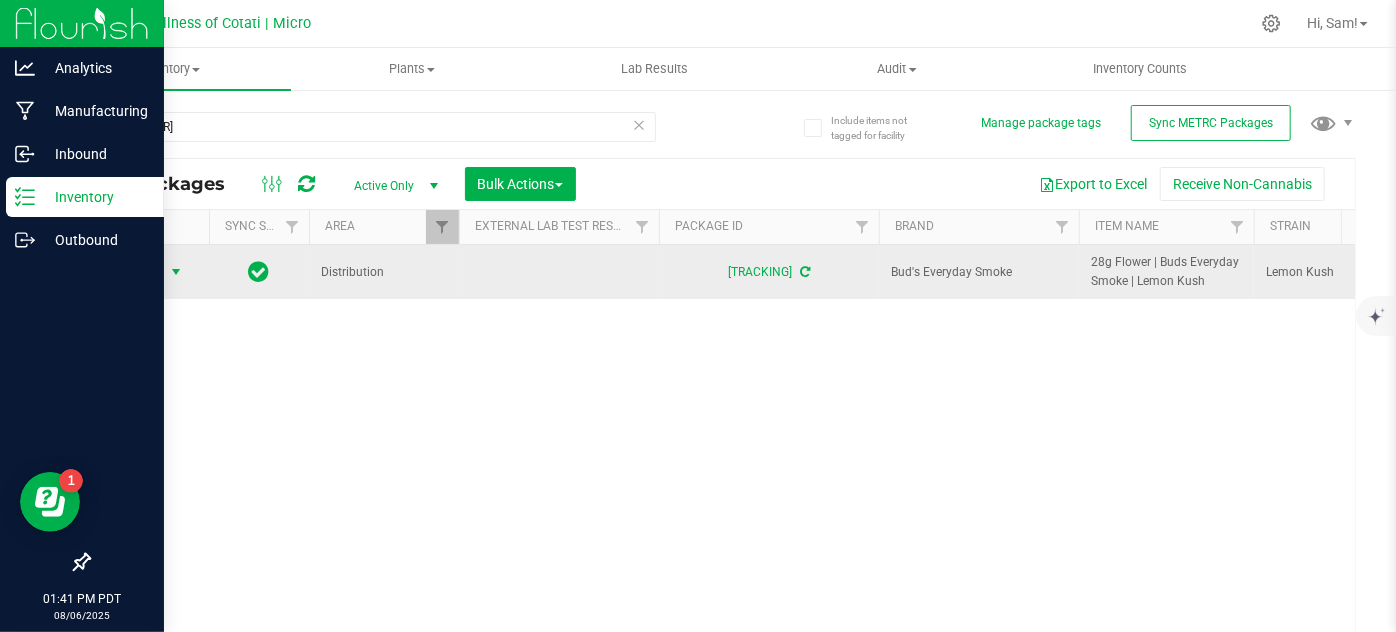 click at bounding box center [176, 272] 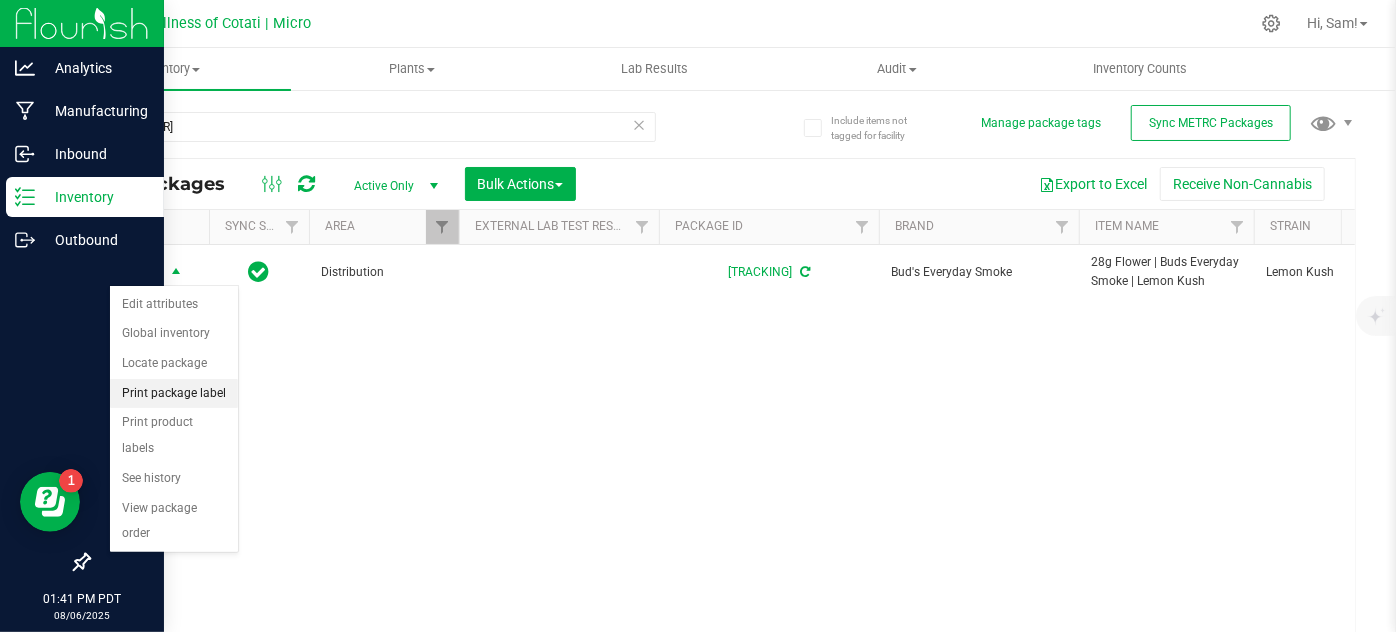 click on "Print package label" at bounding box center (174, 394) 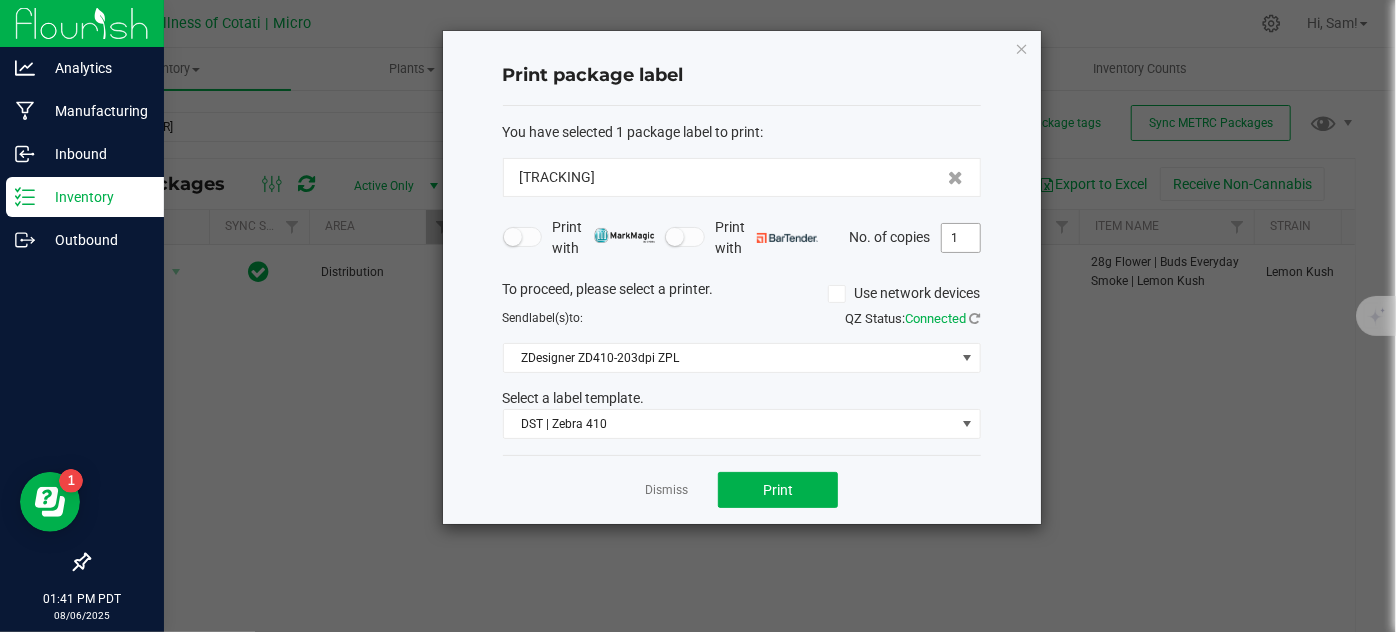 click on "1" at bounding box center (961, 238) 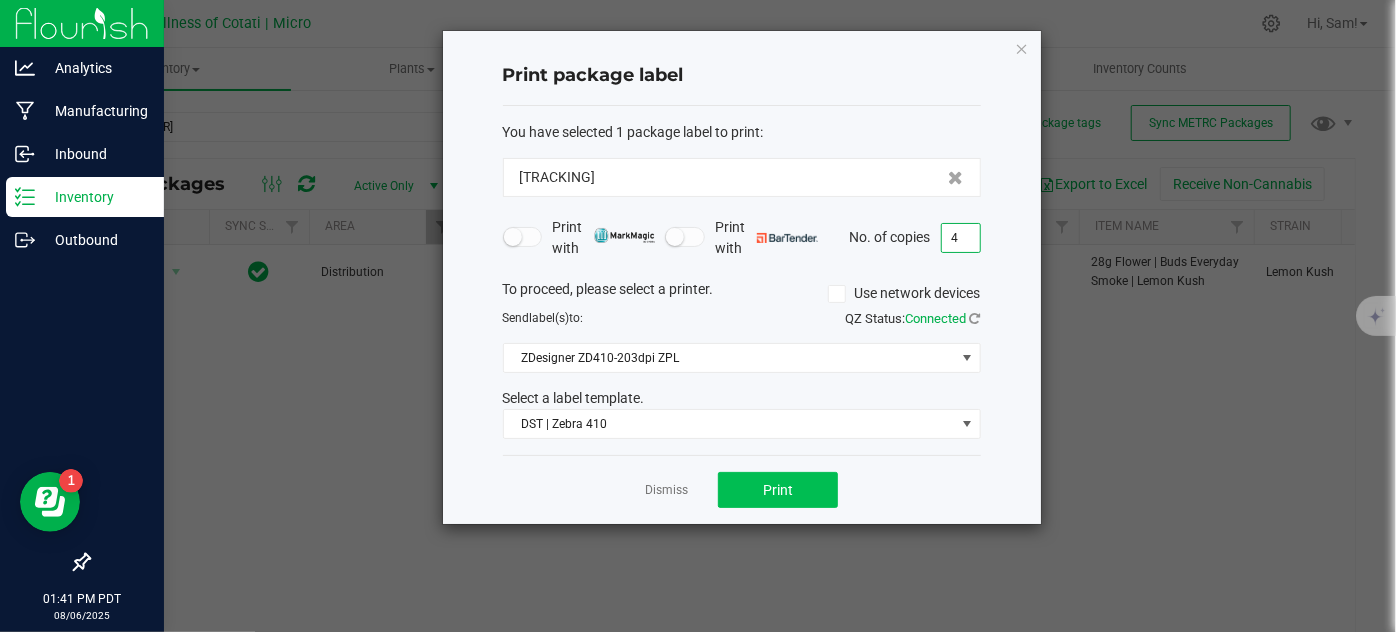 type on "4" 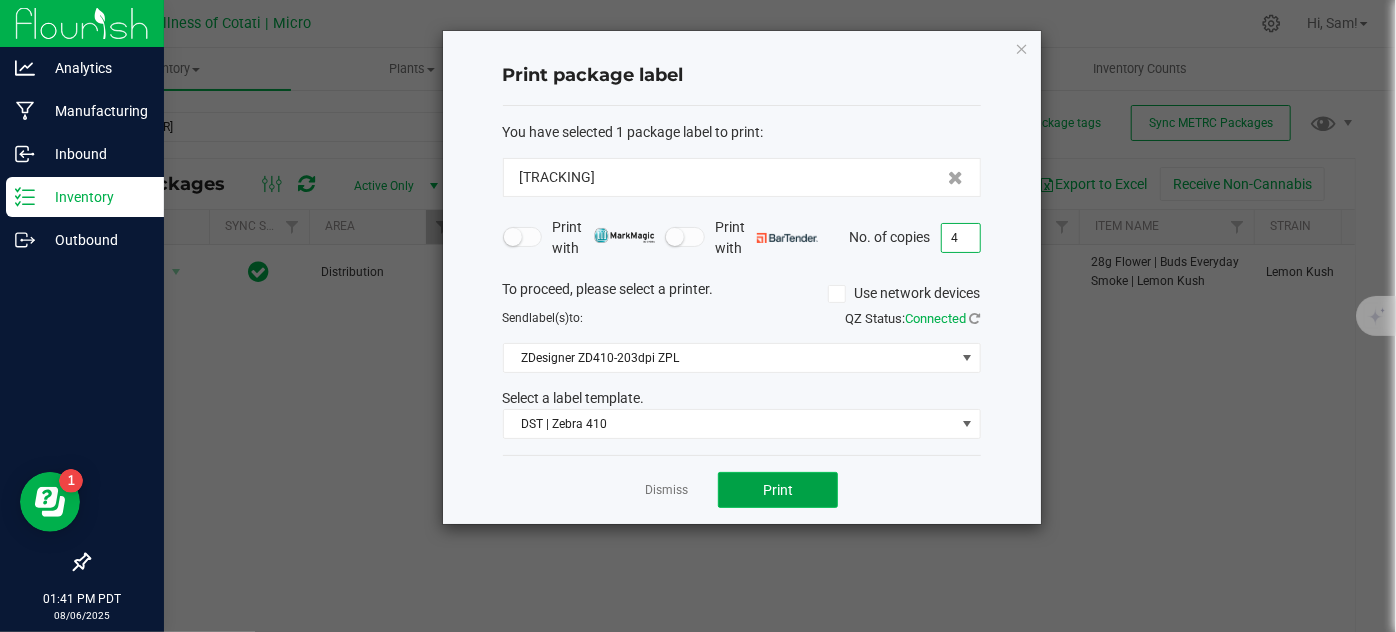 click on "Print" 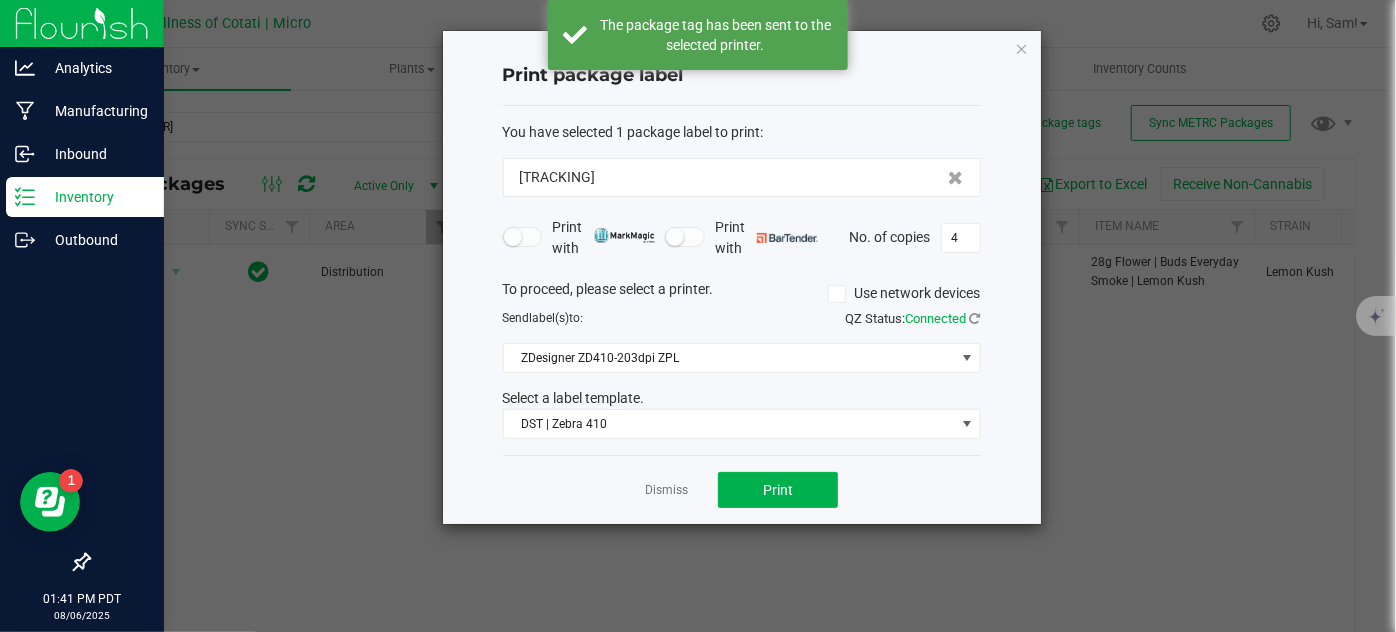 click on "Dismiss" 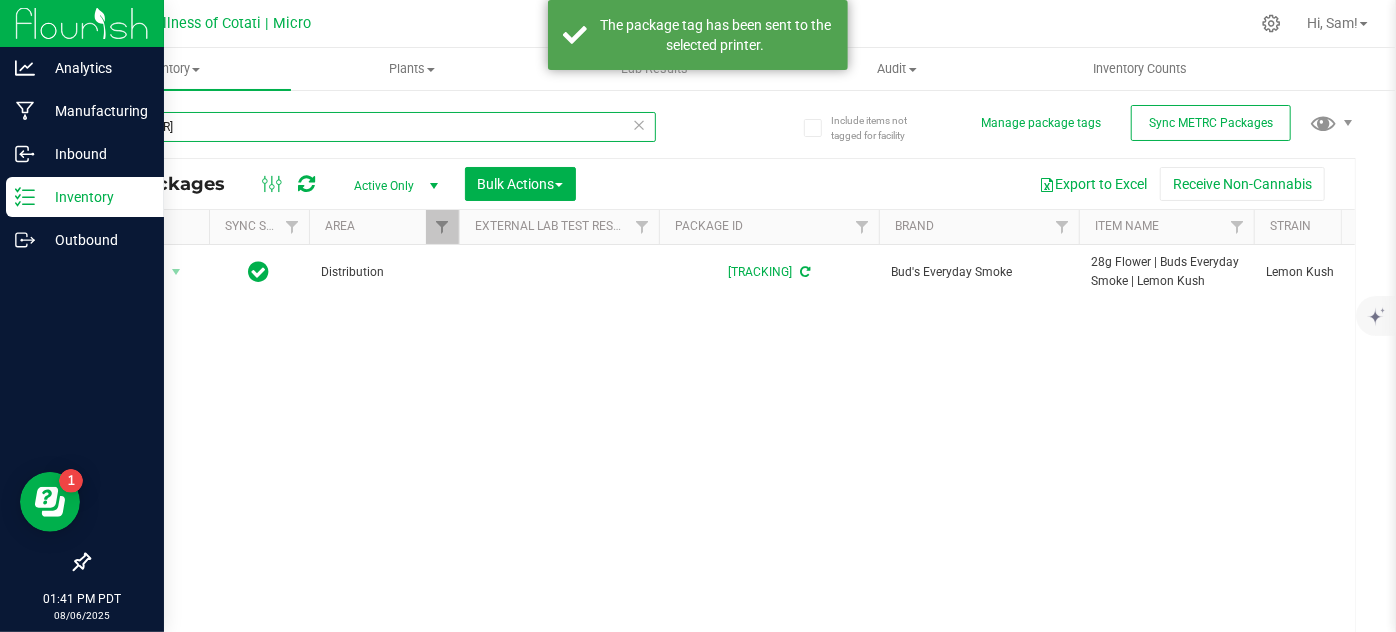 click on "[NUMBER]" at bounding box center [372, 127] 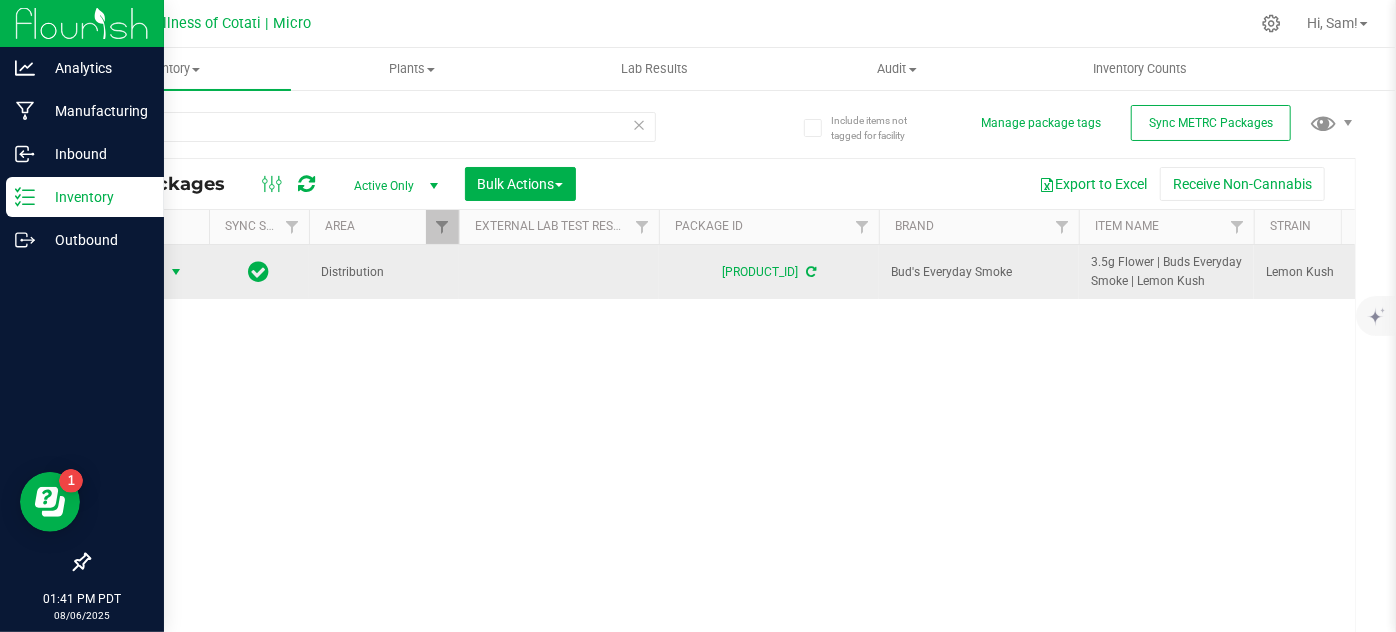 click on "Action" at bounding box center (136, 272) 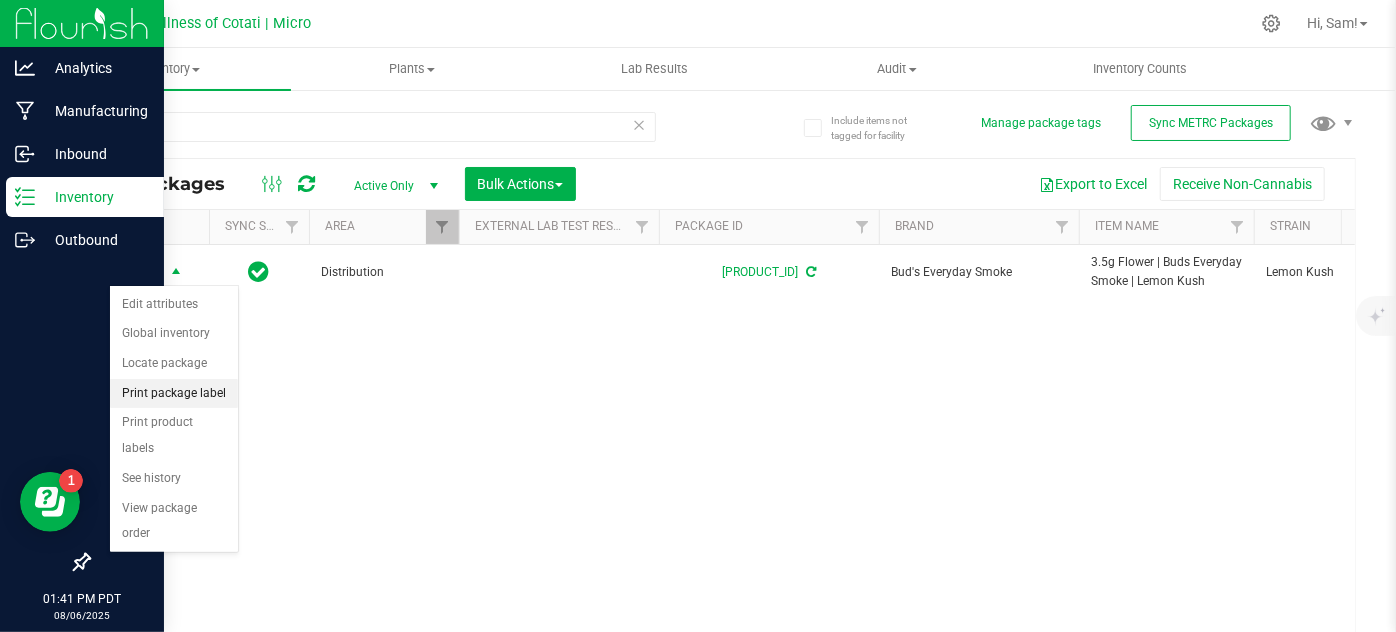 click on "Print package label" at bounding box center (174, 394) 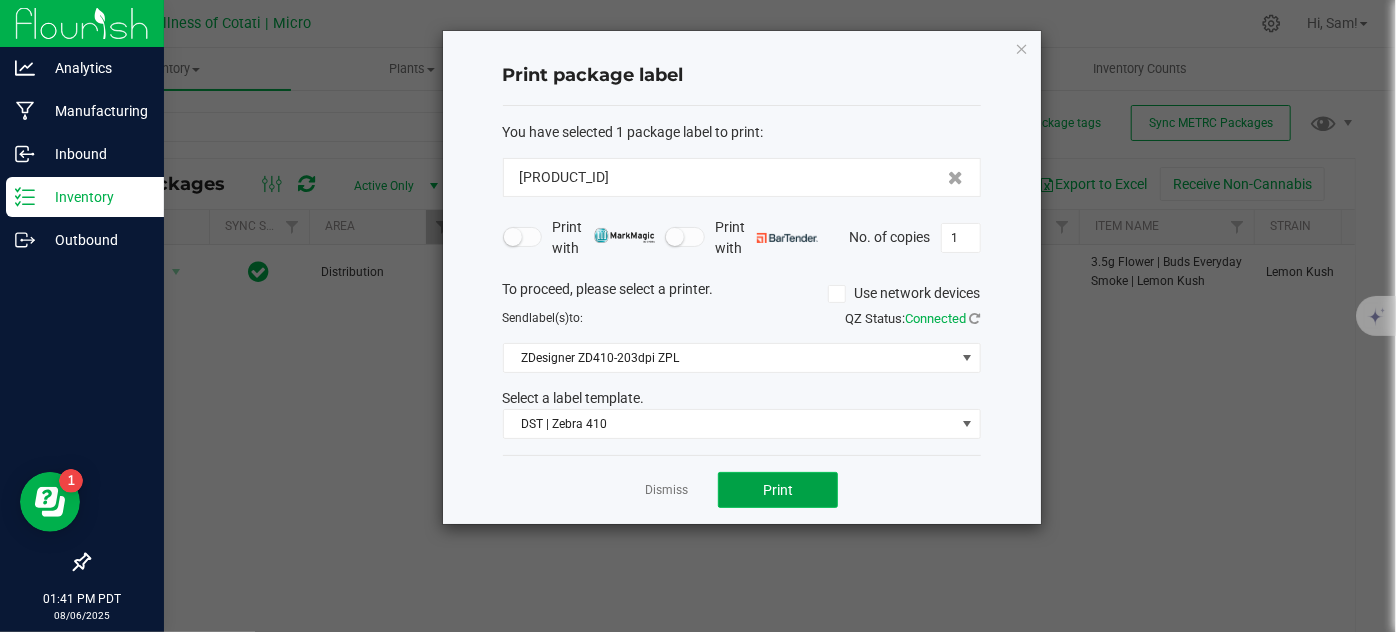 click on "Print" 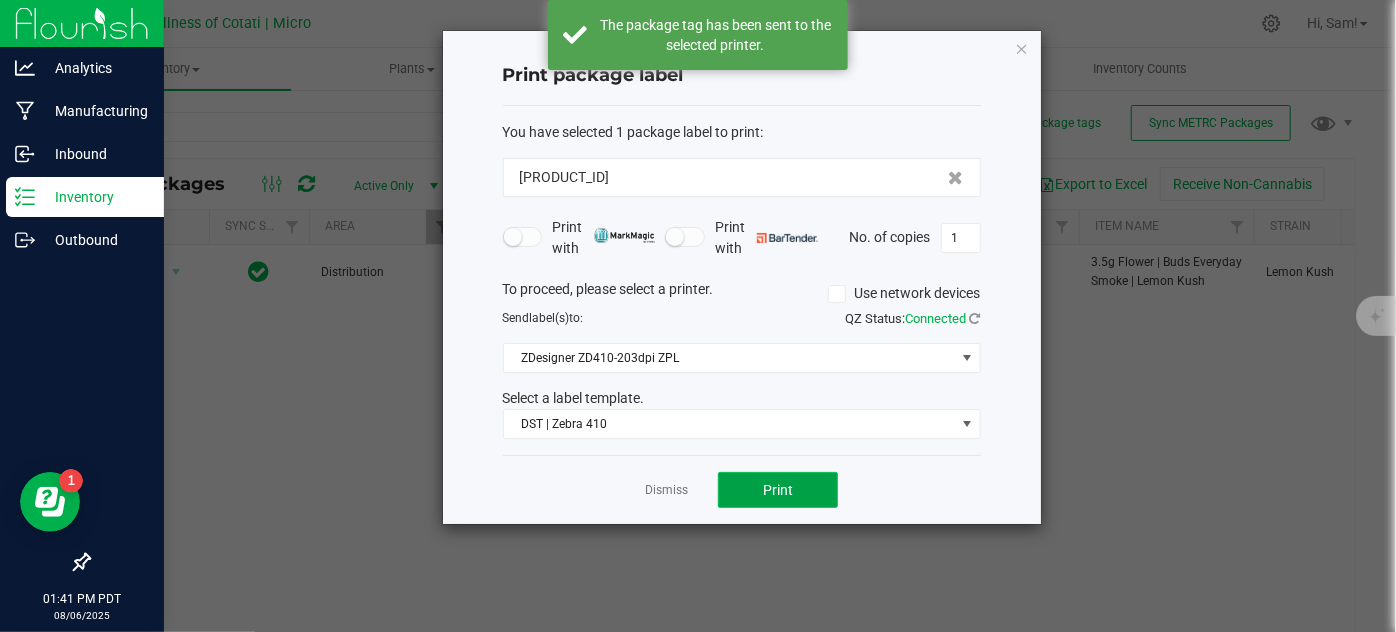click on "Print" 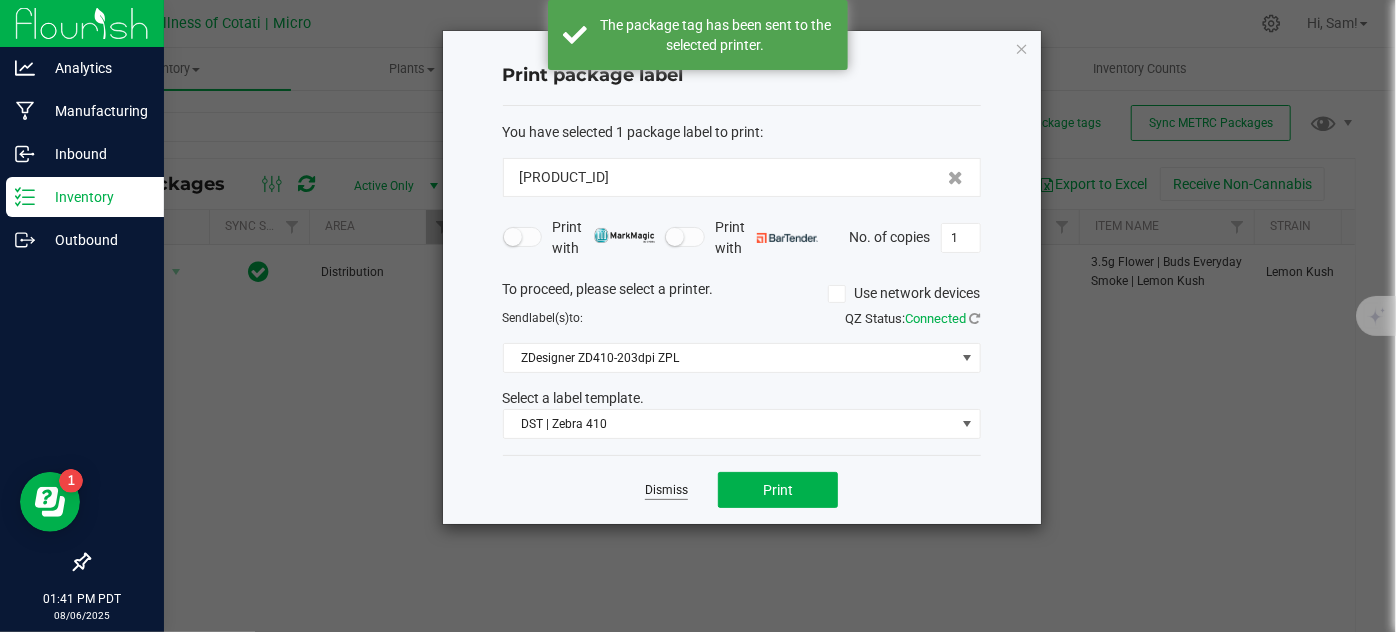 click on "Dismiss" 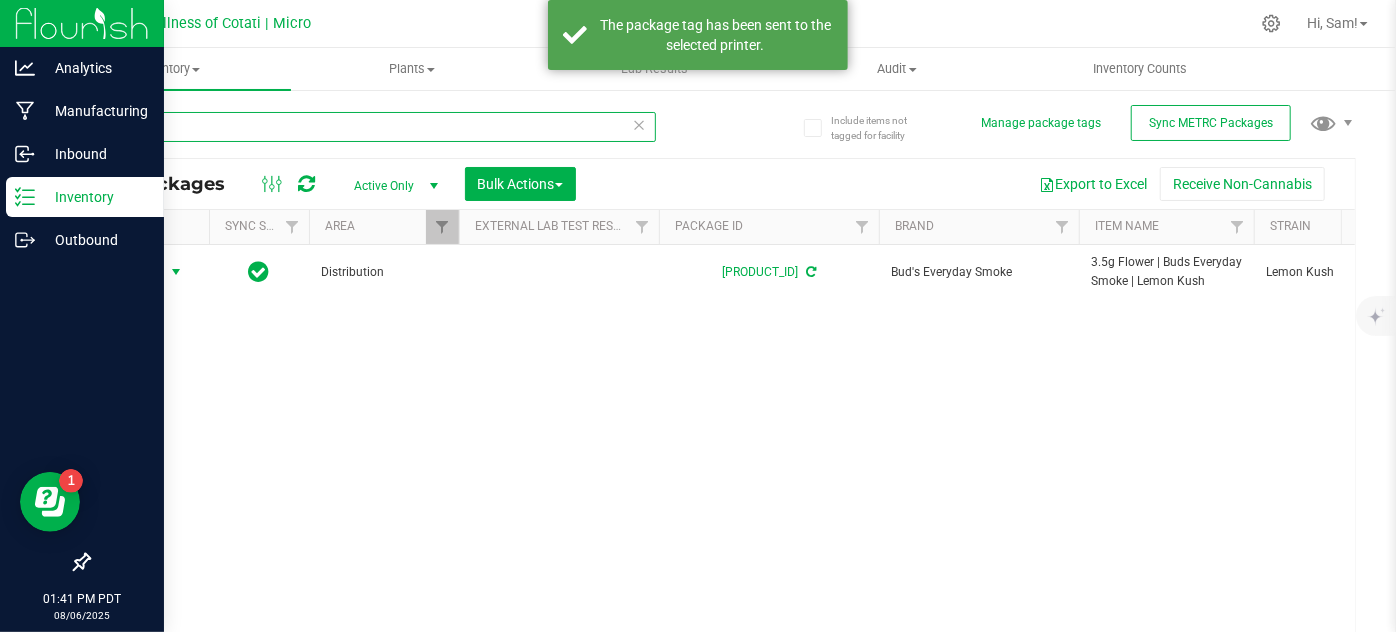 click on "7943" at bounding box center (372, 127) 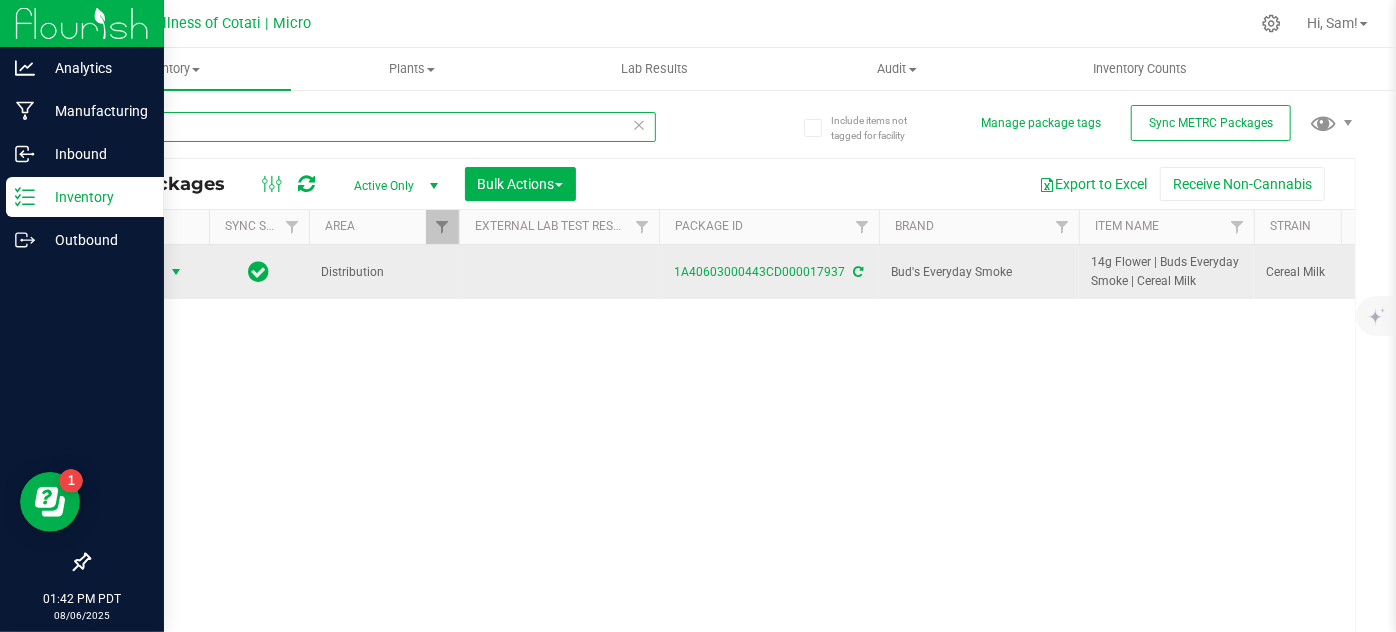type on "7937" 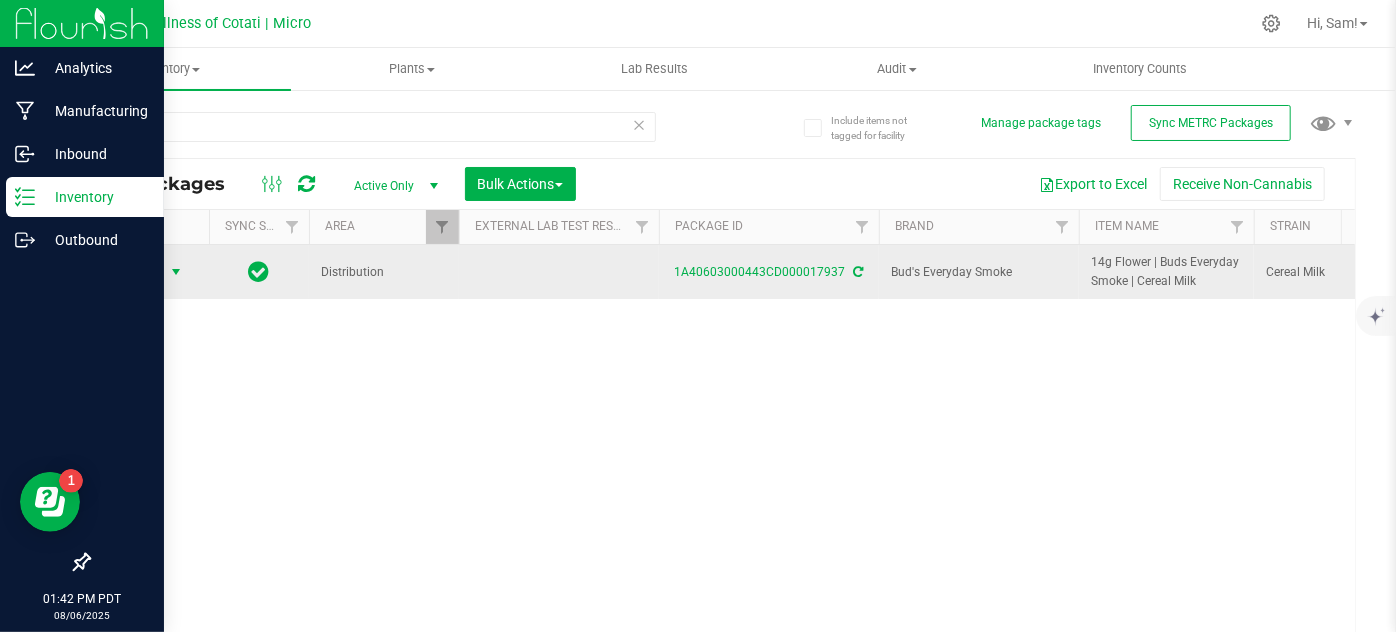 click on "Action" at bounding box center [136, 272] 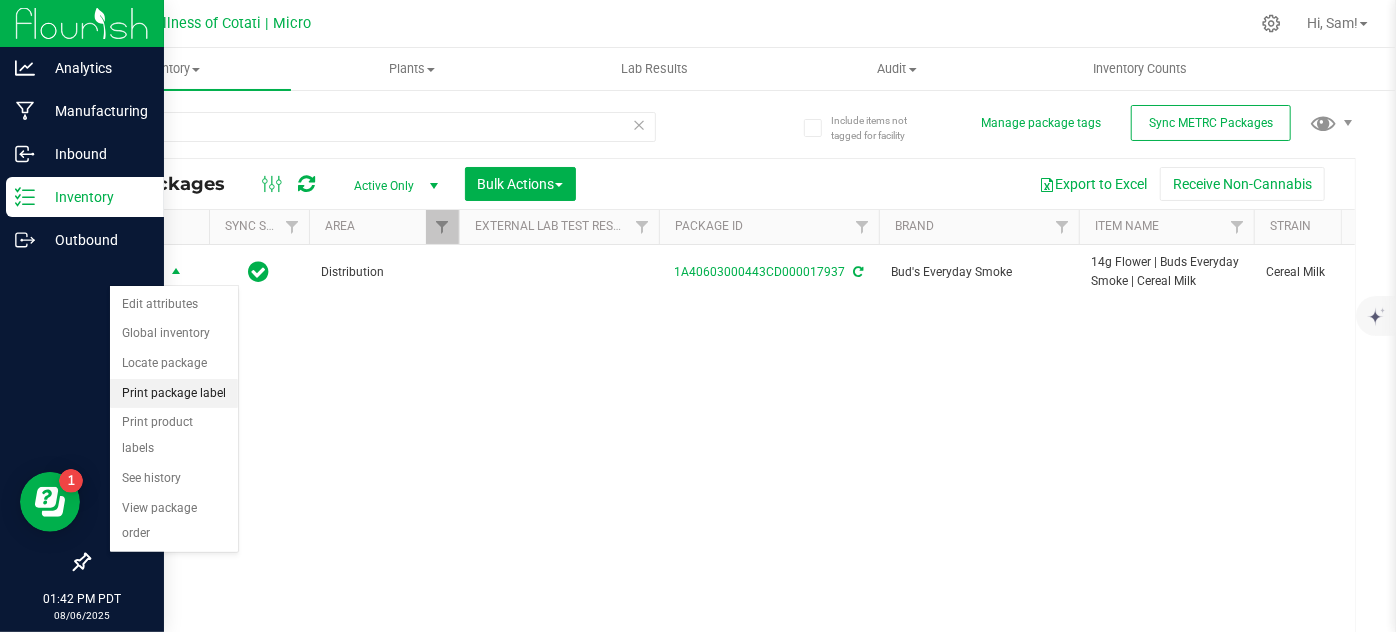 click on "Print package label" at bounding box center [174, 394] 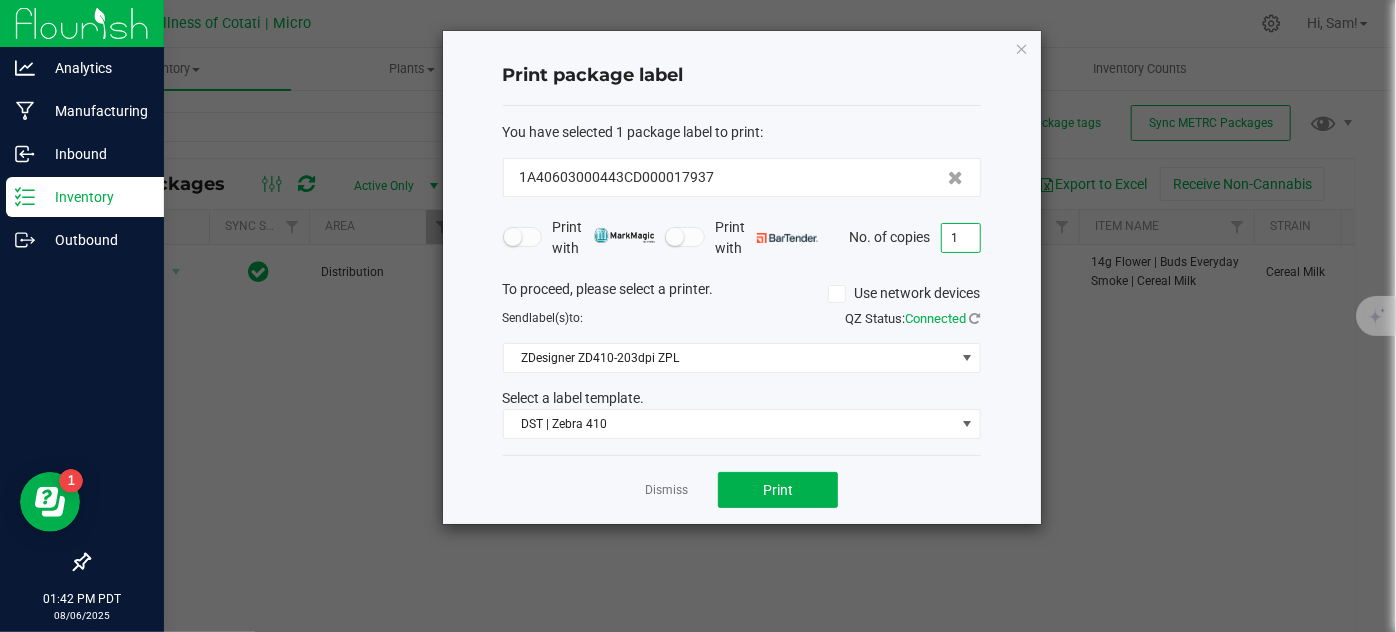 click on "1" at bounding box center (961, 238) 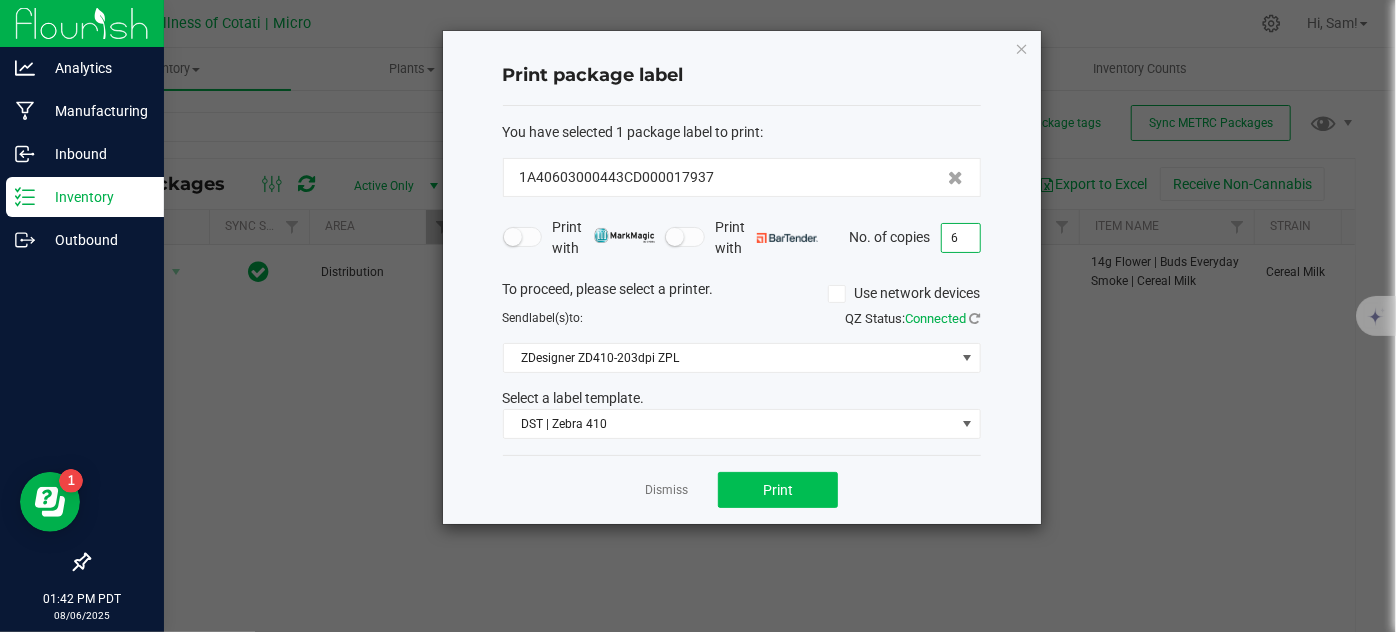 type on "6" 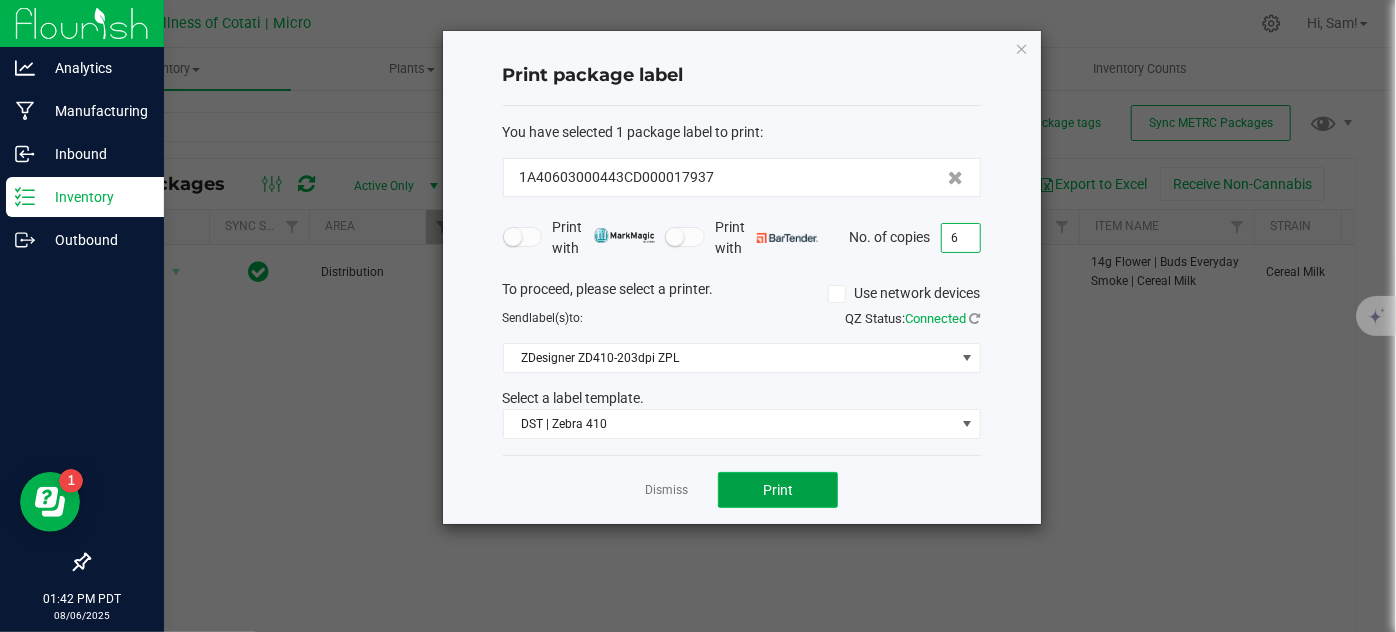click on "Print" 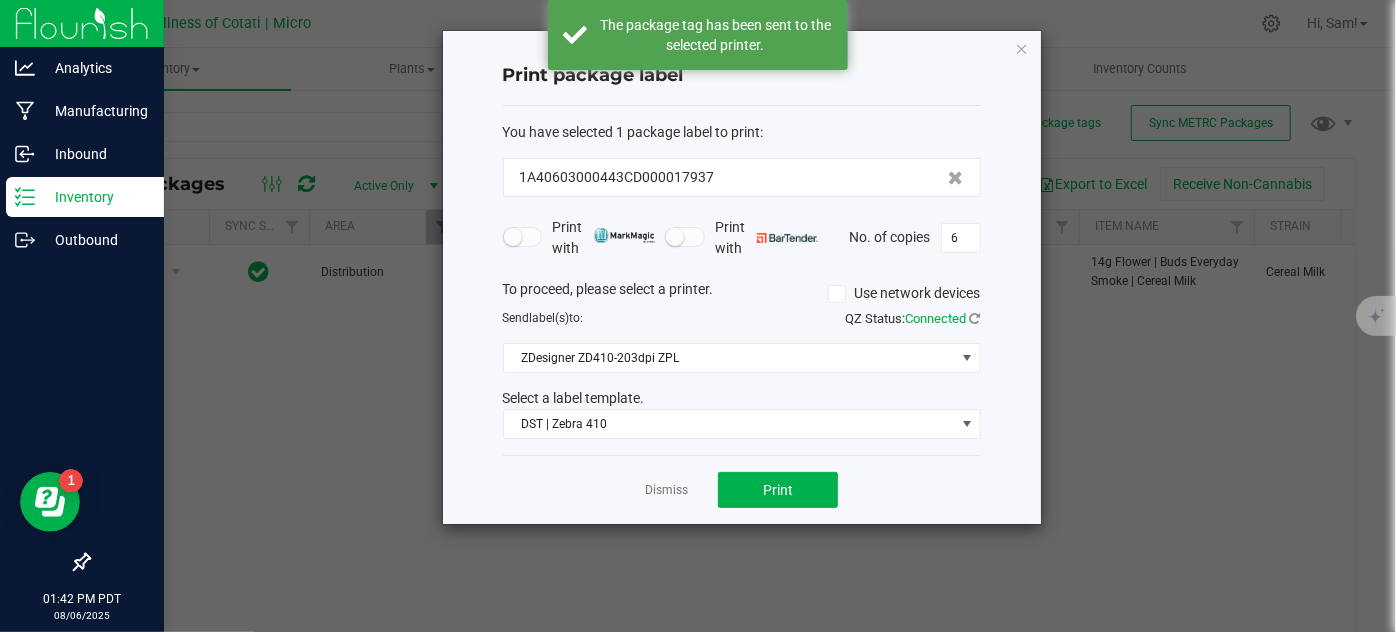 click on "Dismiss" 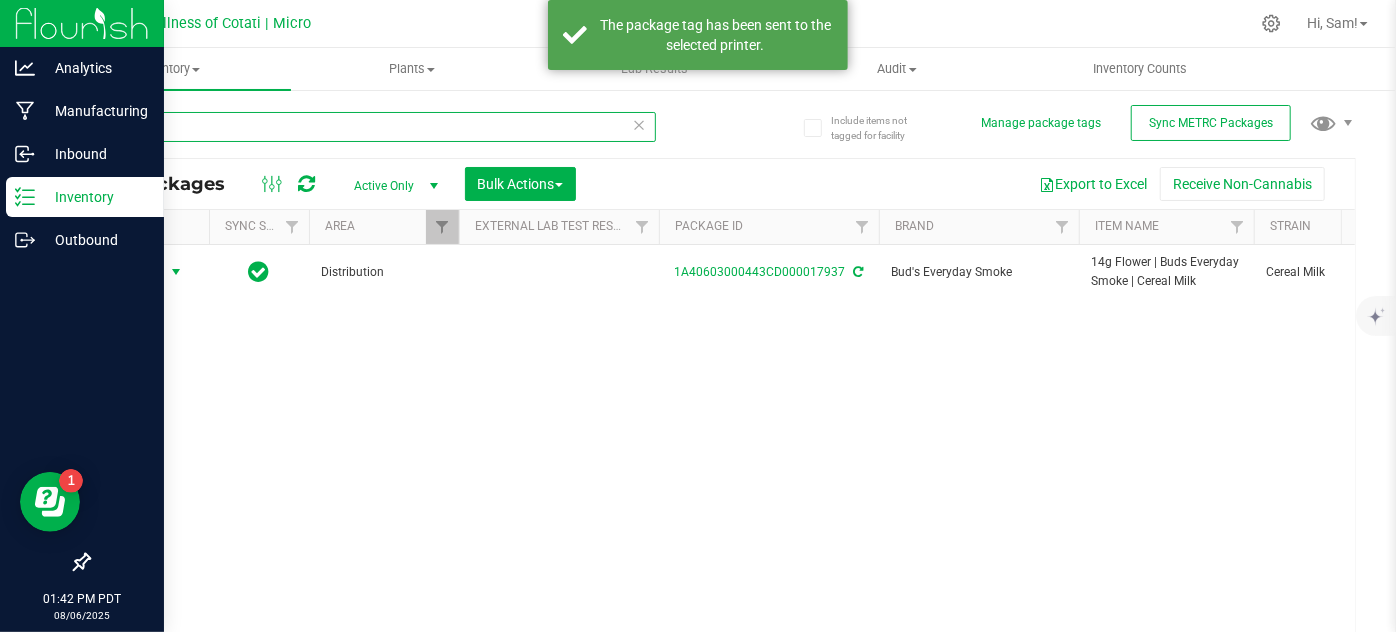 click on "7937" at bounding box center [372, 127] 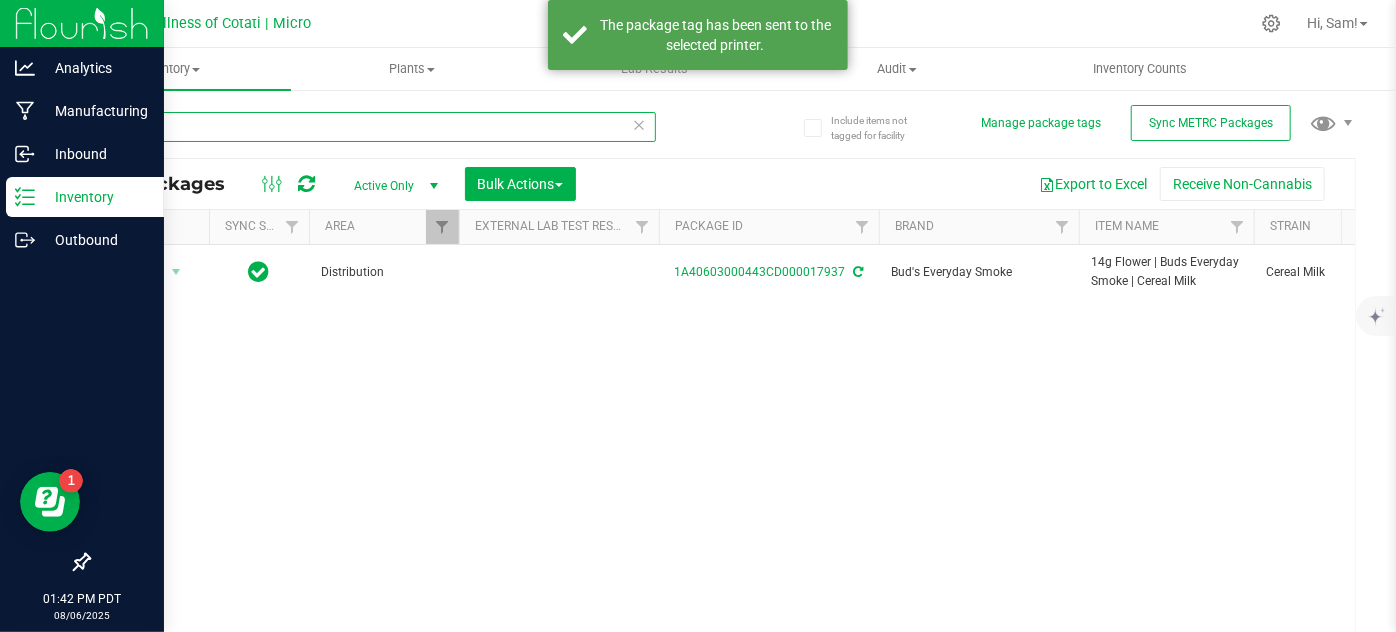click on "7937" at bounding box center (372, 127) 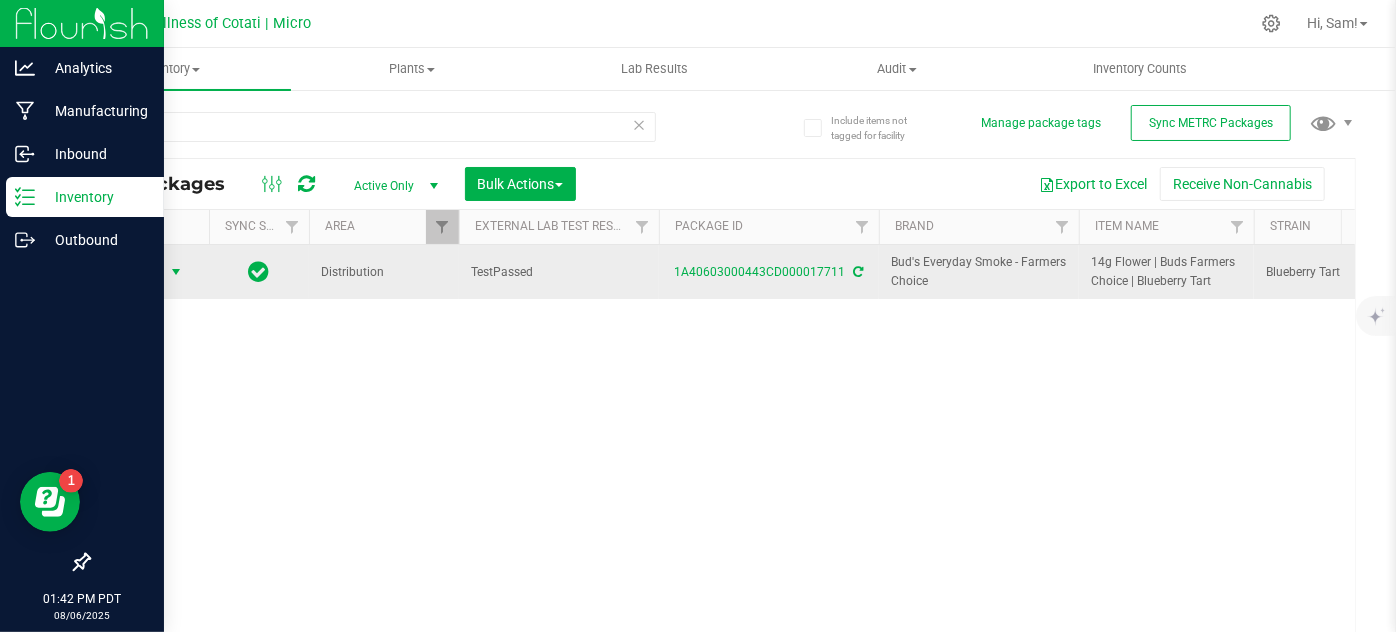 click on "Action" at bounding box center [136, 272] 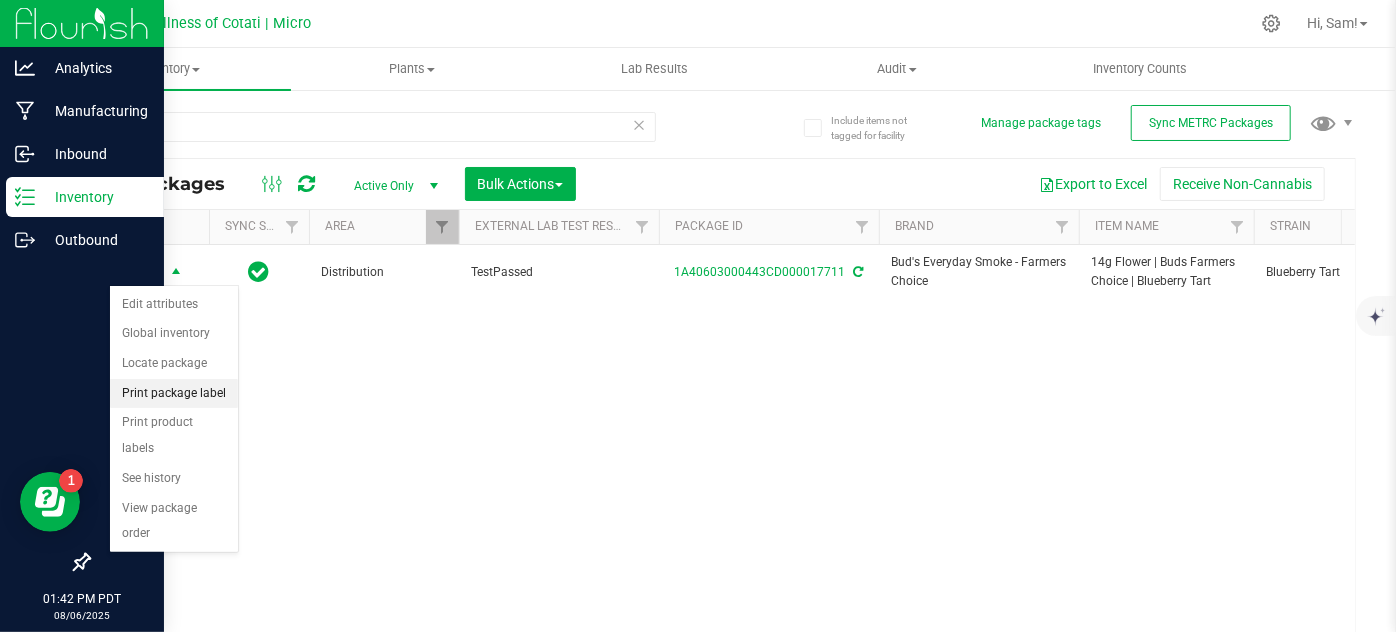 click on "Print package label" at bounding box center (174, 394) 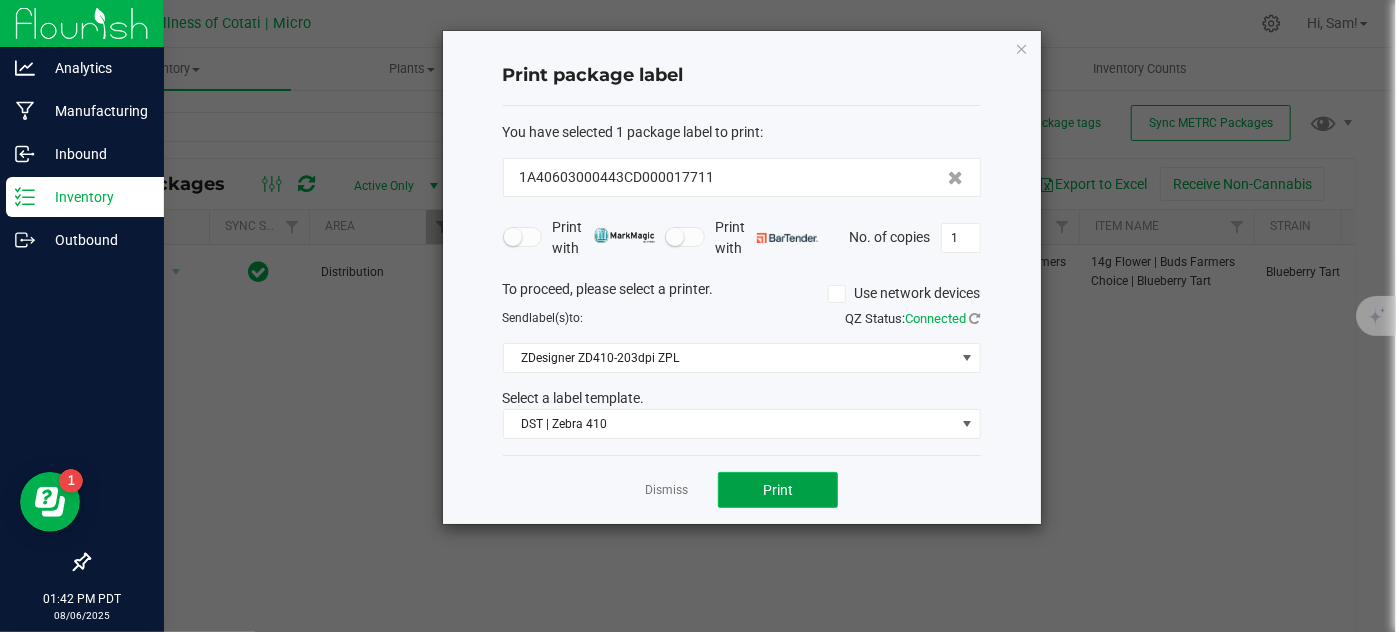 click on "Print" 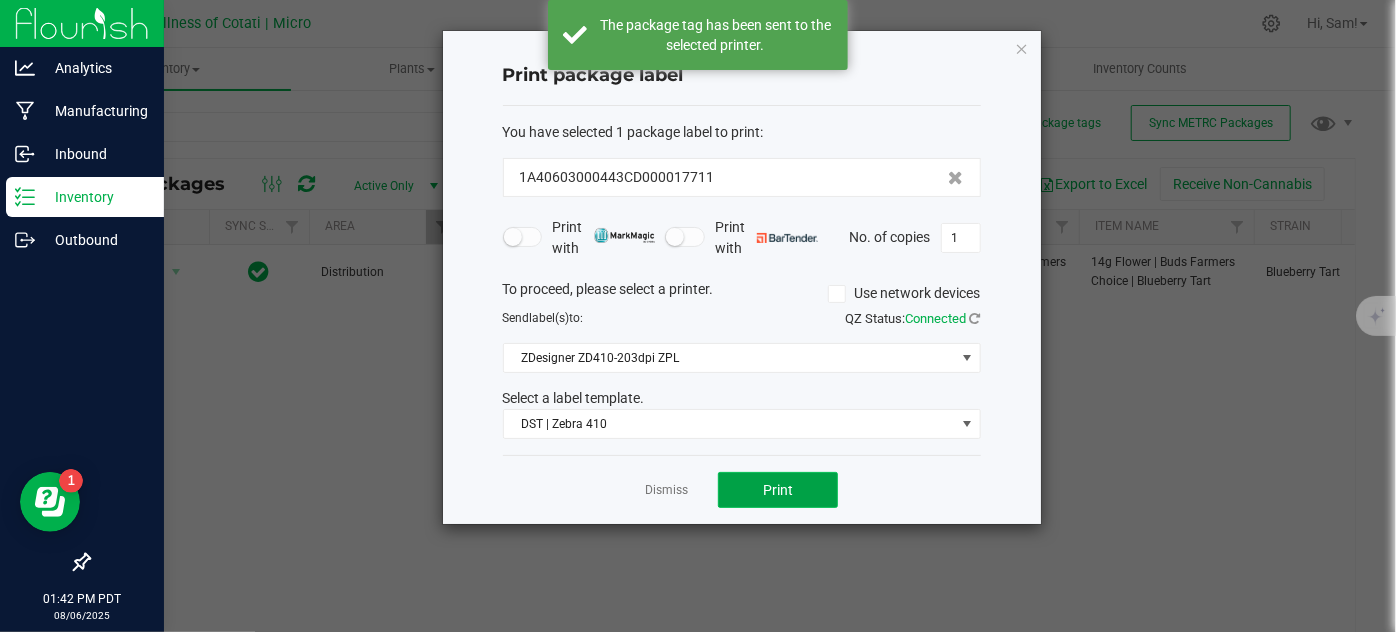 click on "Print" 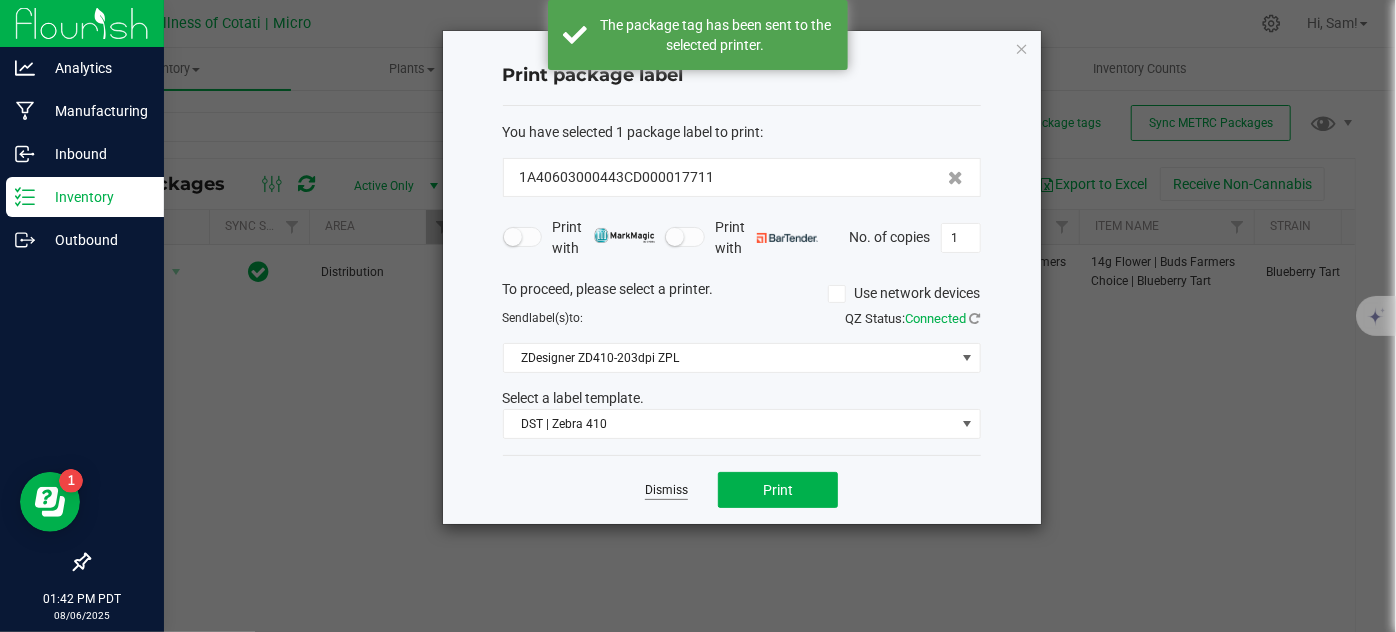 click on "Dismiss" 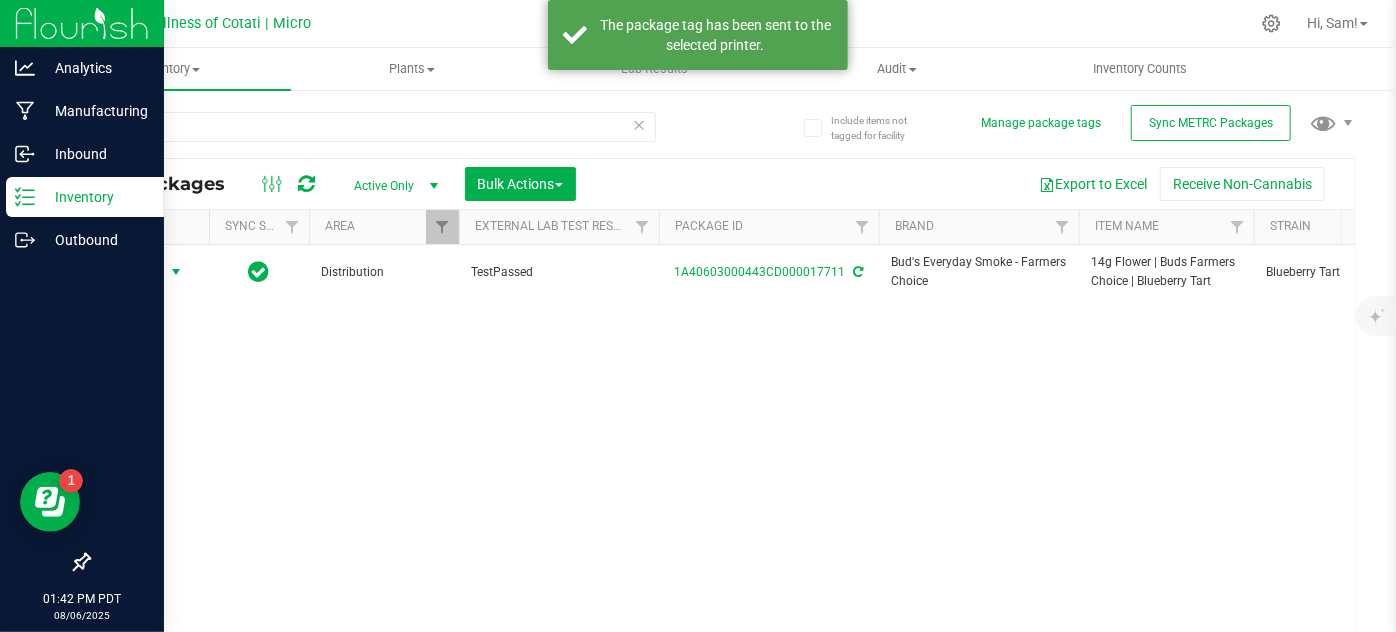 click on "7711" at bounding box center (372, 135) 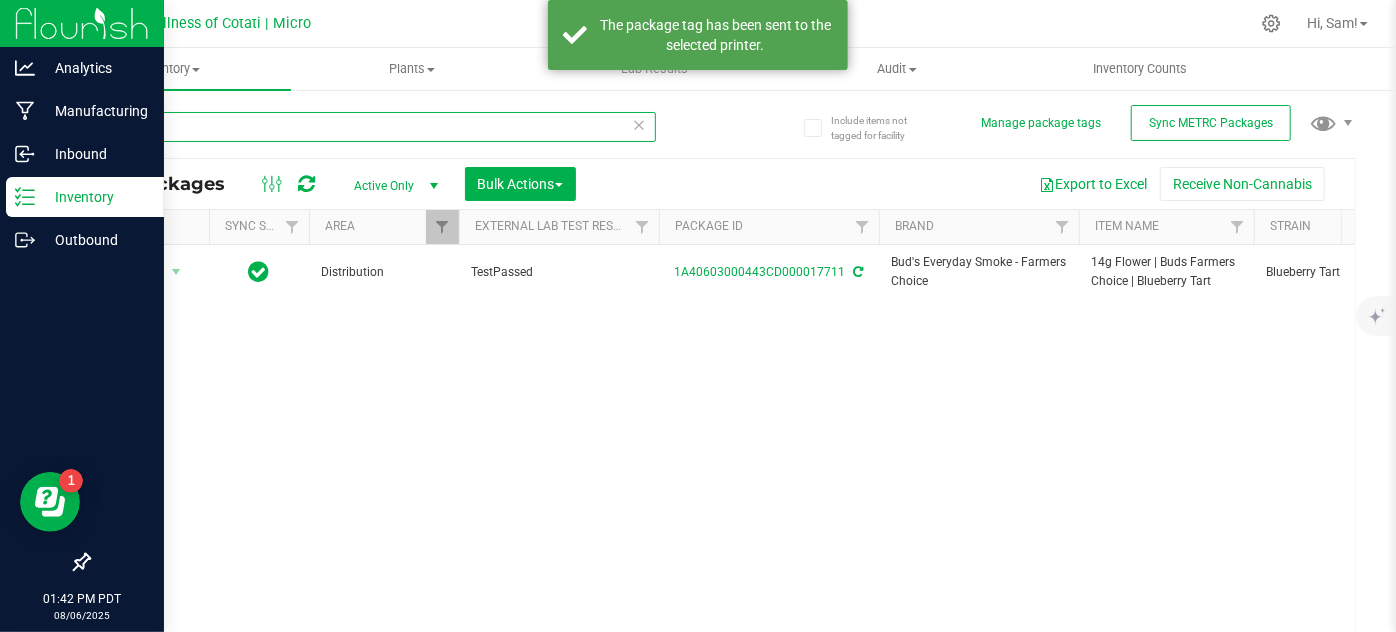 click on "7711" at bounding box center [372, 127] 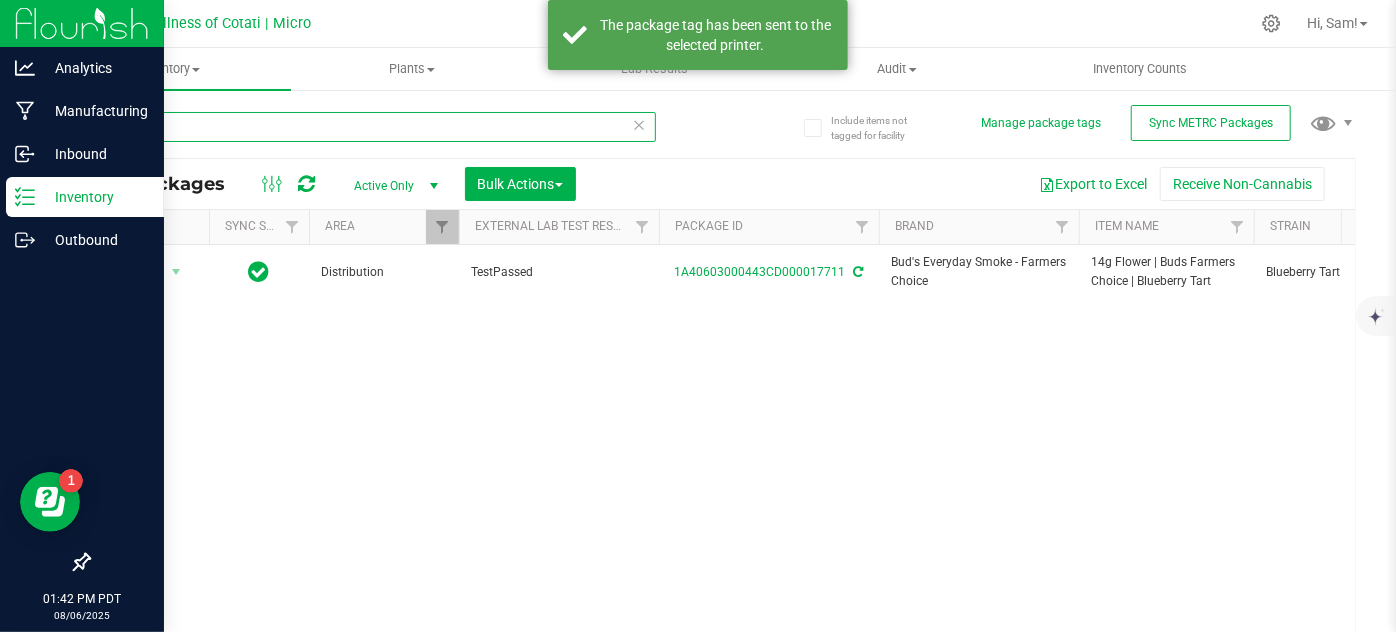 click on "7711" at bounding box center (372, 127) 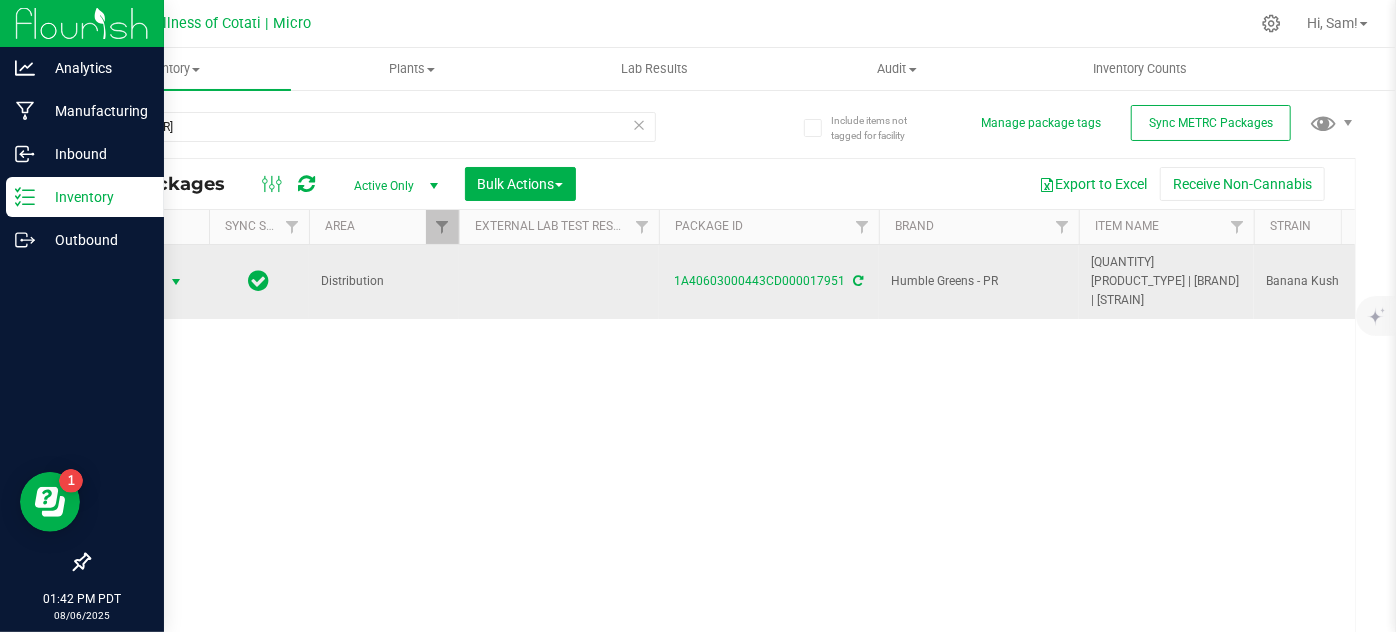 click on "Action" at bounding box center [136, 282] 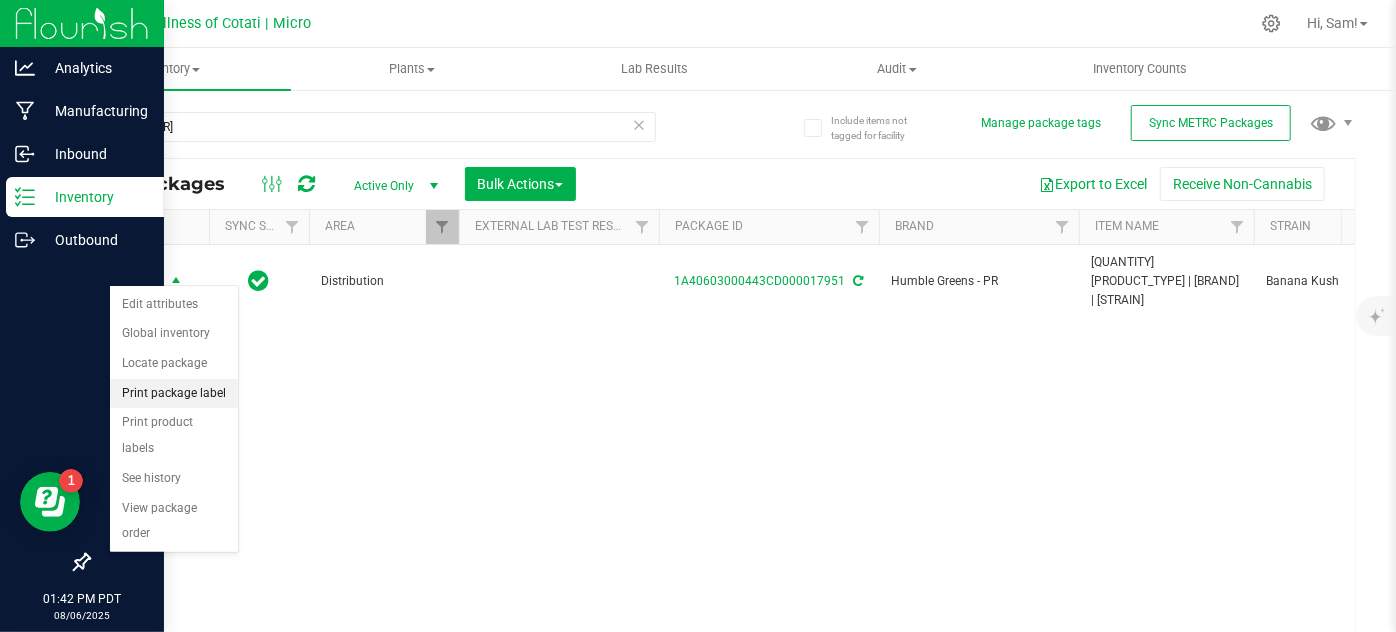 drag, startPoint x: 178, startPoint y: 392, endPoint x: 189, endPoint y: 395, distance: 11.401754 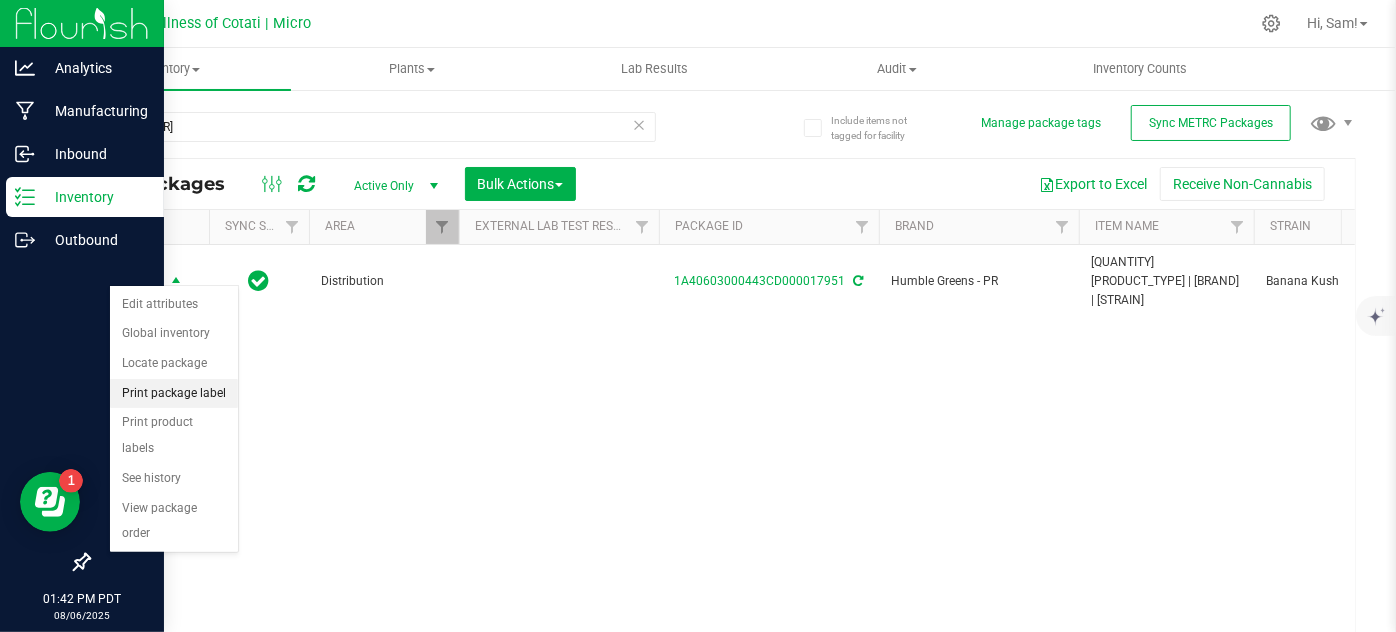 click on "Print package label" at bounding box center [174, 394] 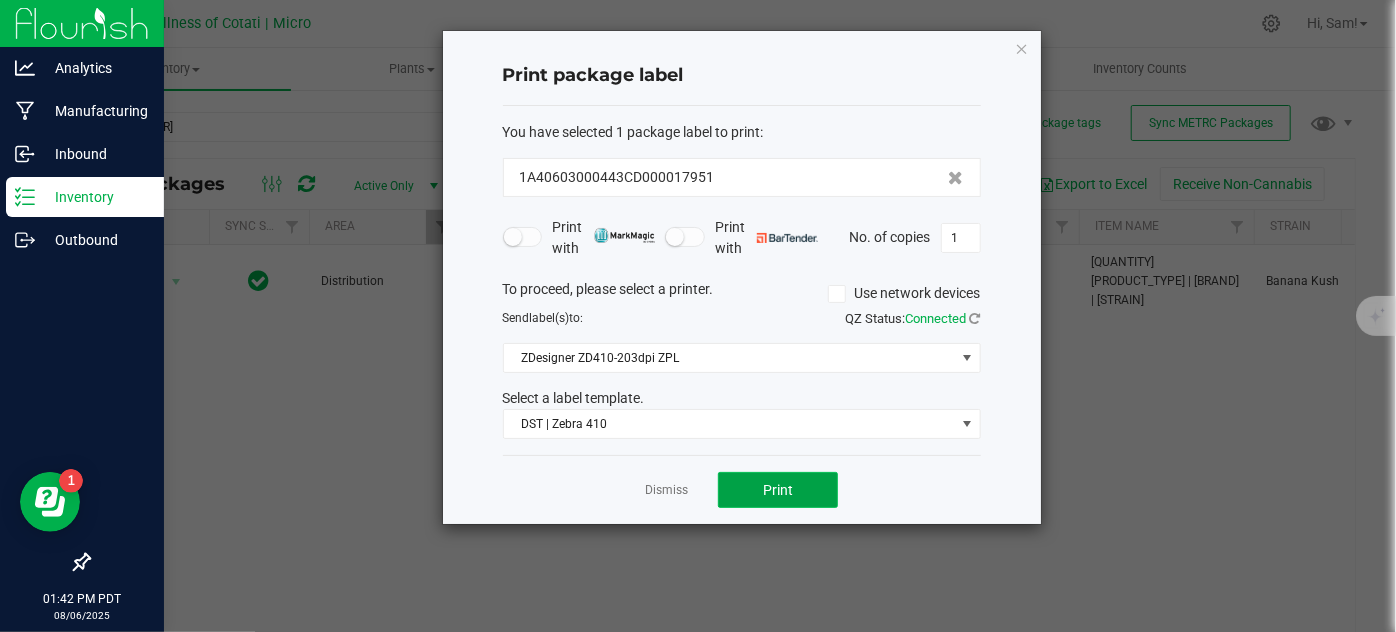click on "Print" 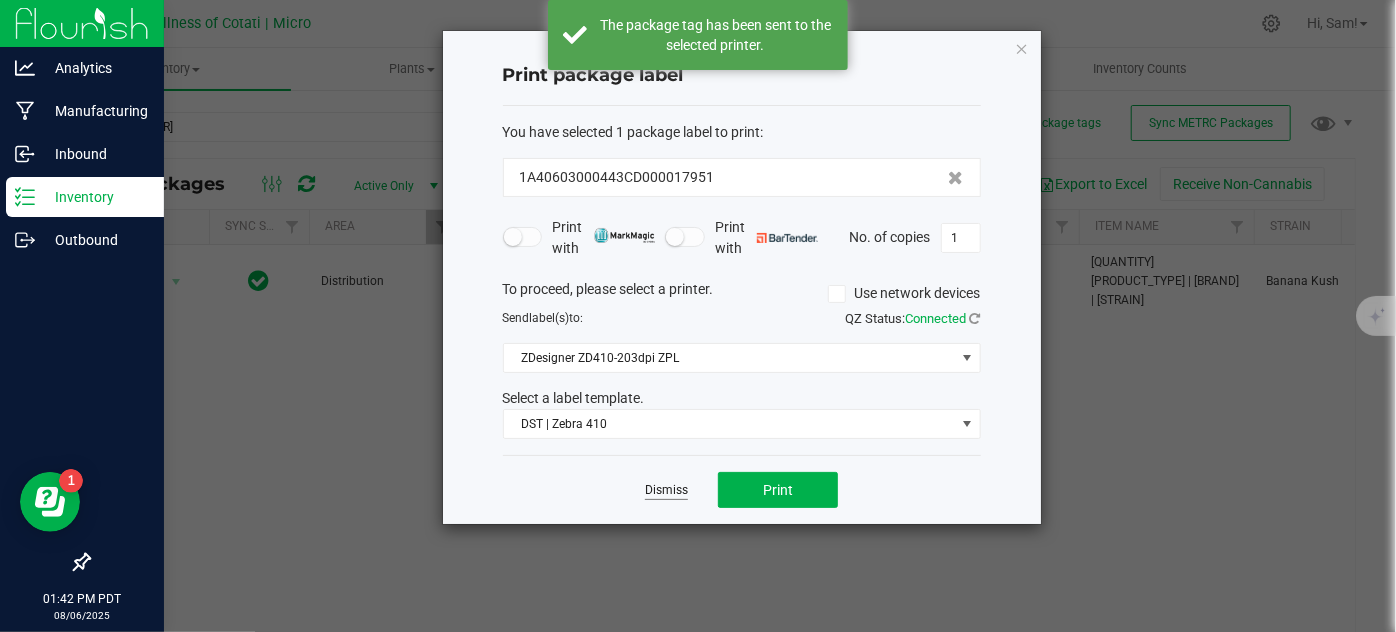 click on "Dismiss" 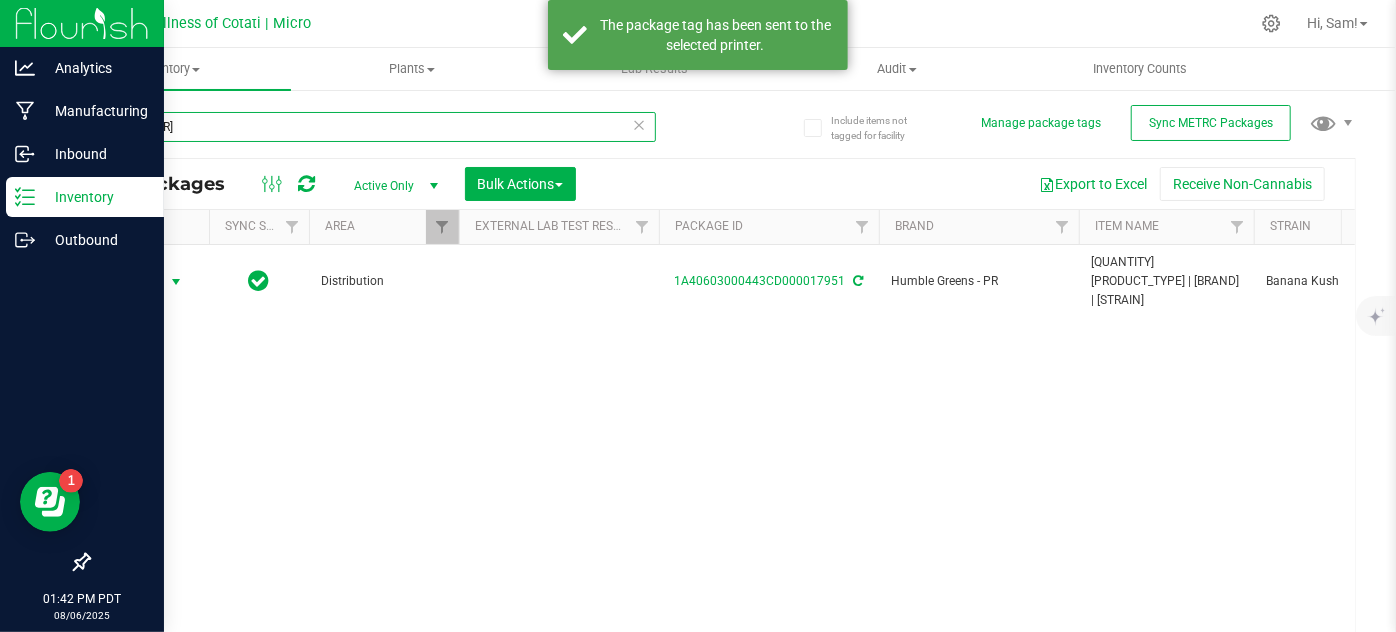 click on "[NUMBER]" at bounding box center [372, 127] 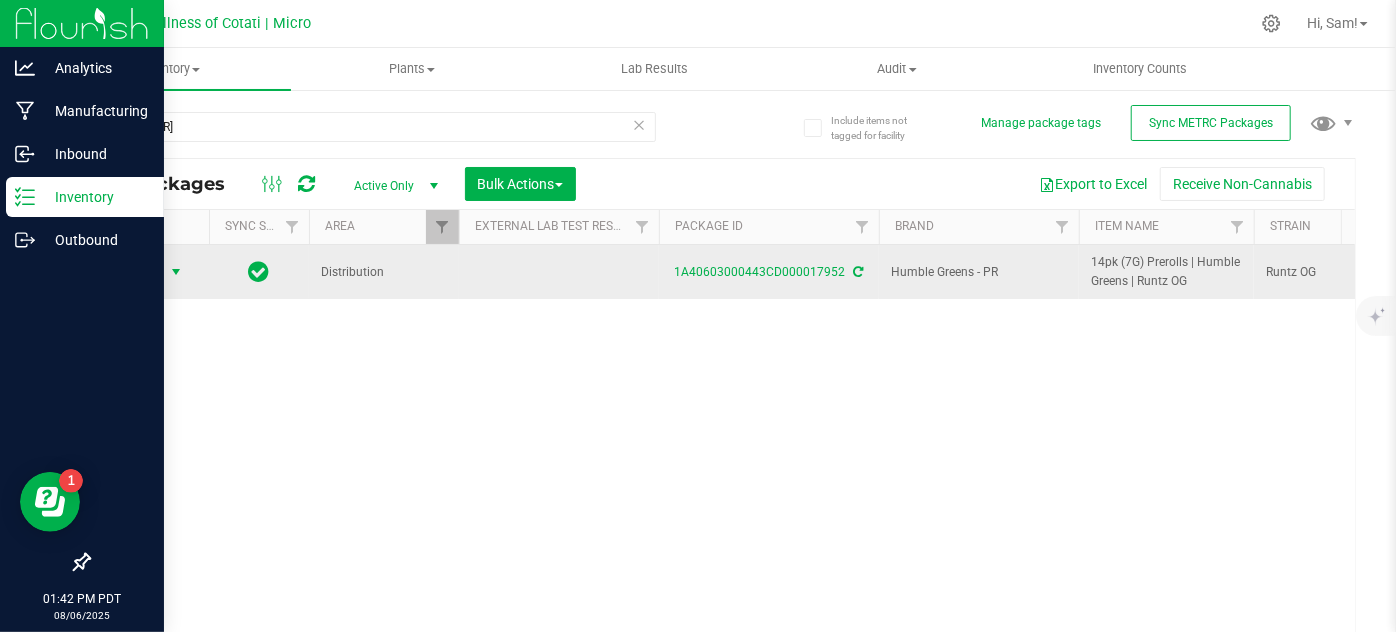 click on "Action" at bounding box center [136, 272] 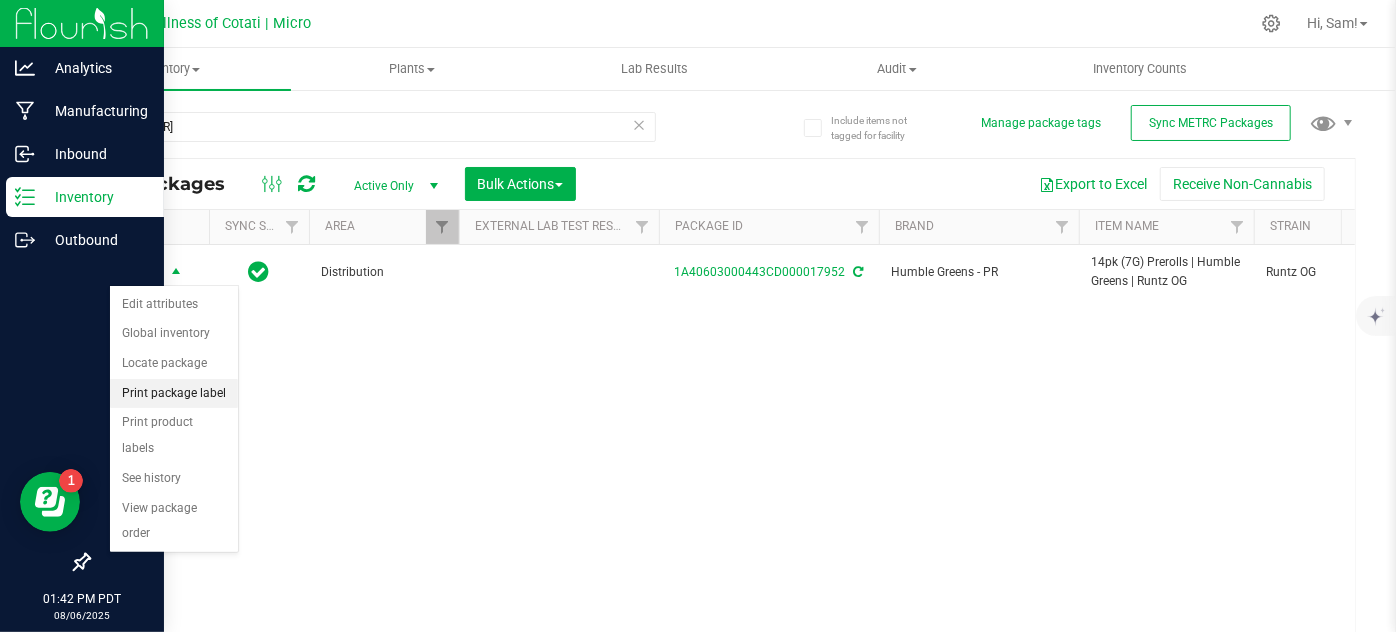 click on "Print package label" at bounding box center [174, 394] 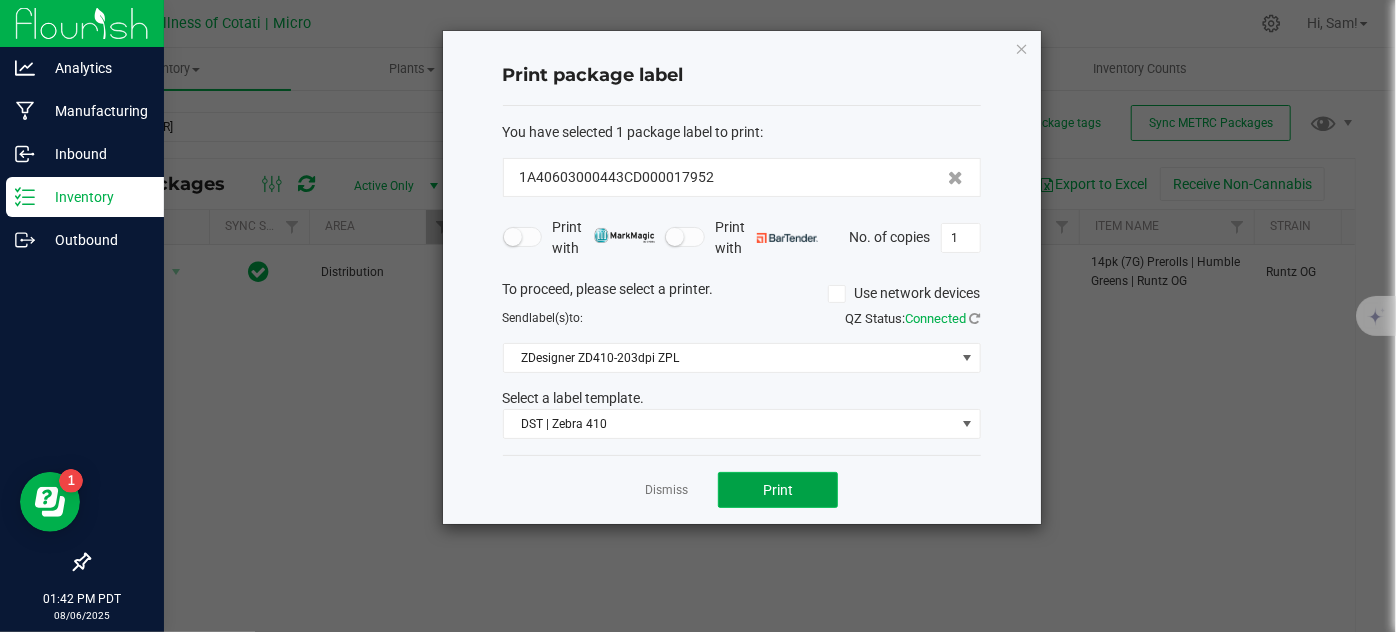 click on "Print" 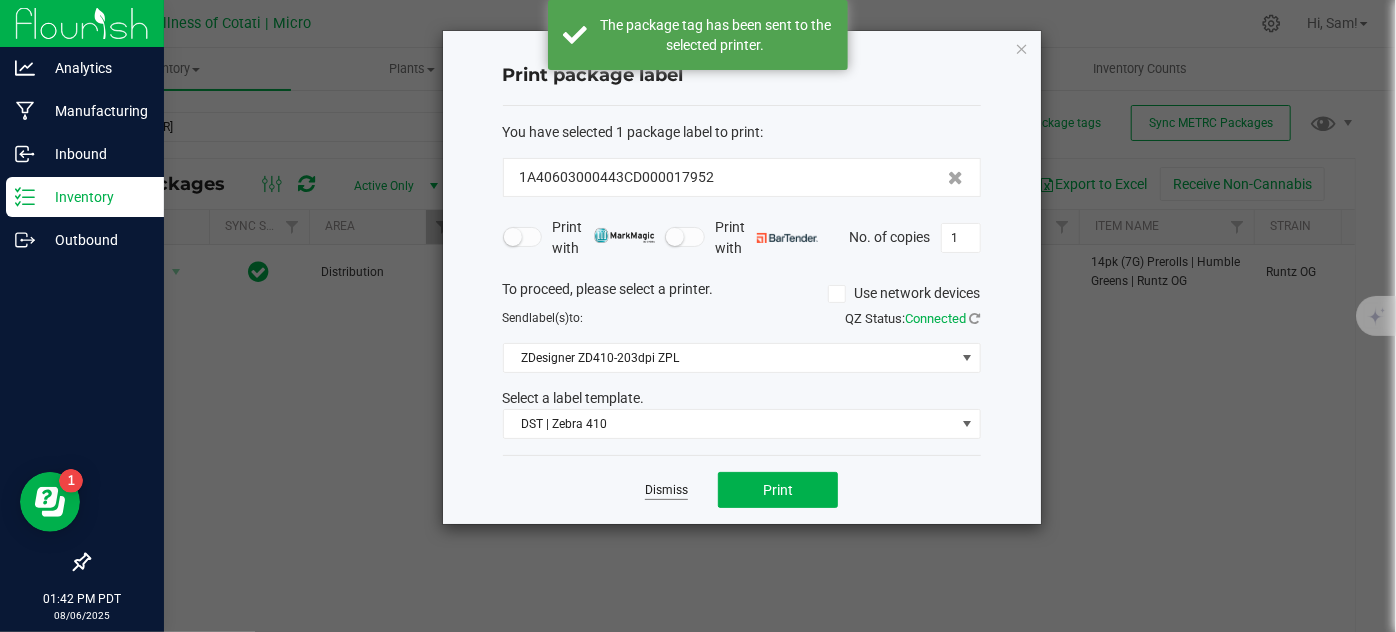 click on "Dismiss" 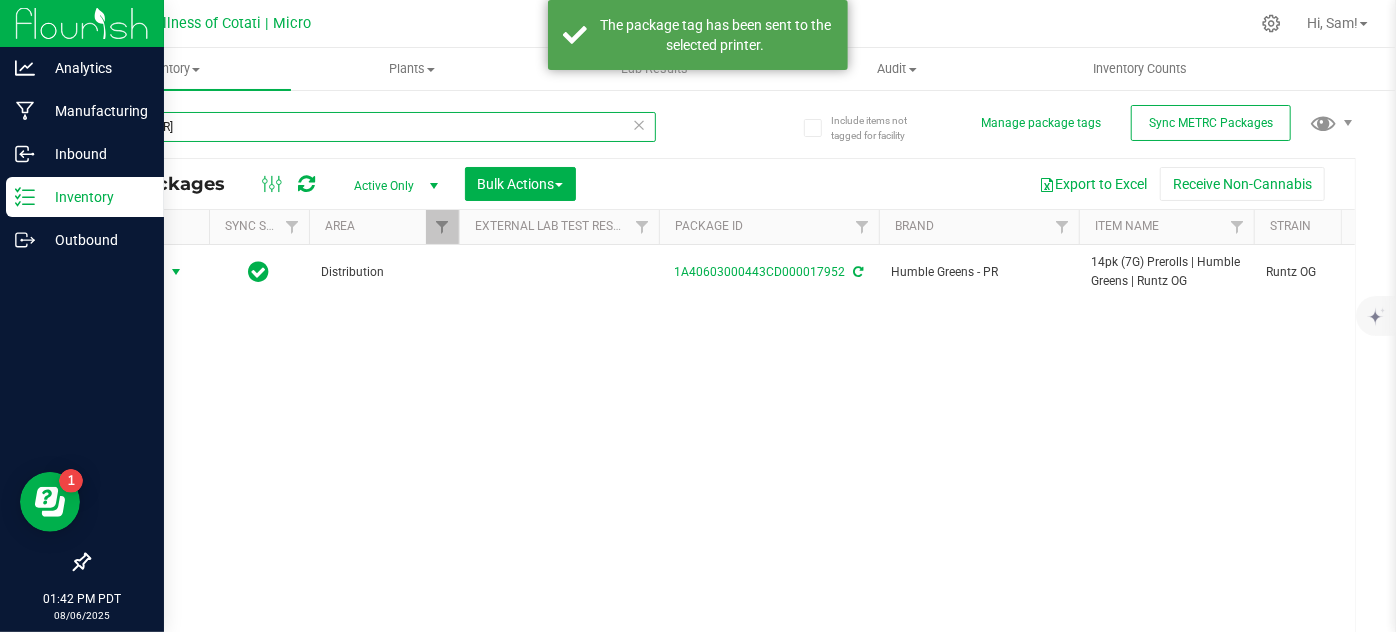 click on "[NUMBER]" at bounding box center (372, 127) 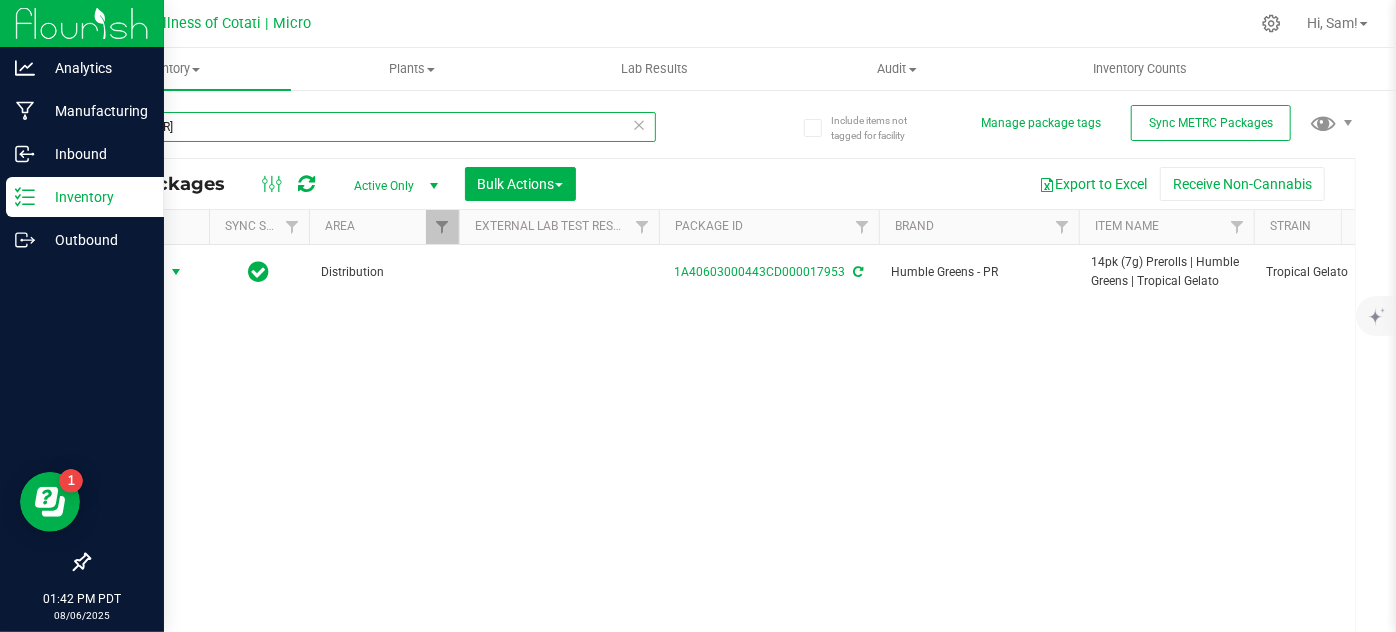 type on "[NUMBER]" 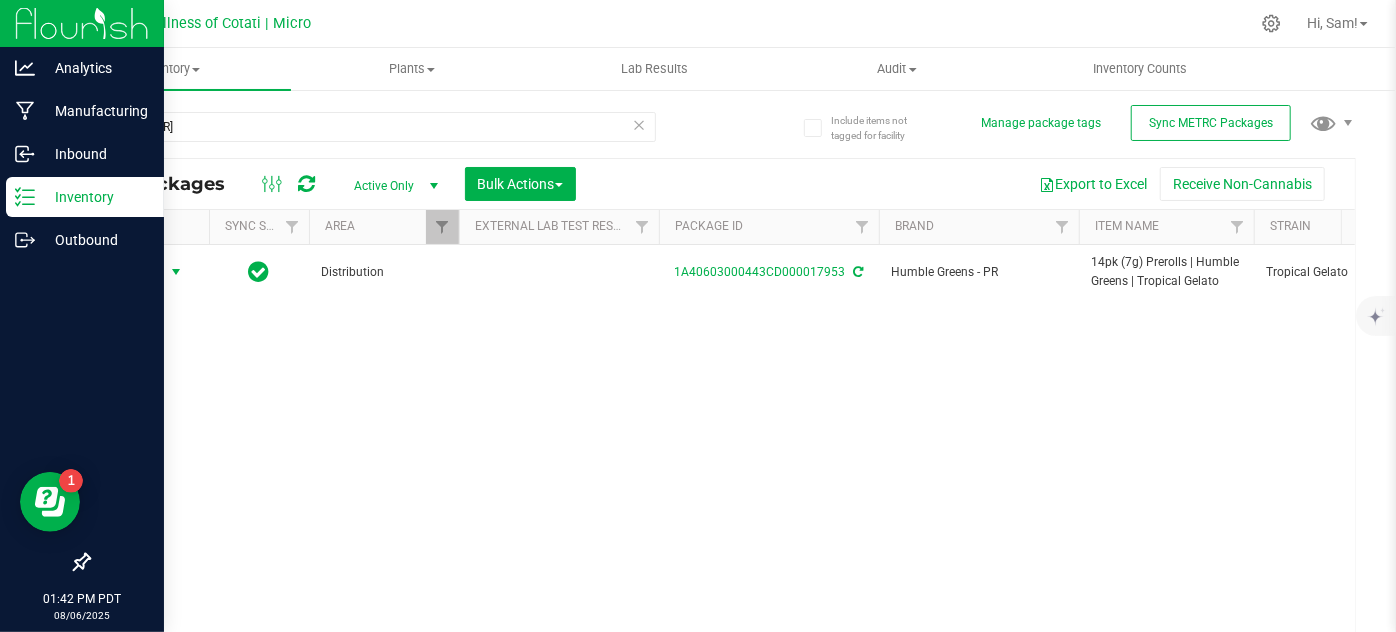 click at bounding box center [176, 272] 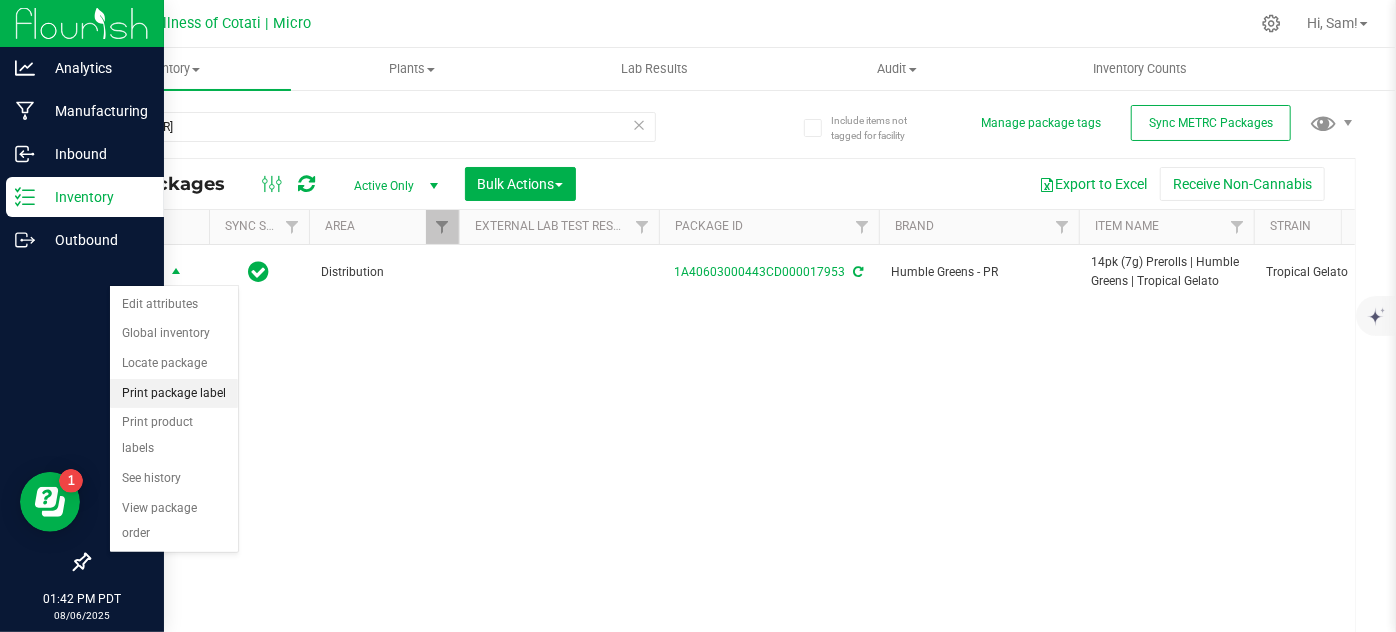 click on "Print package label" at bounding box center (174, 394) 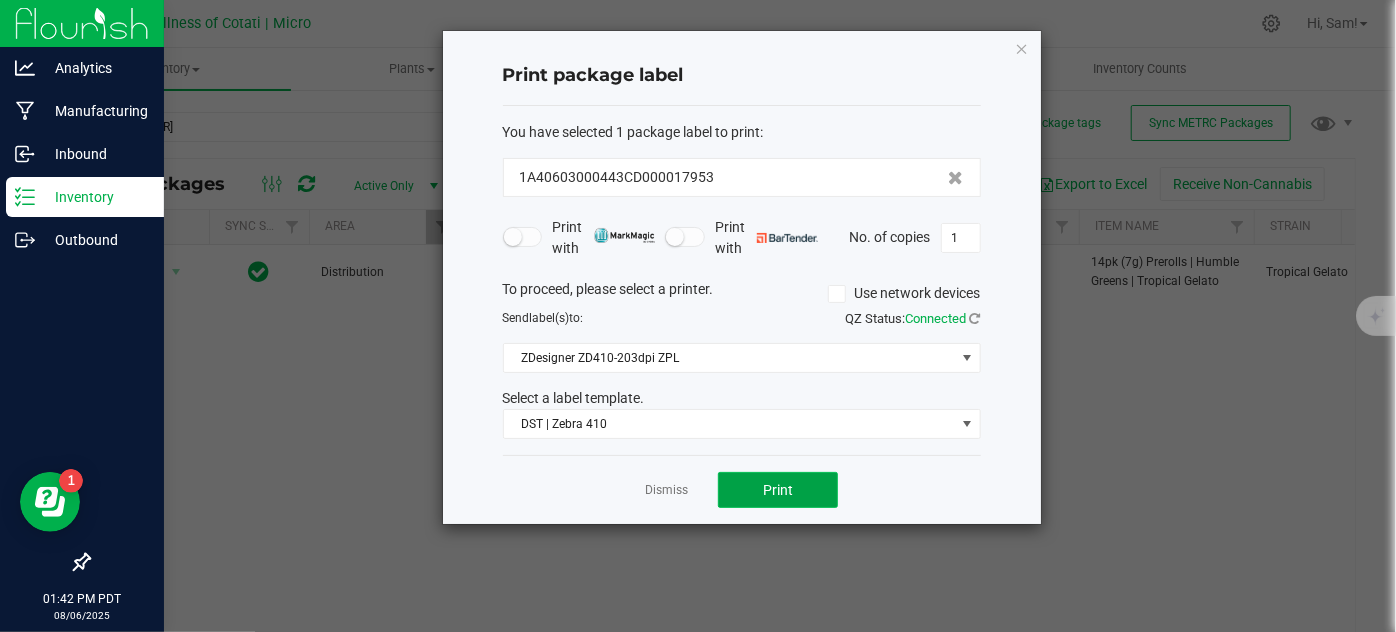 click on "Print" 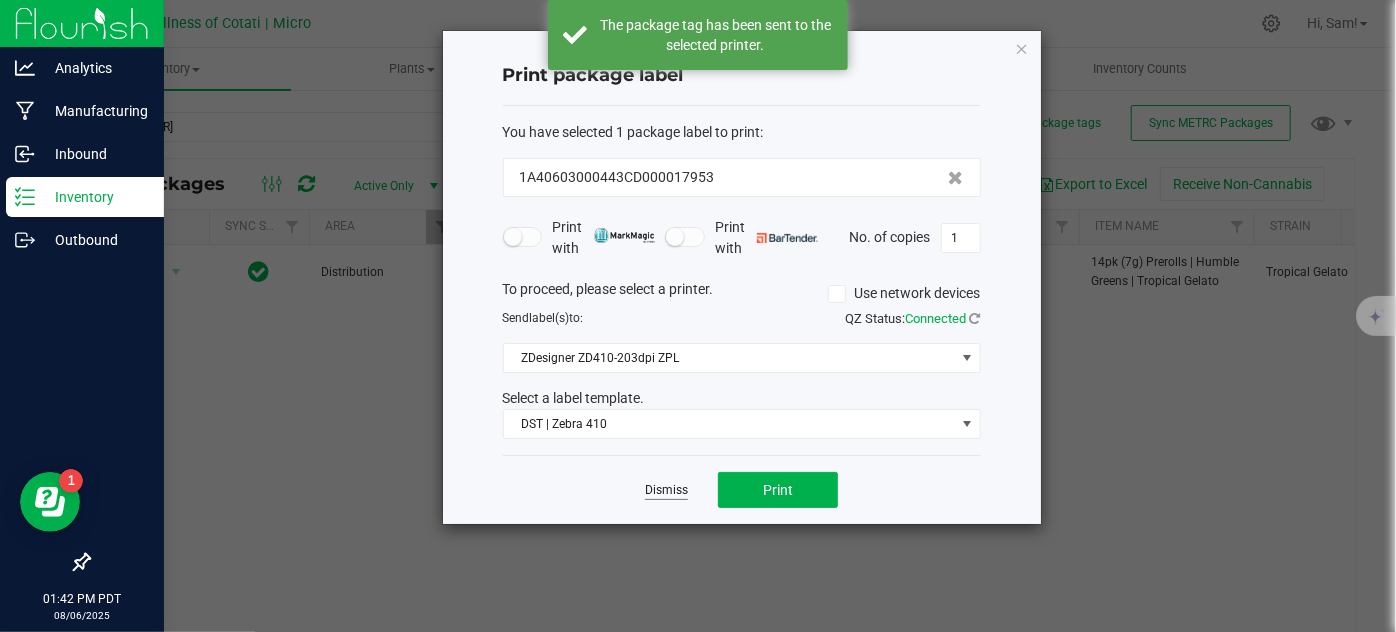 click on "Dismiss" 